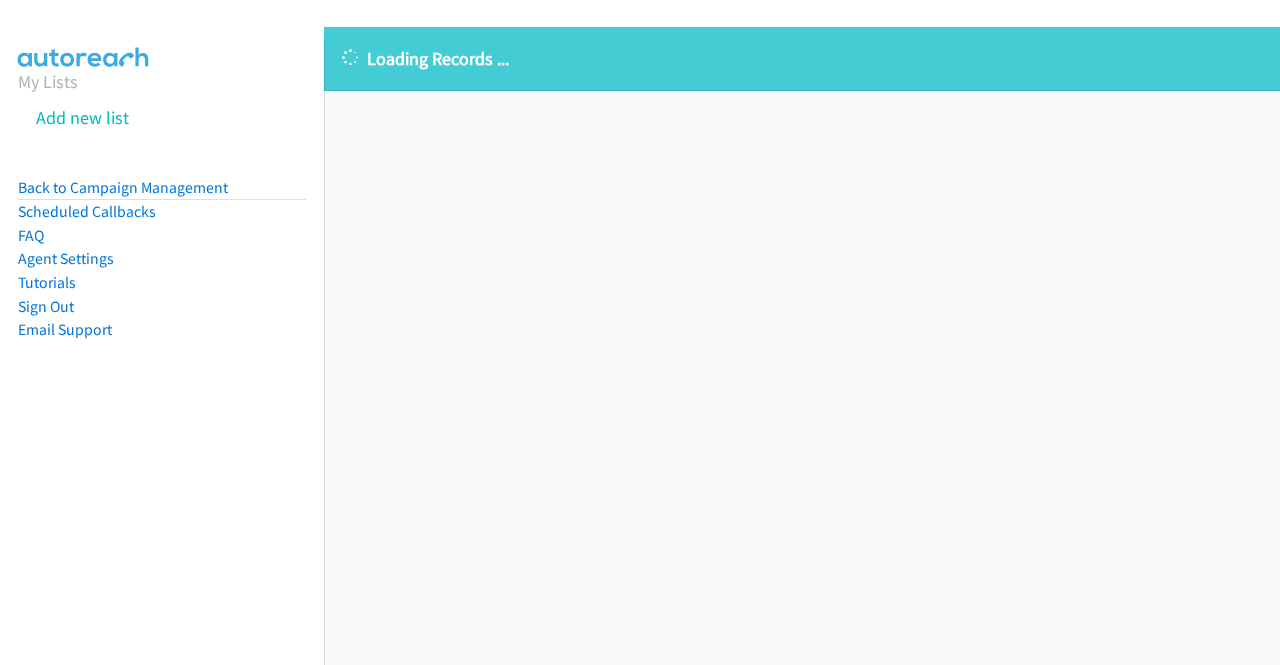 scroll, scrollTop: 0, scrollLeft: 0, axis: both 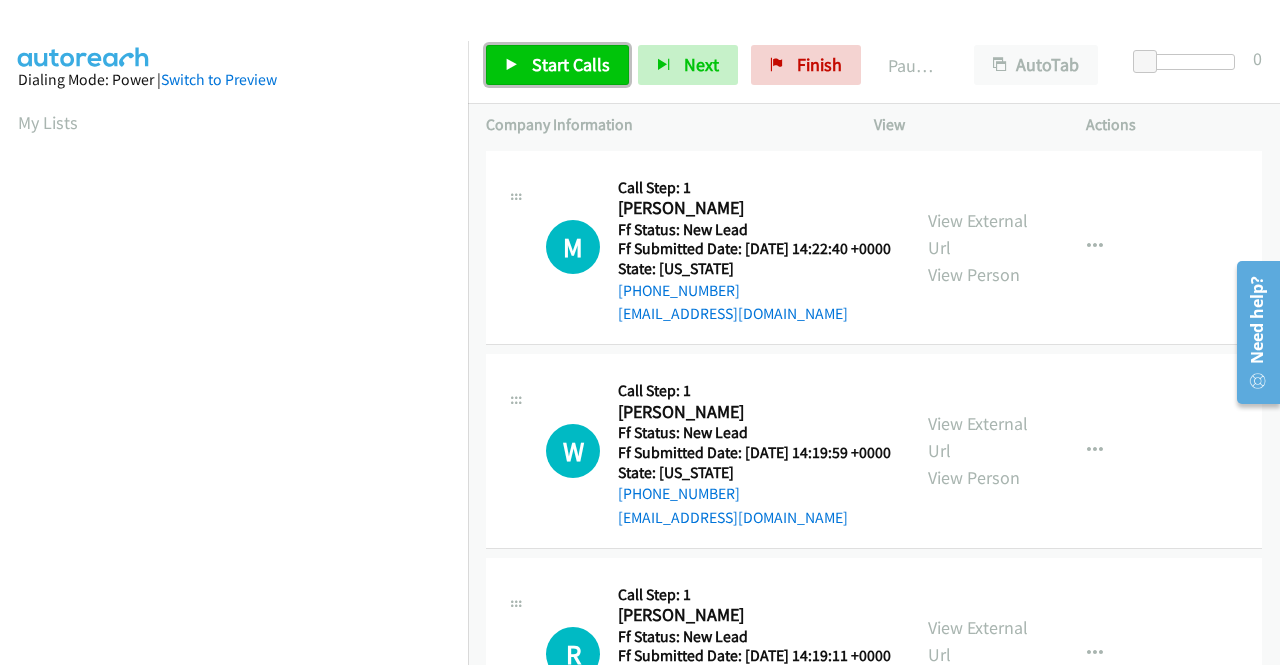 click on "Start Calls" at bounding box center [557, 65] 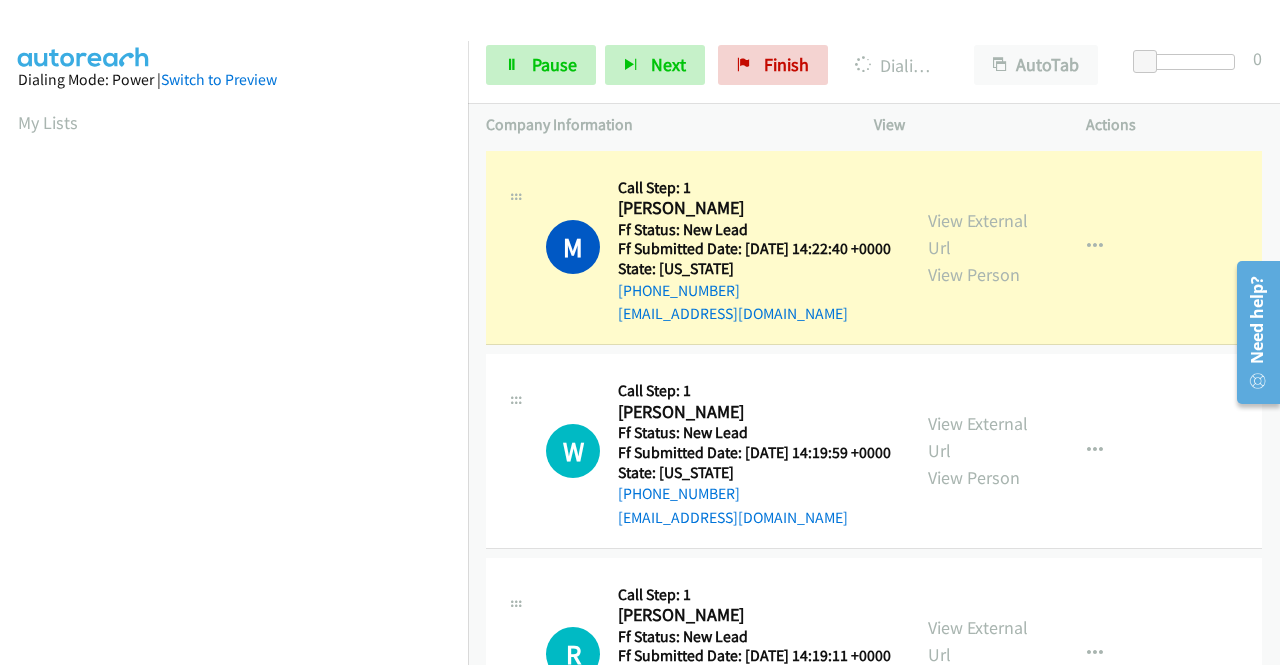 click on "M
Callback Scheduled
Call Step: 1
[PERSON_NAME]
America/[GEOGRAPHIC_DATA]
Ff Status: New Lead
Ff Submitted Date: [DATE] 14:22:40 +0000
State: [US_STATE]
[PHONE_NUMBER]
[EMAIL_ADDRESS][DOMAIN_NAME]
Call was successful?
View External Url
View Person
View External Url
Email
Schedule/Manage Callback
Skip Call
Add to do not call list" at bounding box center (874, 248) 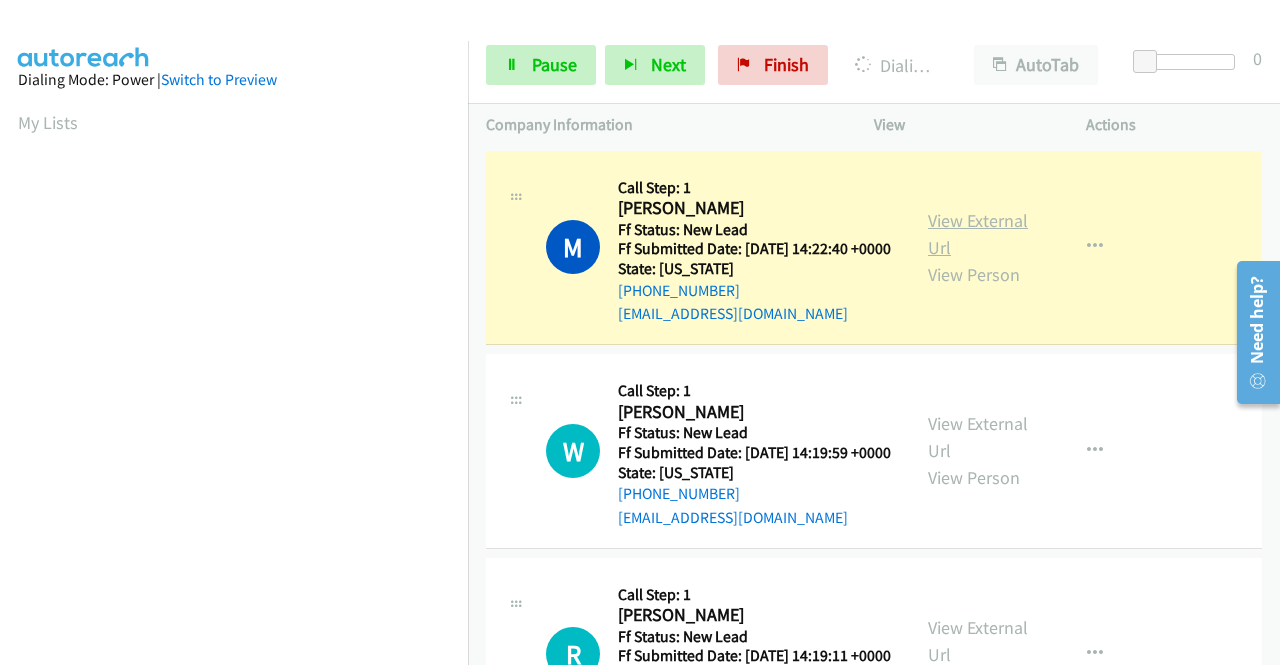 click on "View External Url" at bounding box center (978, 234) 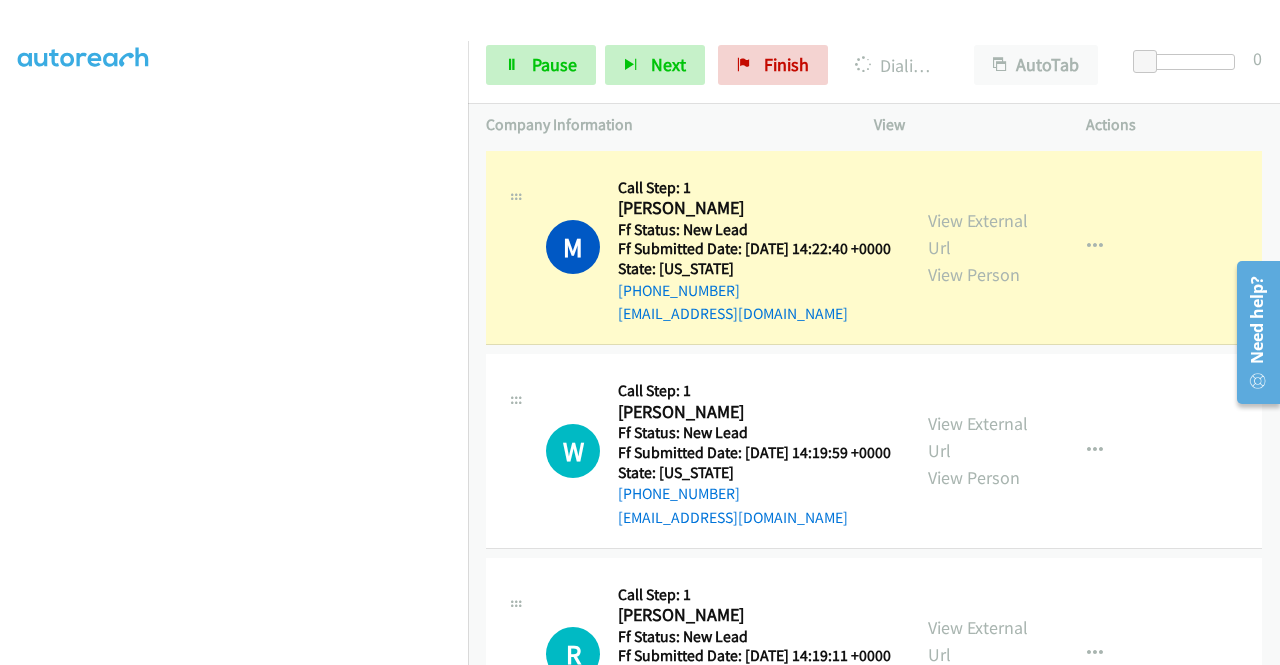 scroll, scrollTop: 456, scrollLeft: 0, axis: vertical 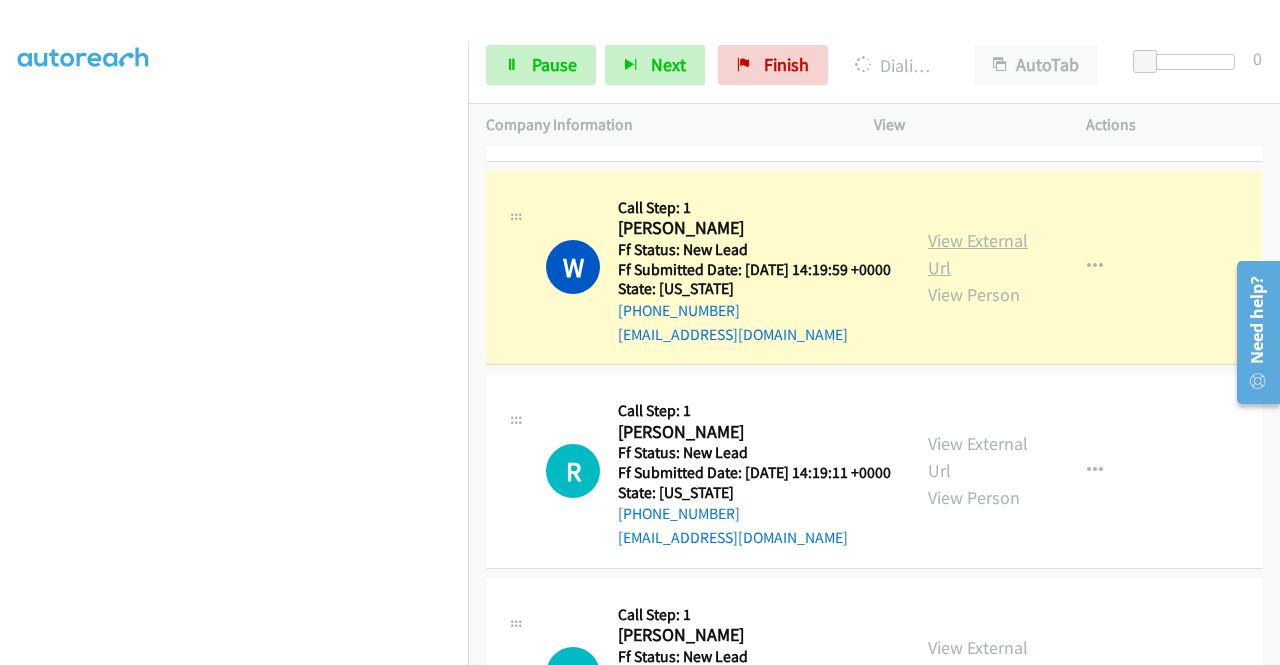 click on "View External Url" at bounding box center (978, 254) 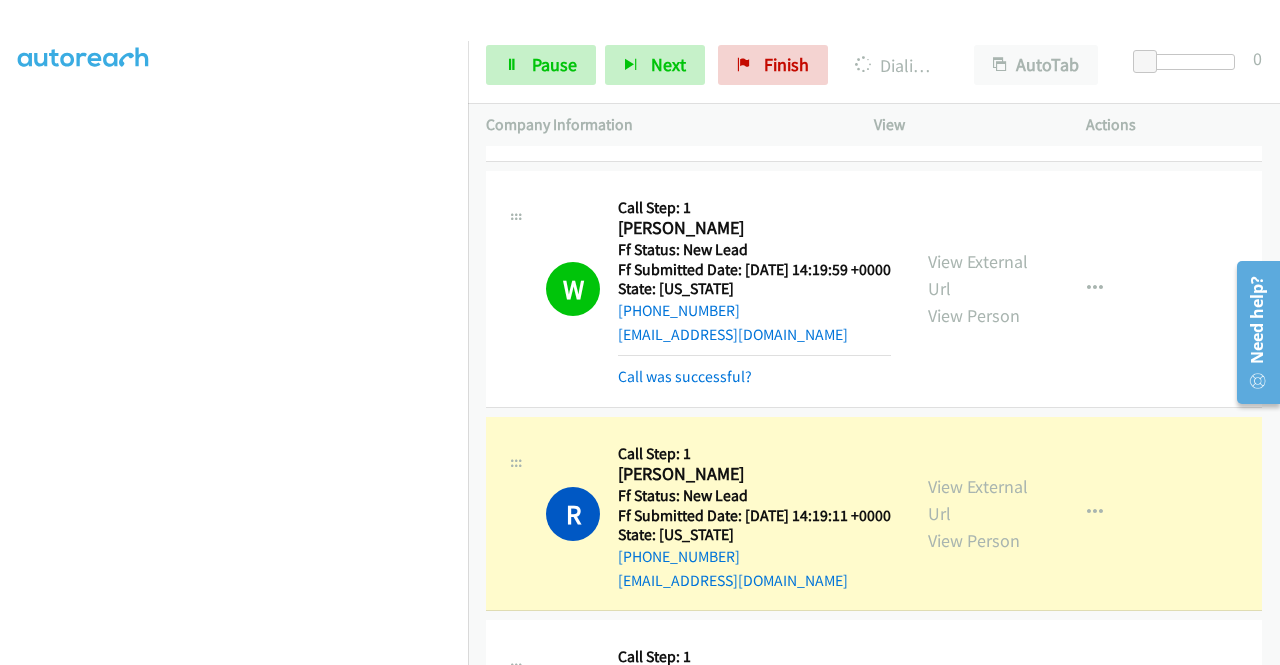 click on "View External Url
View Person" at bounding box center [980, 513] 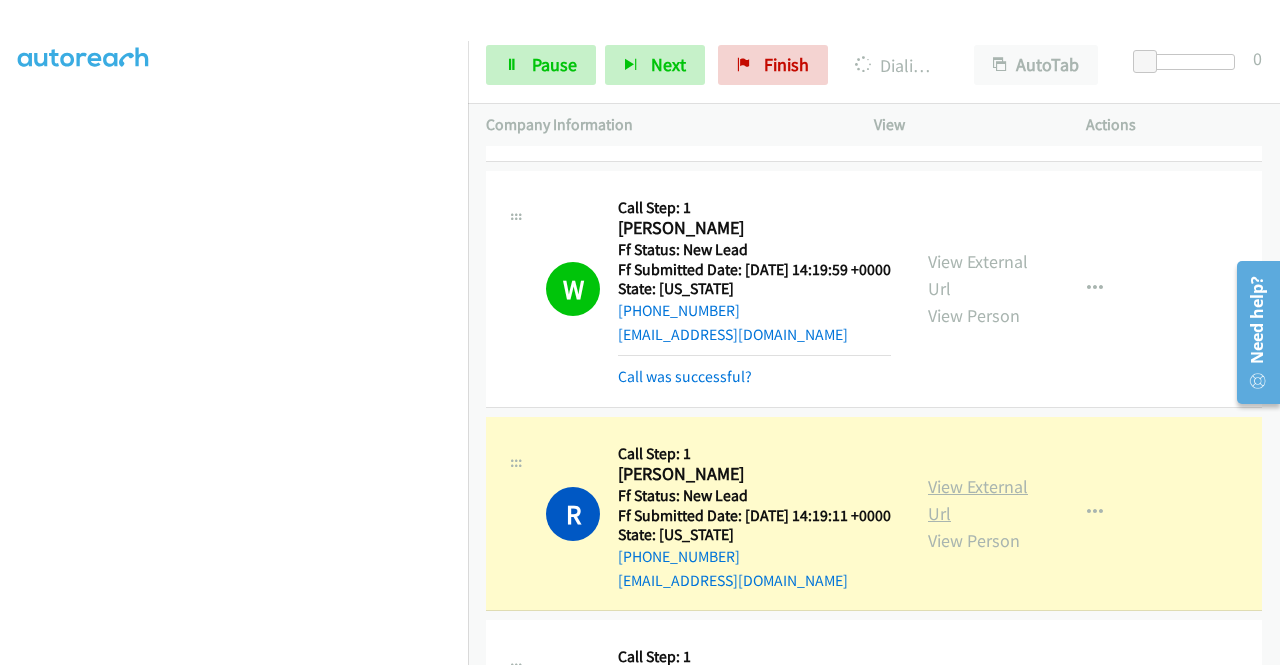 click on "View External Url" at bounding box center [978, 500] 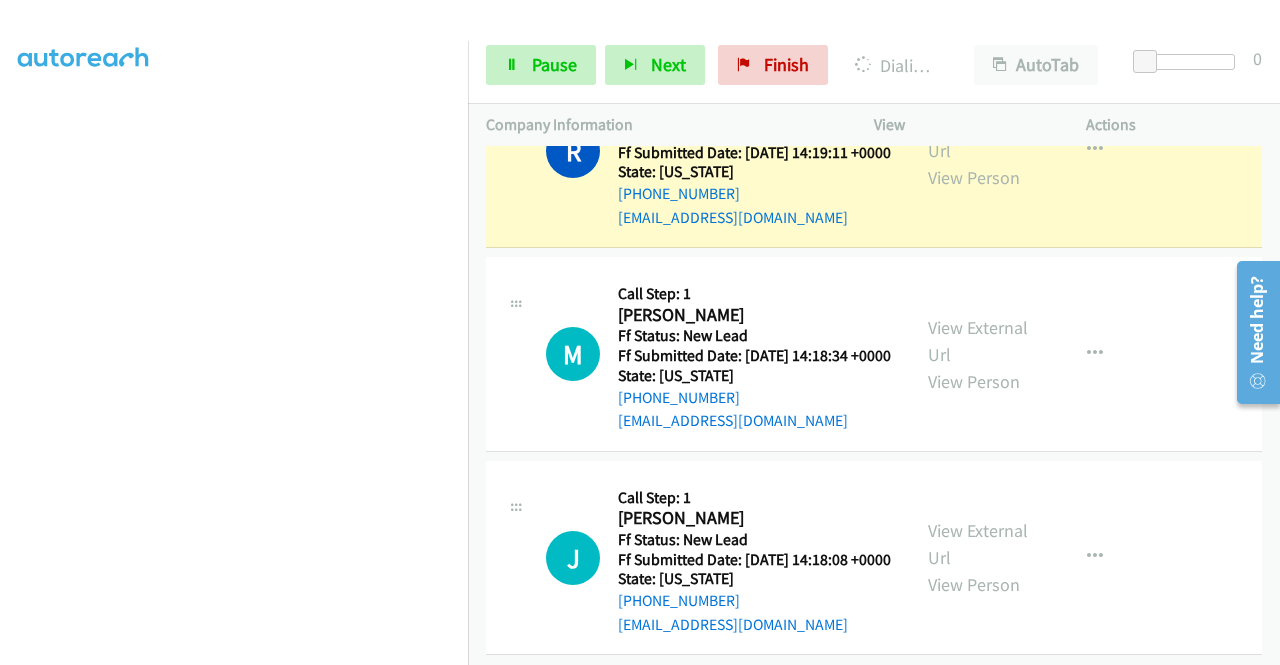 scroll, scrollTop: 600, scrollLeft: 0, axis: vertical 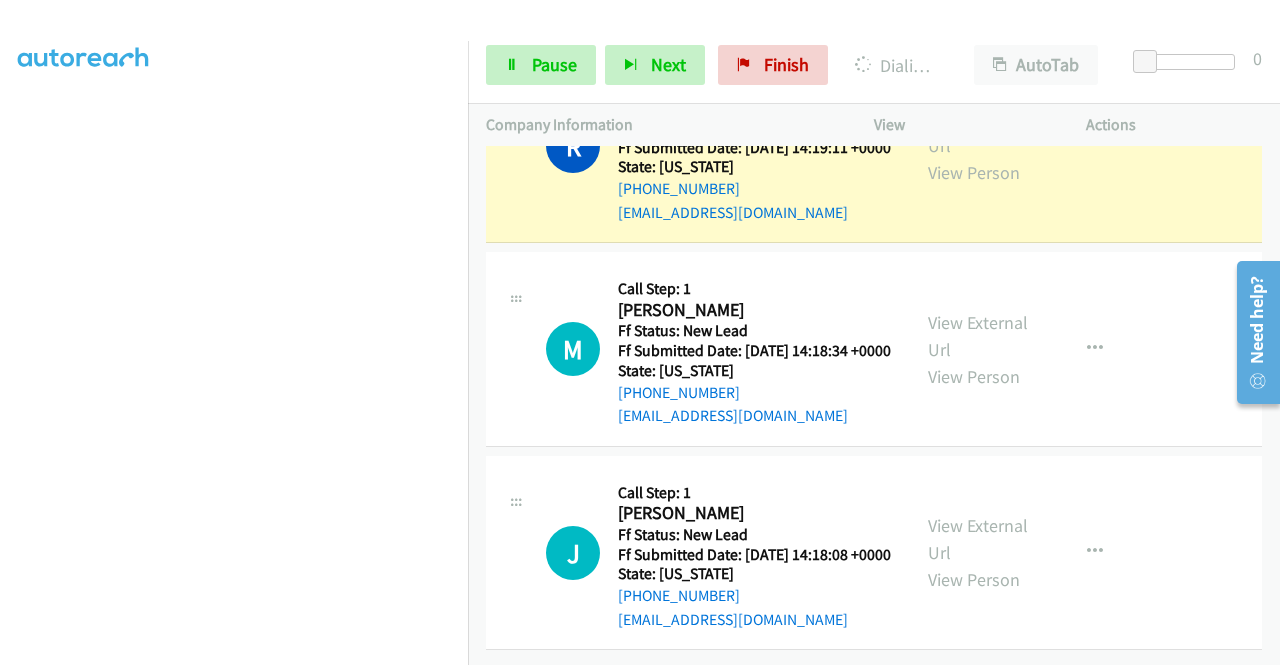 click on "Start Calls
Pause
Next
Finish
Dialing [PERSON_NAME]
AutoTab
AutoTab
0" at bounding box center [874, 65] 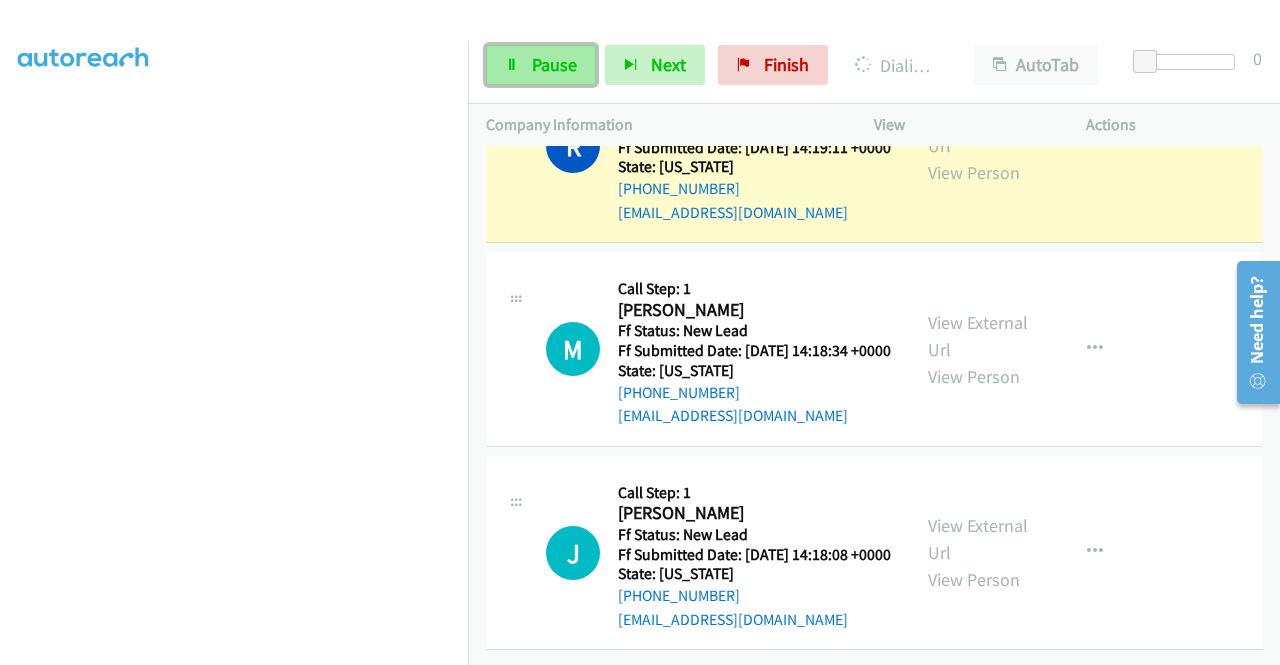 click at bounding box center (512, 66) 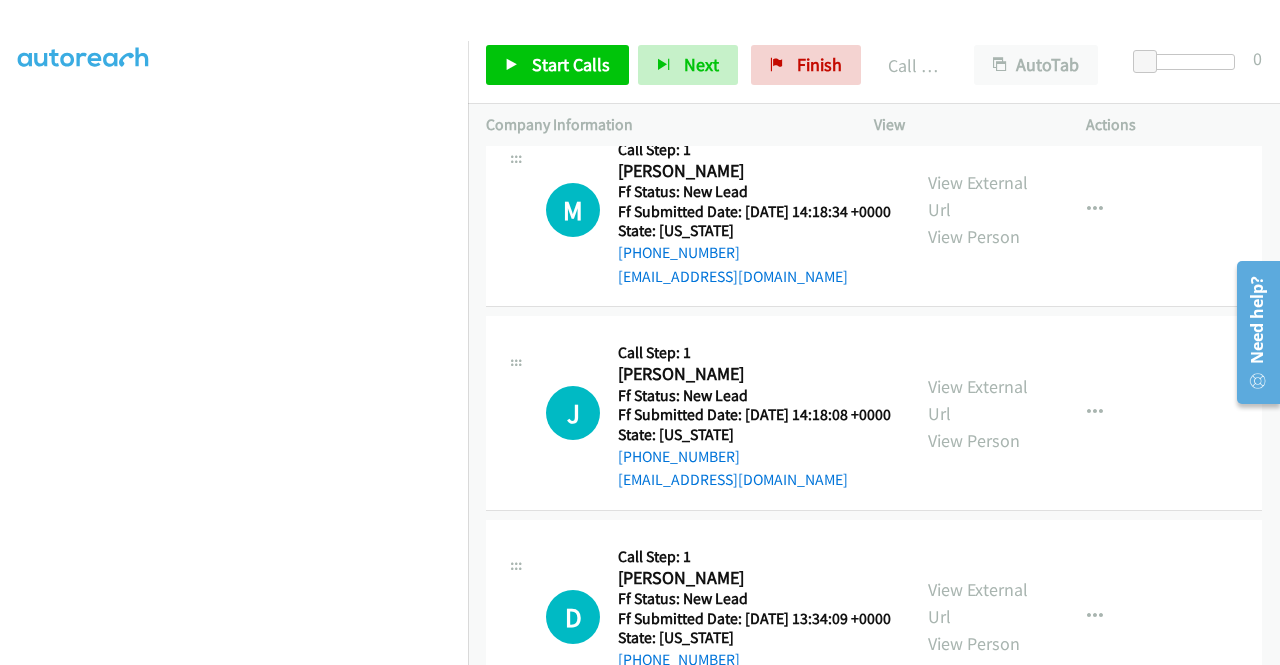 scroll, scrollTop: 800, scrollLeft: 0, axis: vertical 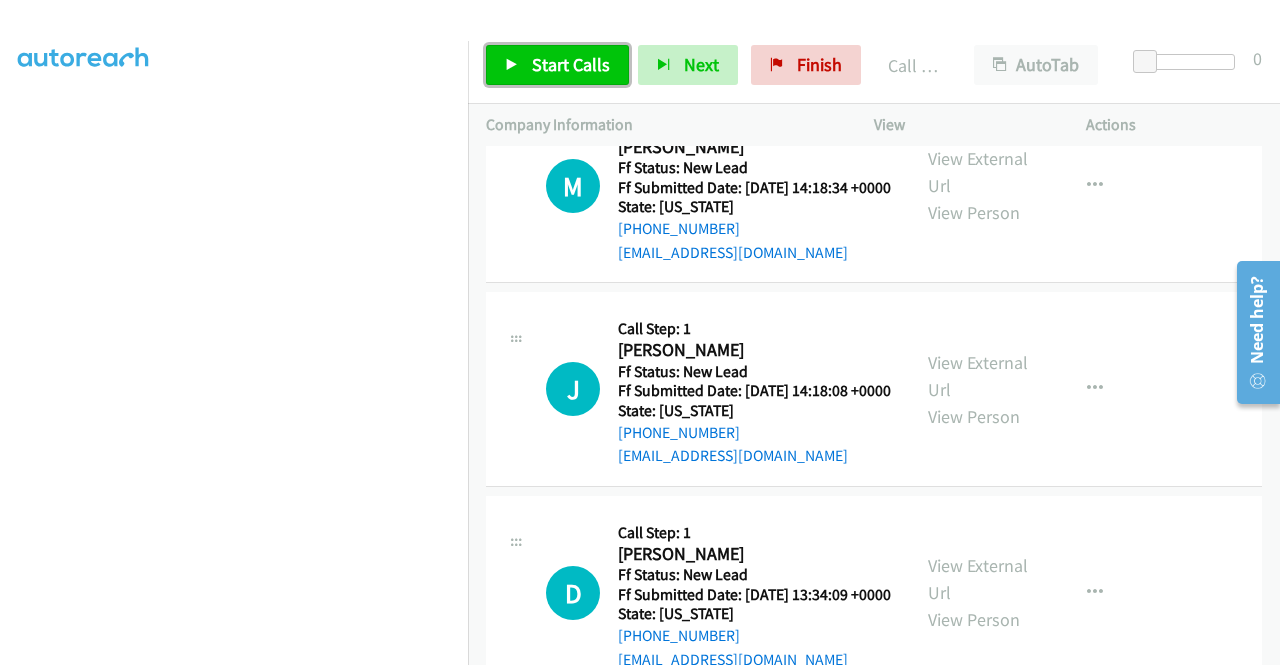 click on "Start Calls" at bounding box center (571, 64) 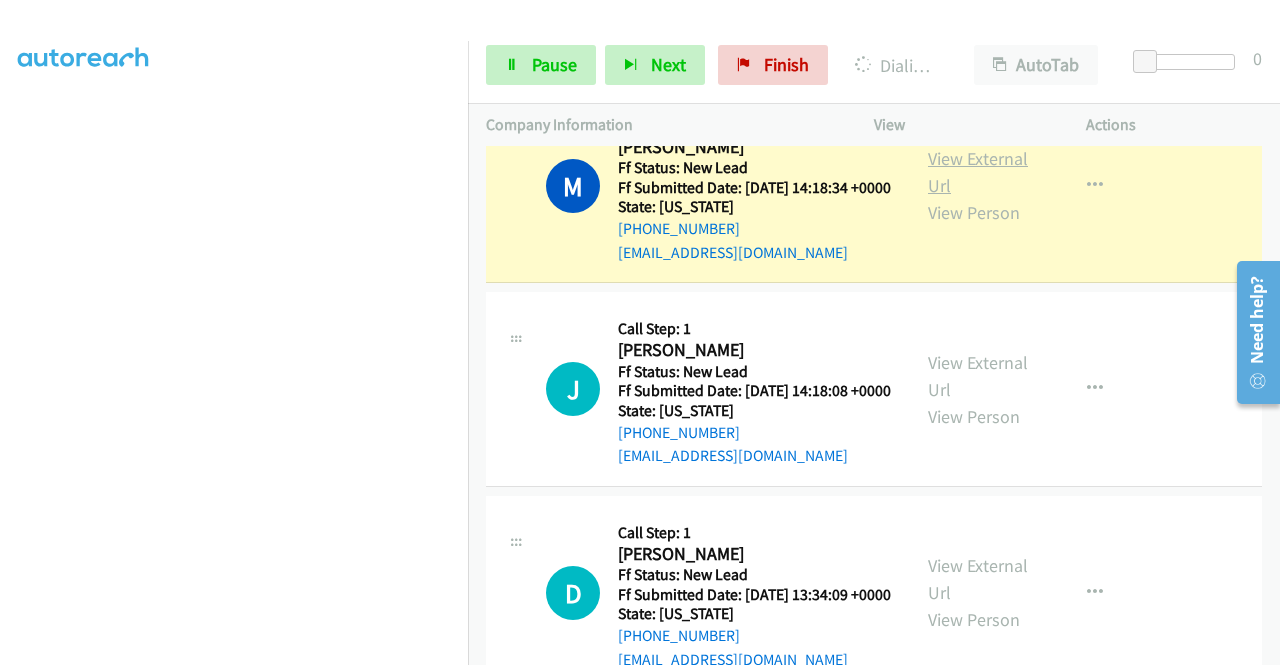 click on "View External Url" at bounding box center [978, 172] 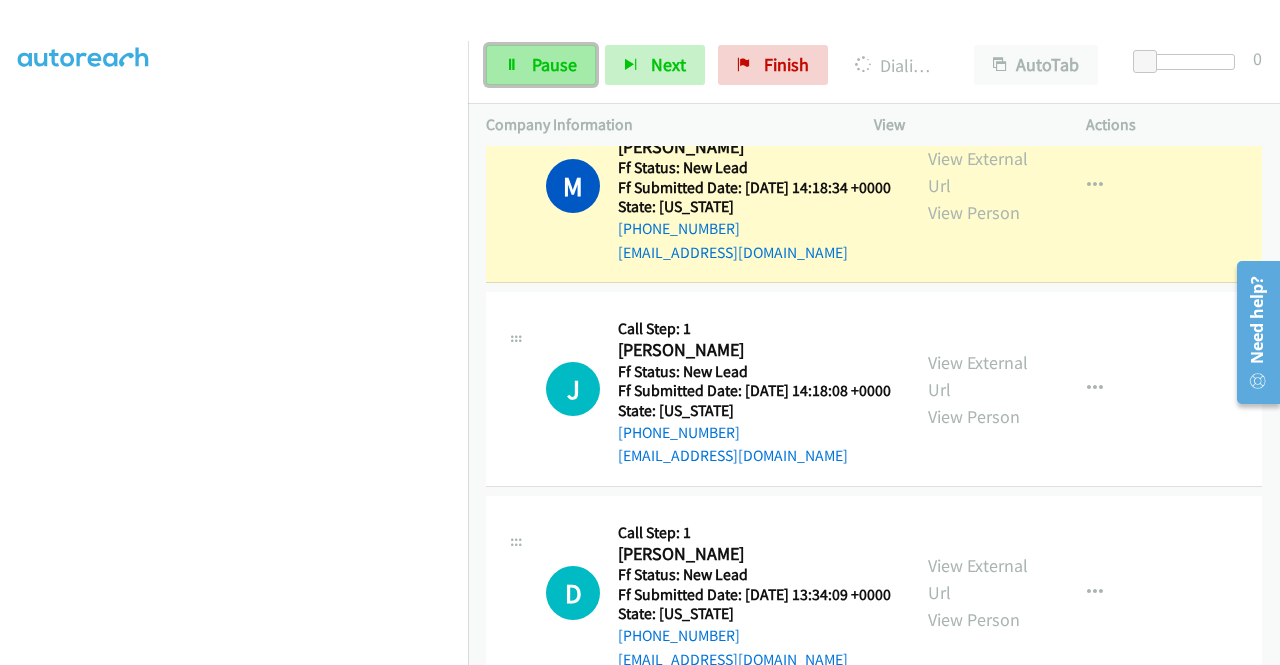 click on "Pause" at bounding box center (541, 65) 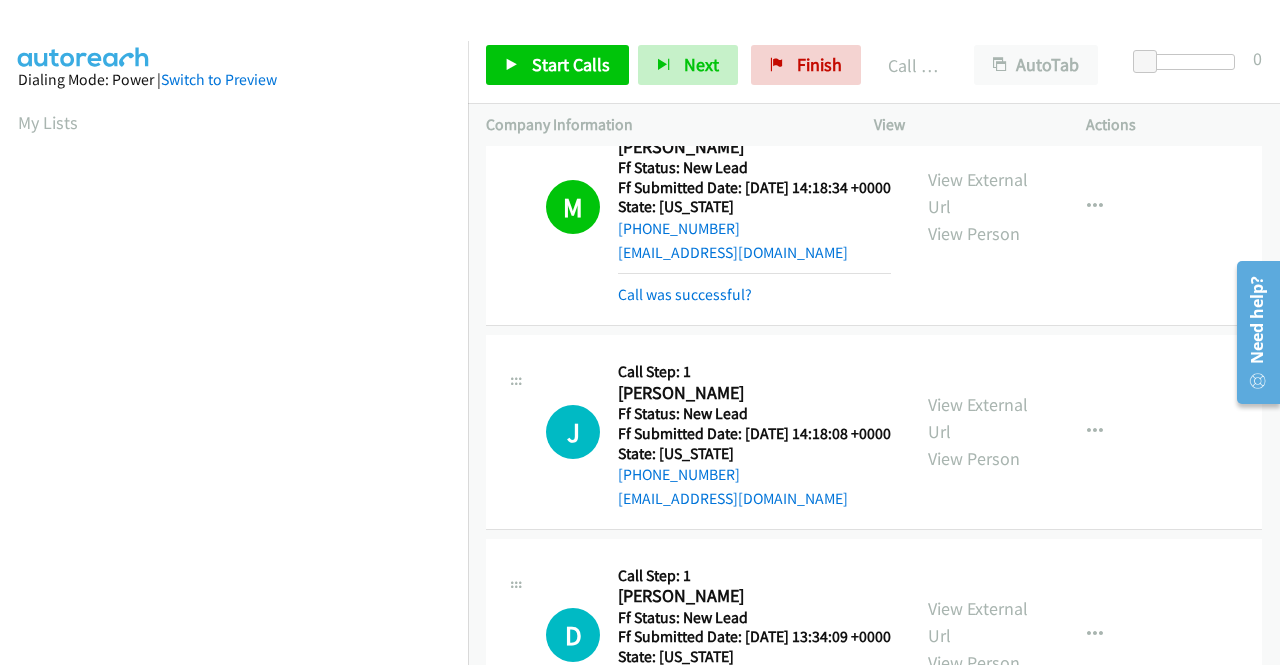 scroll, scrollTop: 456, scrollLeft: 0, axis: vertical 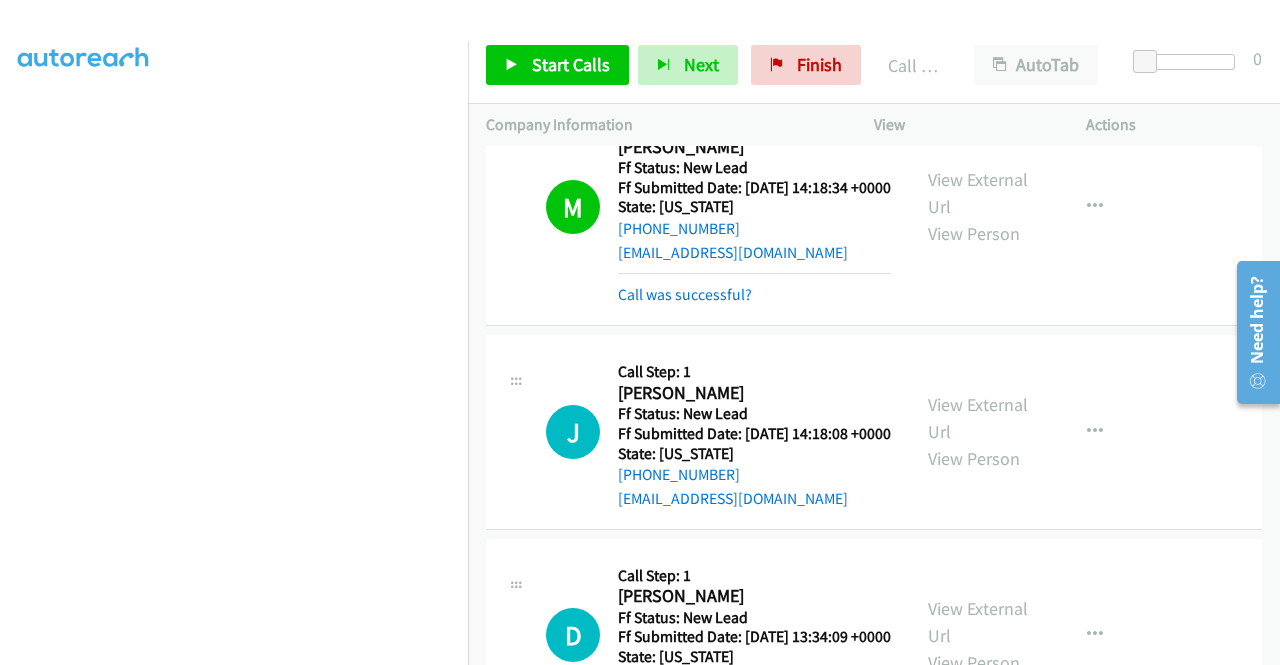 click on "Start Calls
Pause
Next
Finish
Call Completed
AutoTab
AutoTab
0" at bounding box center (874, 65) 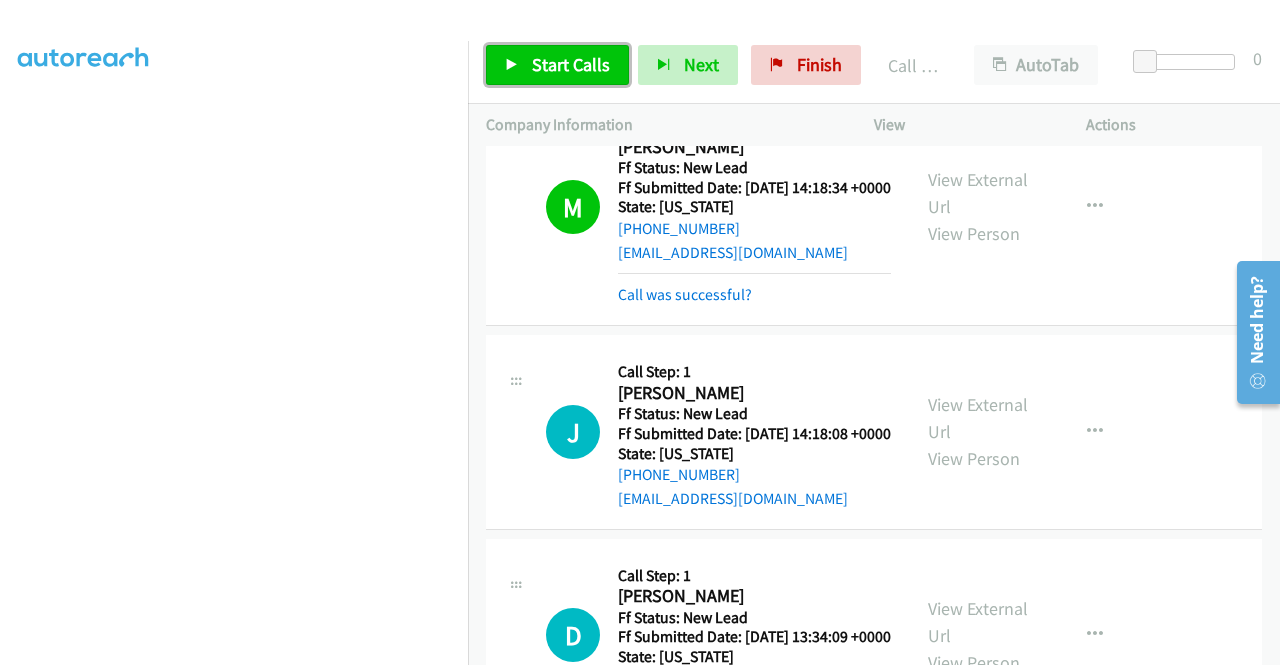 click on "Start Calls" at bounding box center [557, 65] 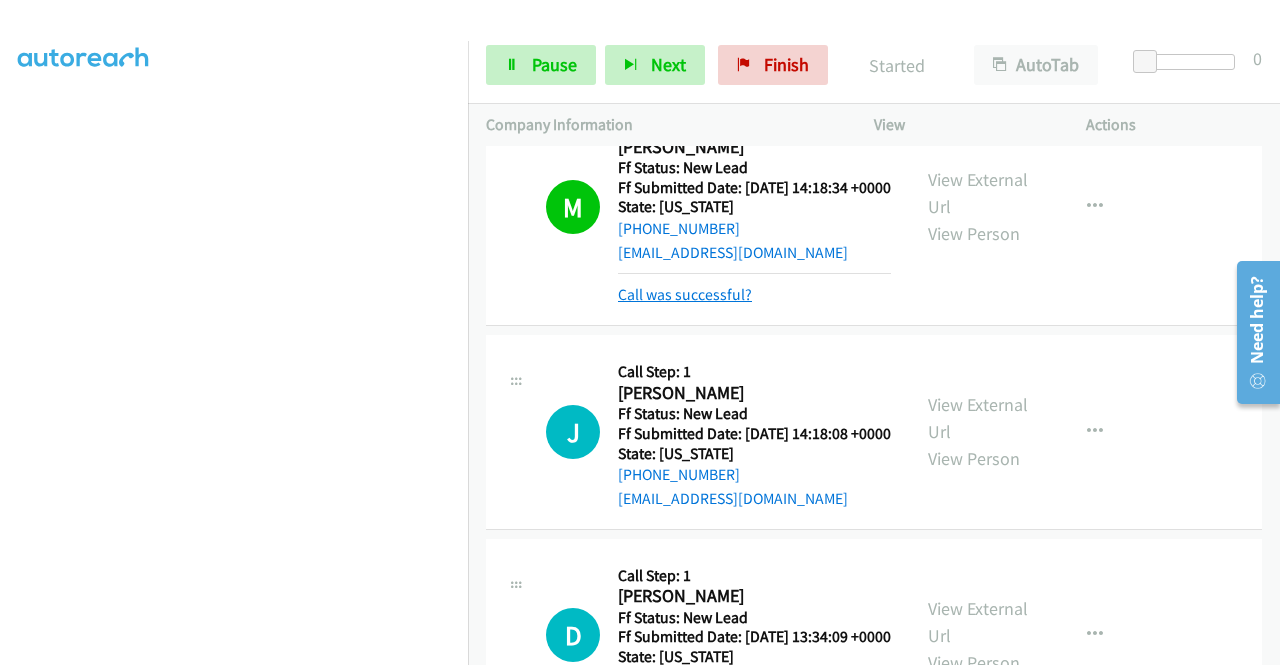 click on "Call was successful?" at bounding box center [685, 294] 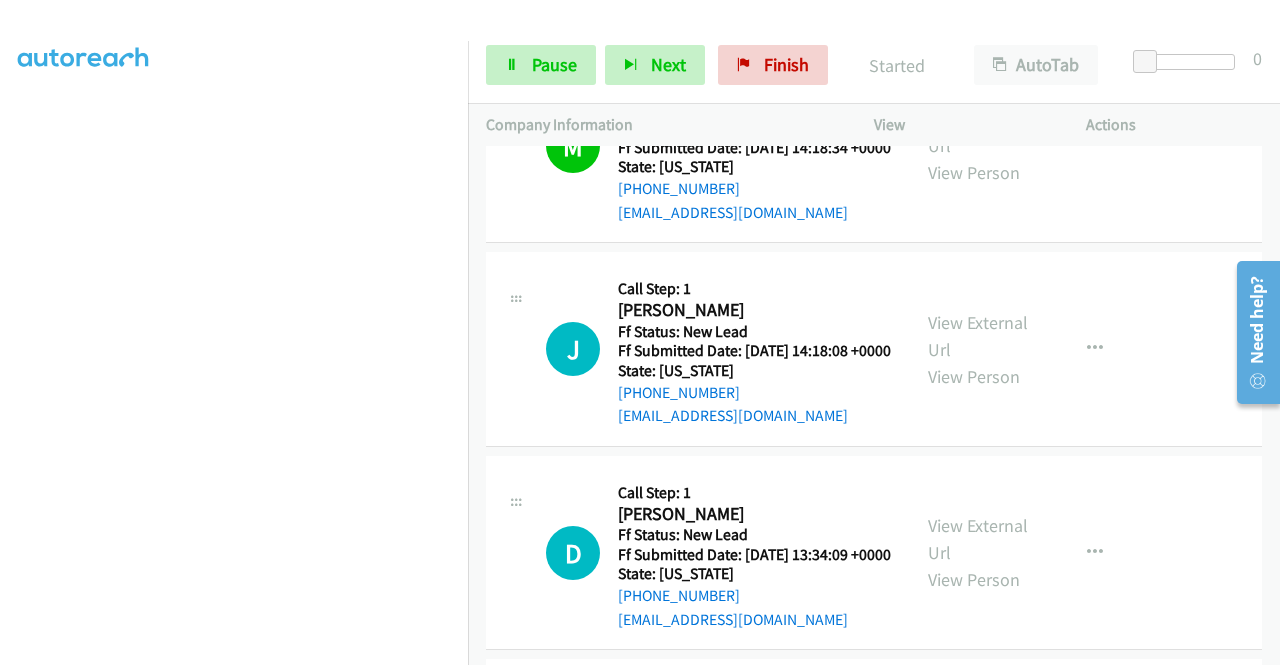 scroll, scrollTop: 1000, scrollLeft: 0, axis: vertical 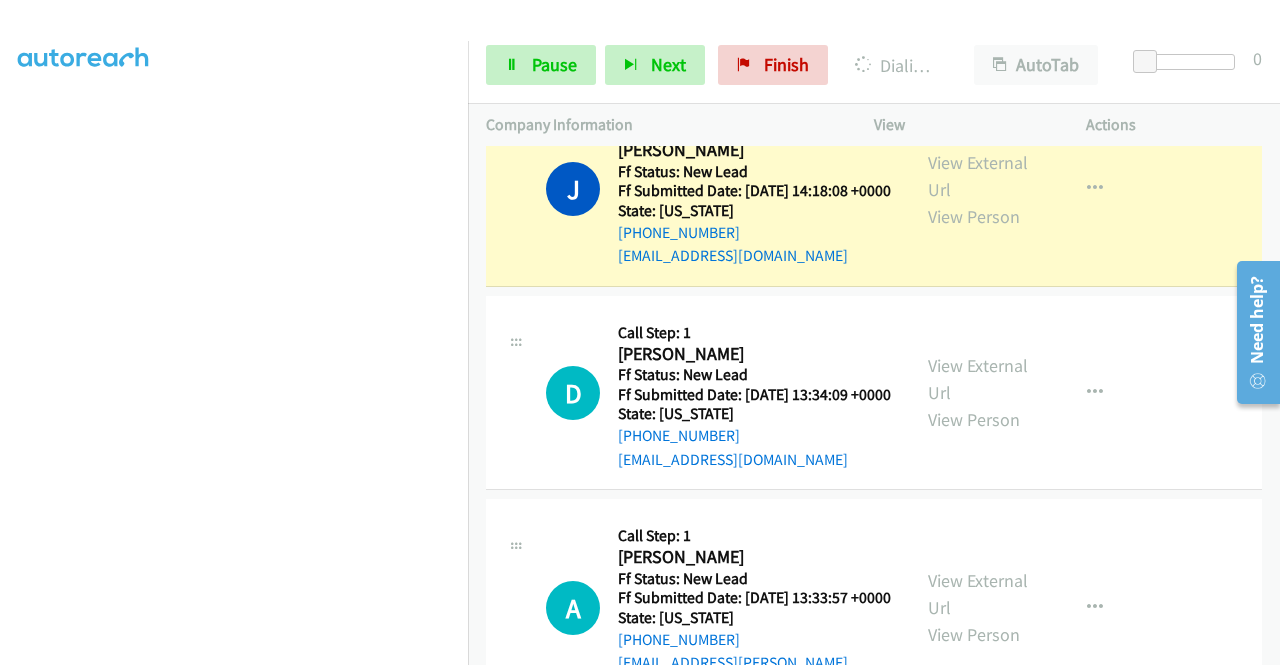 click on "View External Url
View Person
View External Url
Email
Schedule/Manage Callback
Skip Call
Add to do not call list" at bounding box center [1025, 189] 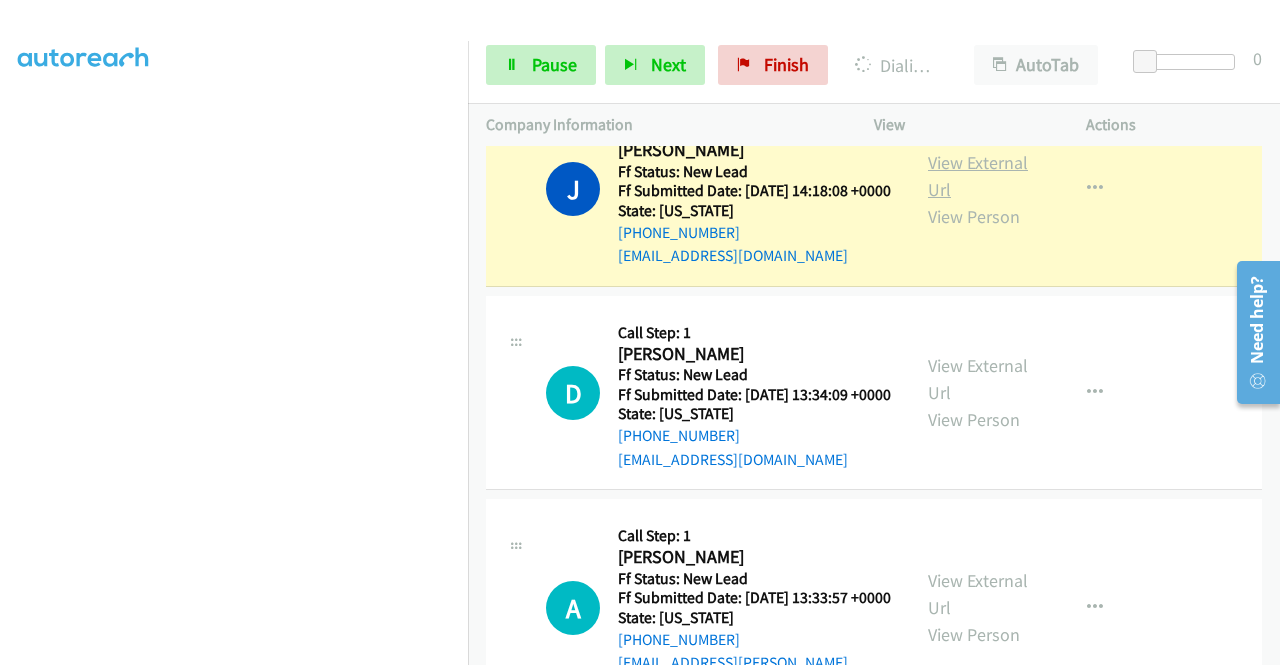 click on "View External Url" at bounding box center [978, 176] 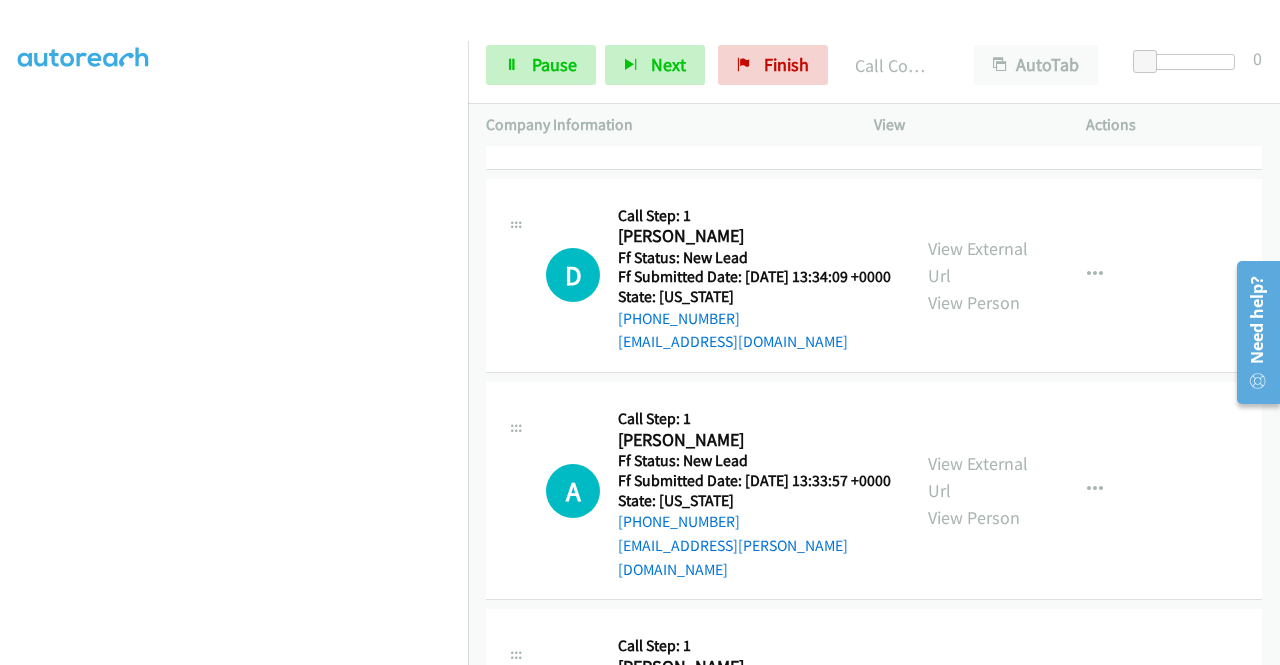 scroll, scrollTop: 1200, scrollLeft: 0, axis: vertical 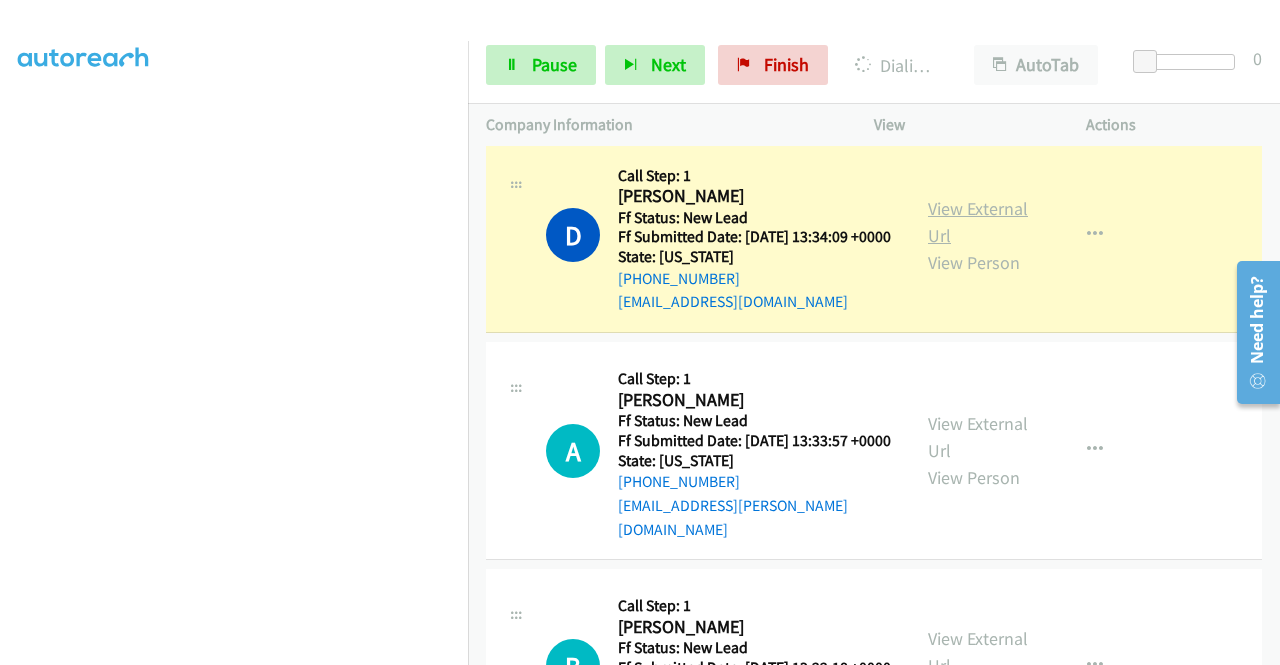 click on "View External Url" at bounding box center [978, 222] 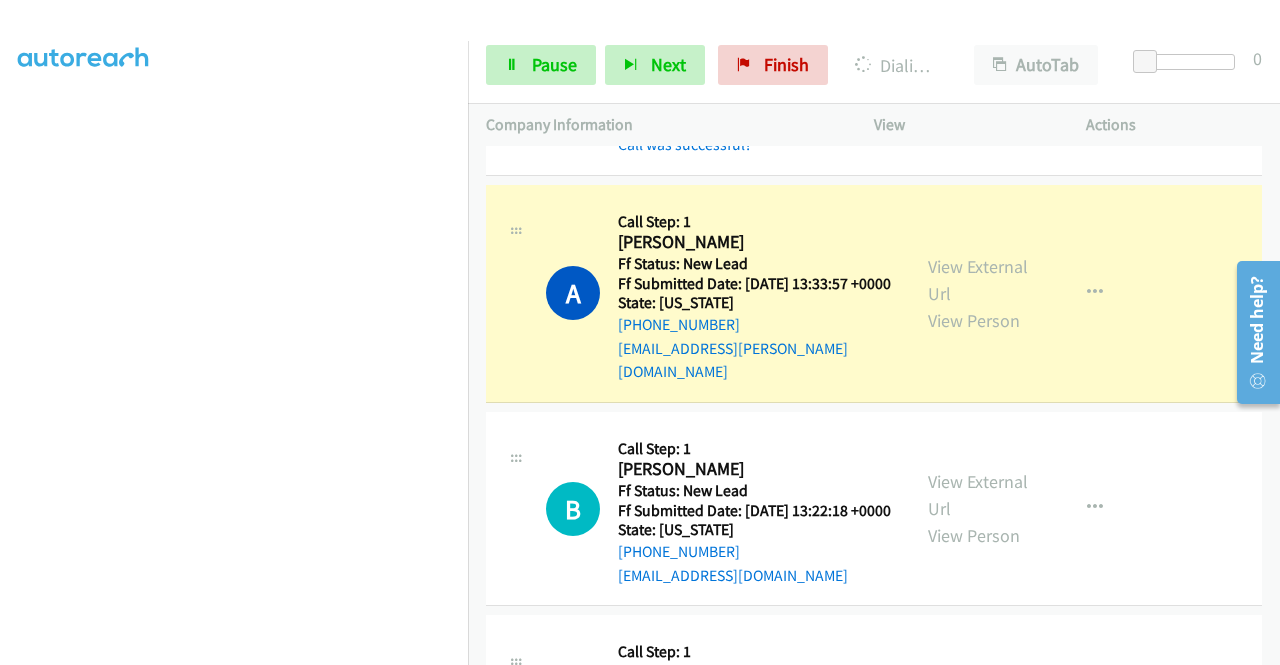 scroll, scrollTop: 1440, scrollLeft: 0, axis: vertical 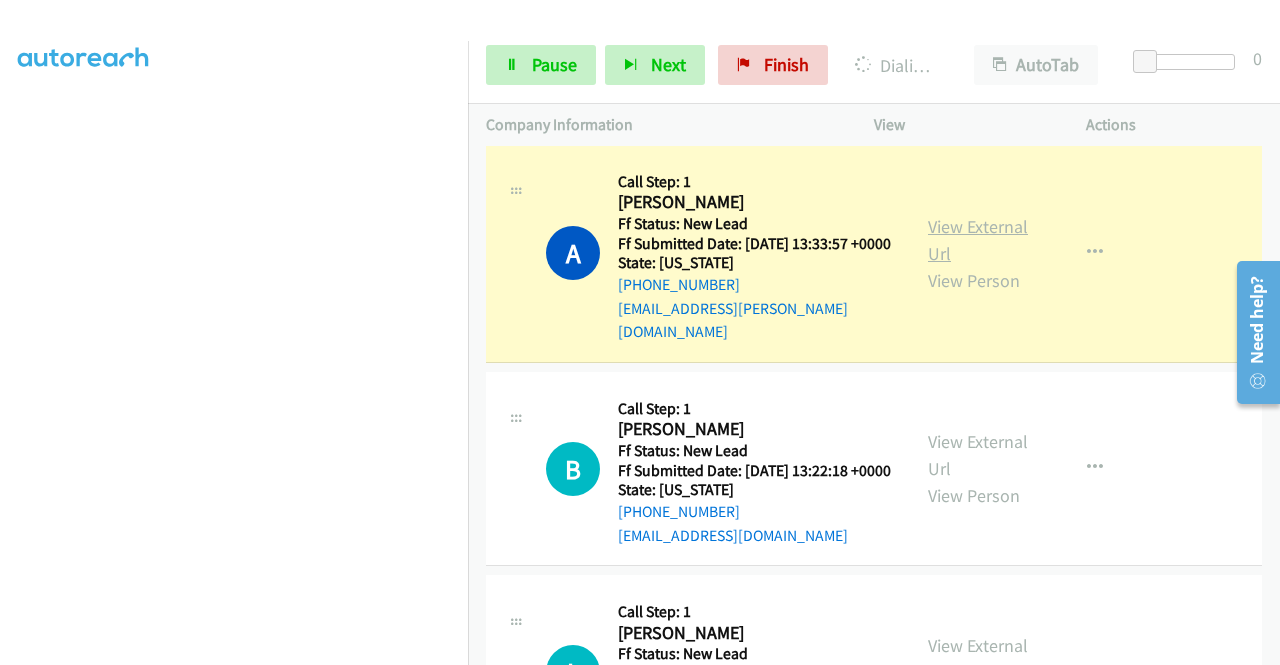 click on "View External Url" at bounding box center [978, 240] 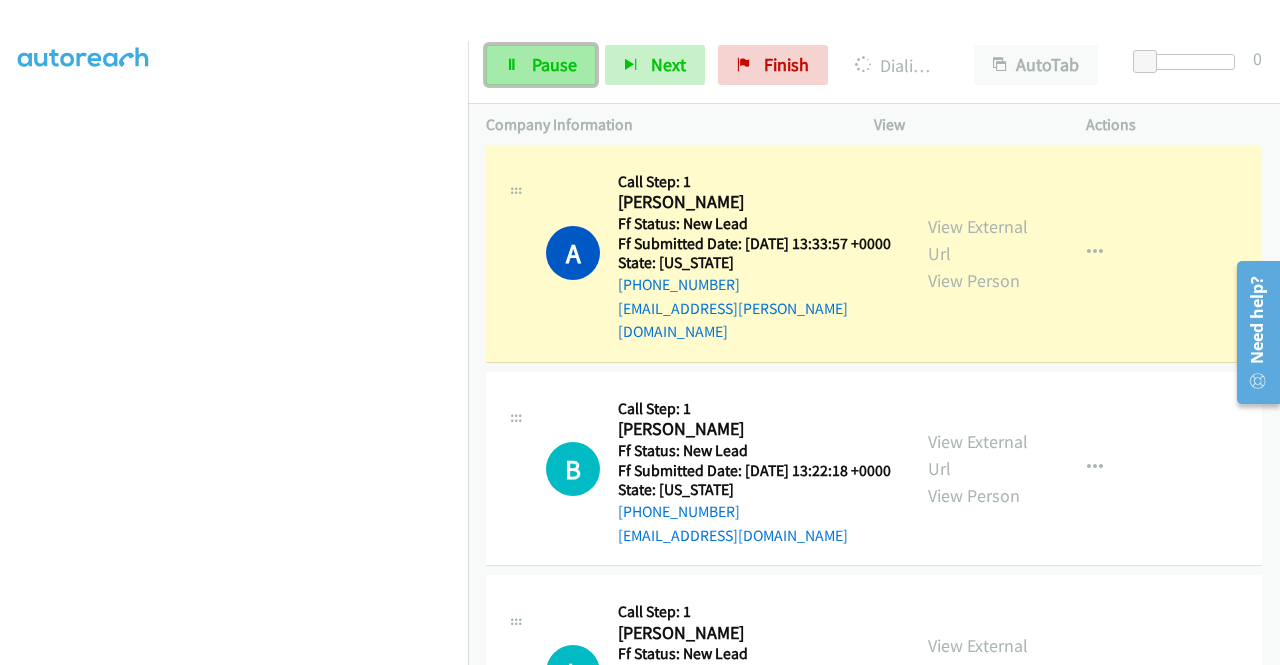 click on "Pause" at bounding box center [541, 65] 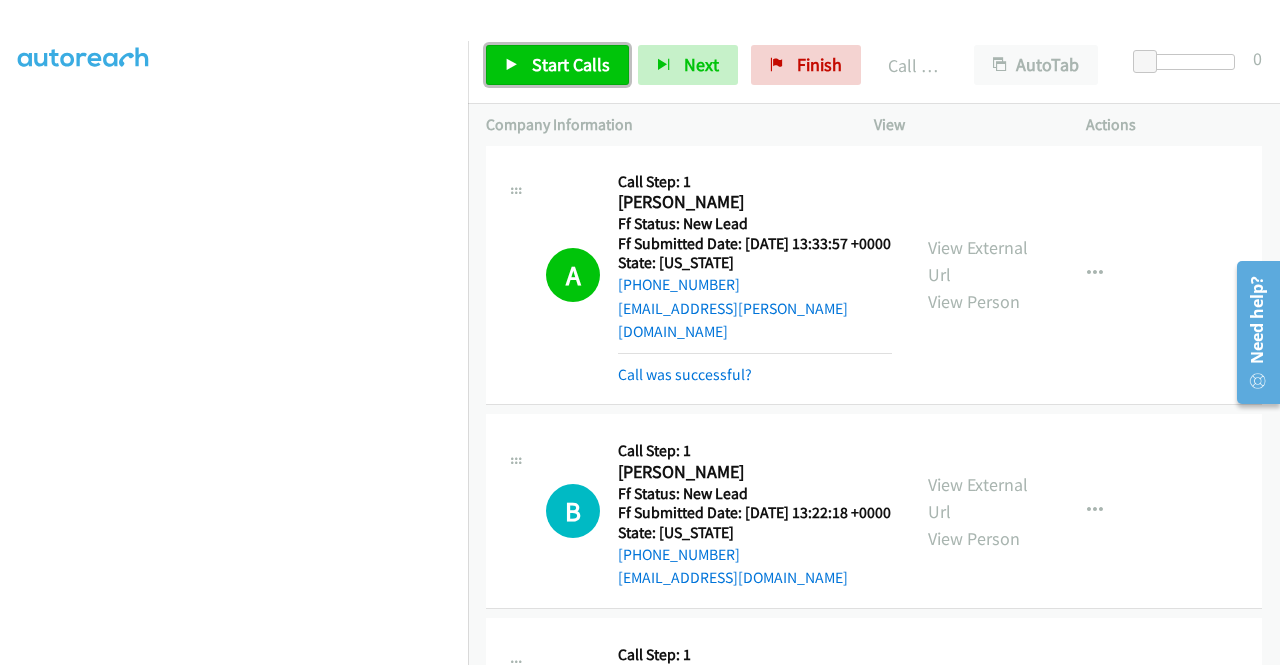 click on "Start Calls" at bounding box center (571, 64) 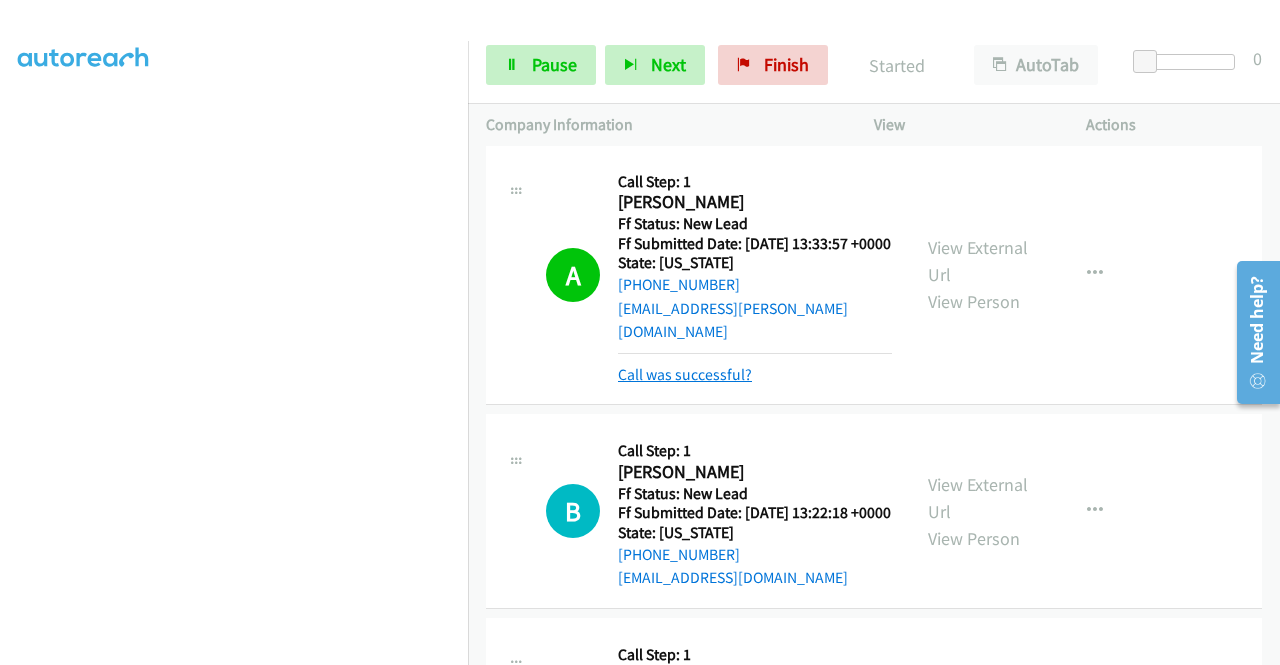 click on "Call was successful?" at bounding box center [685, 374] 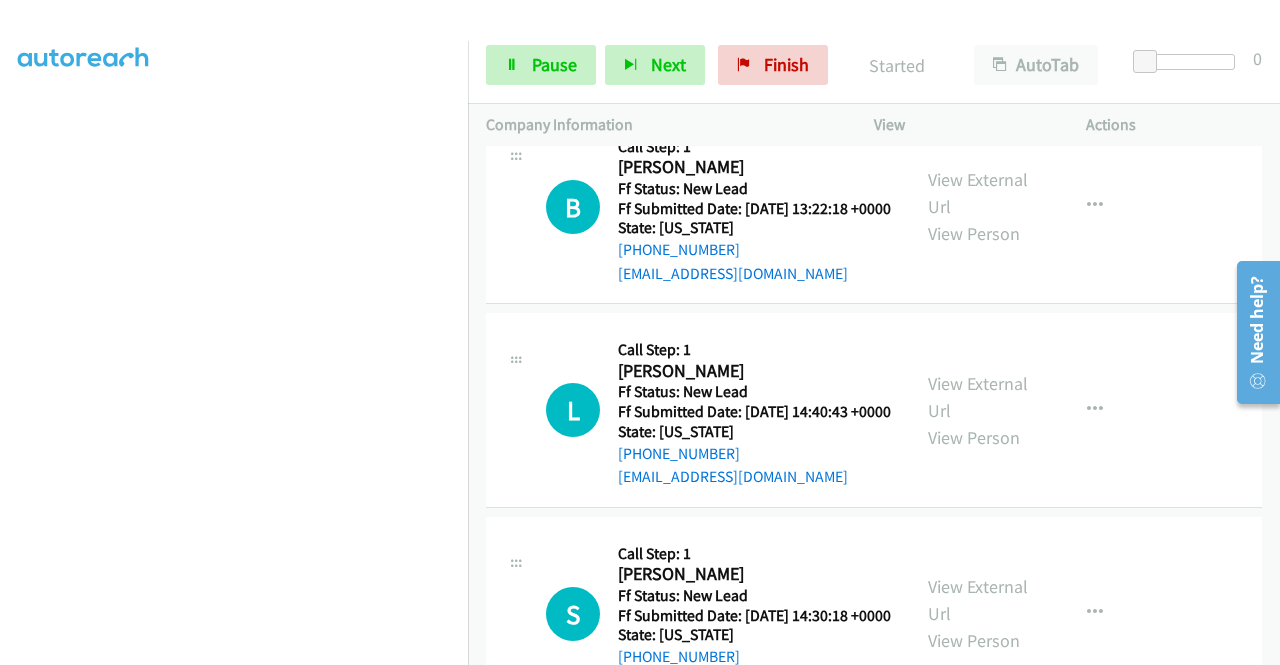 scroll, scrollTop: 1720, scrollLeft: 0, axis: vertical 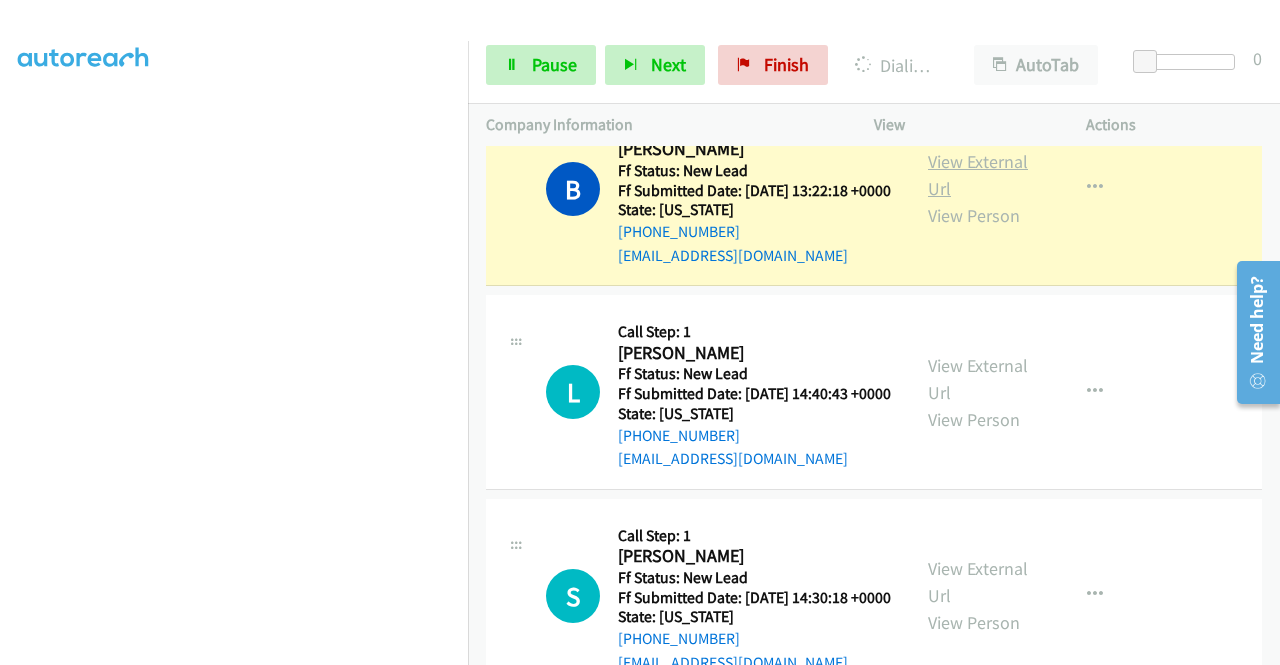 click on "View External Url" at bounding box center (978, 175) 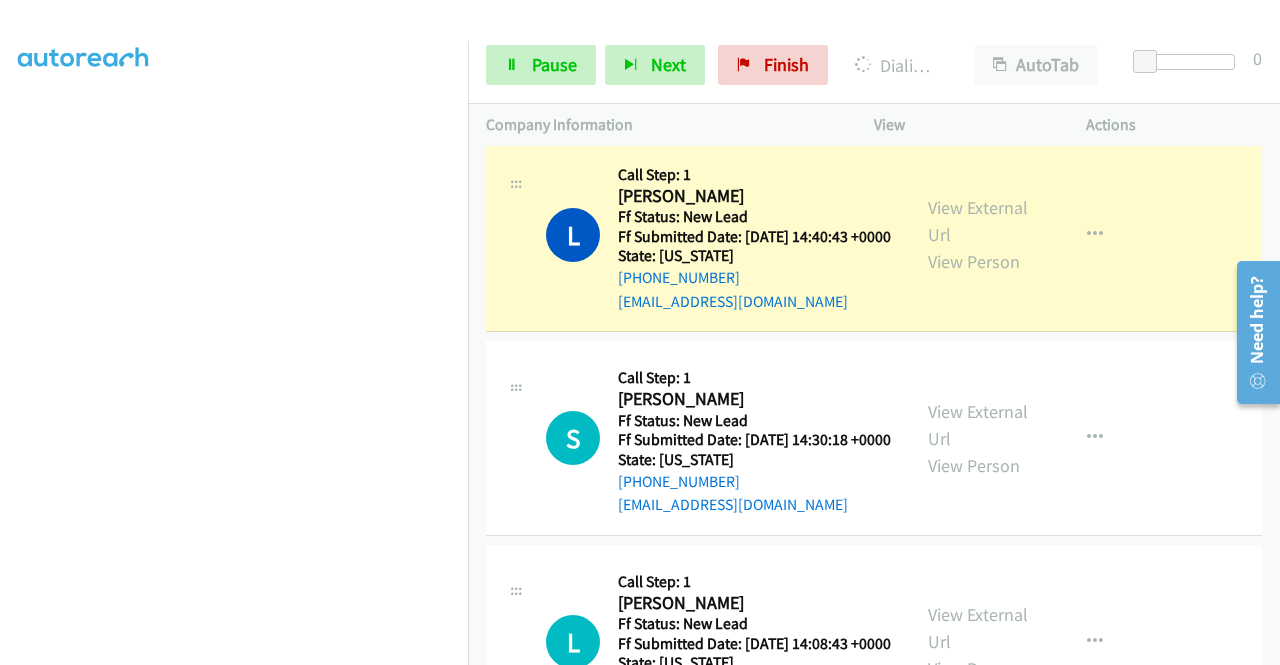 scroll, scrollTop: 1933, scrollLeft: 0, axis: vertical 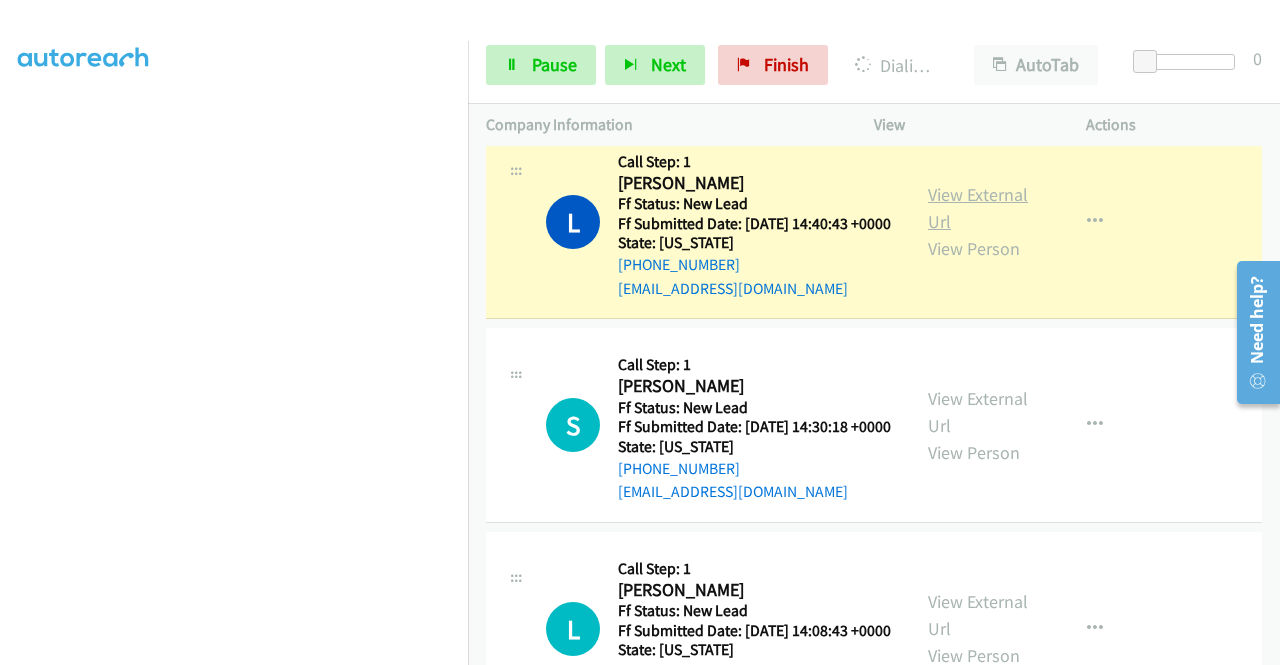 click on "View External Url" at bounding box center [978, 208] 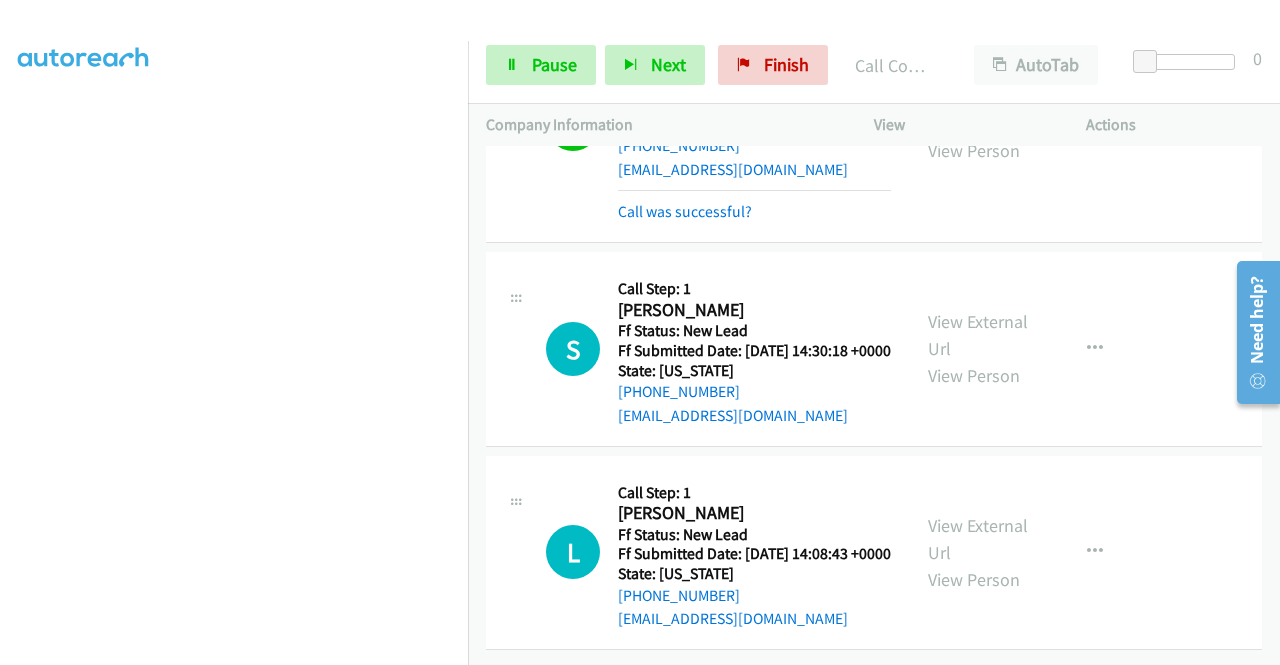 scroll, scrollTop: 2093, scrollLeft: 0, axis: vertical 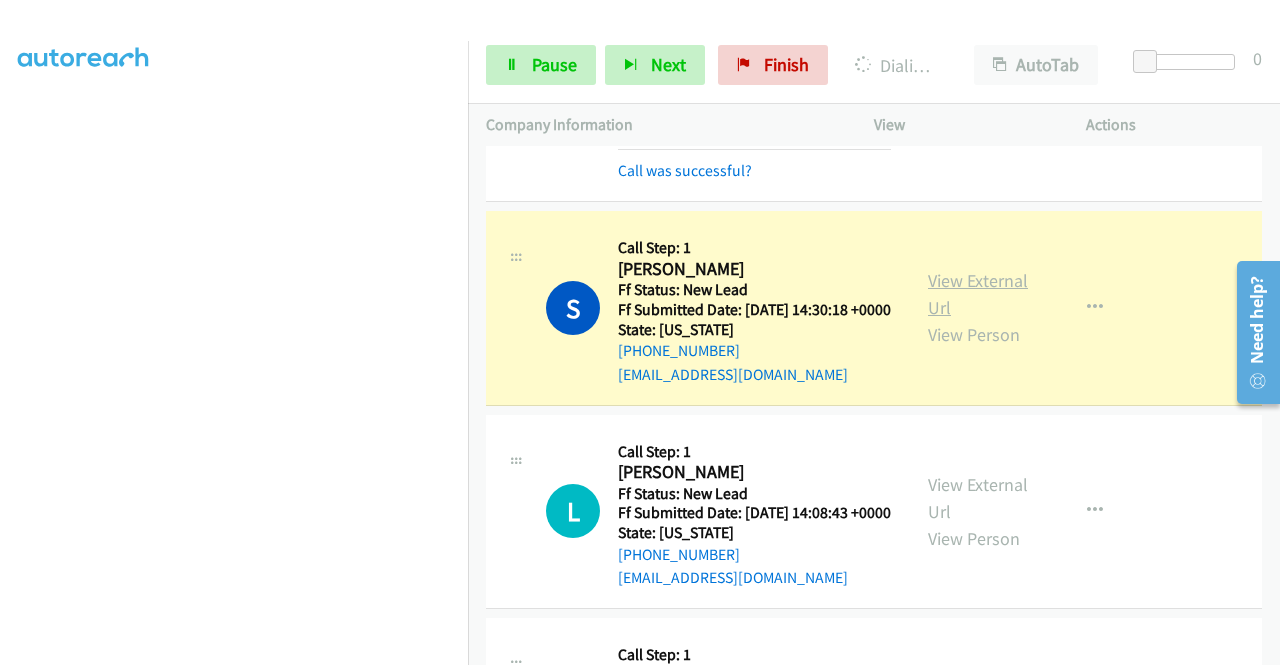 click on "View External Url" at bounding box center (978, 294) 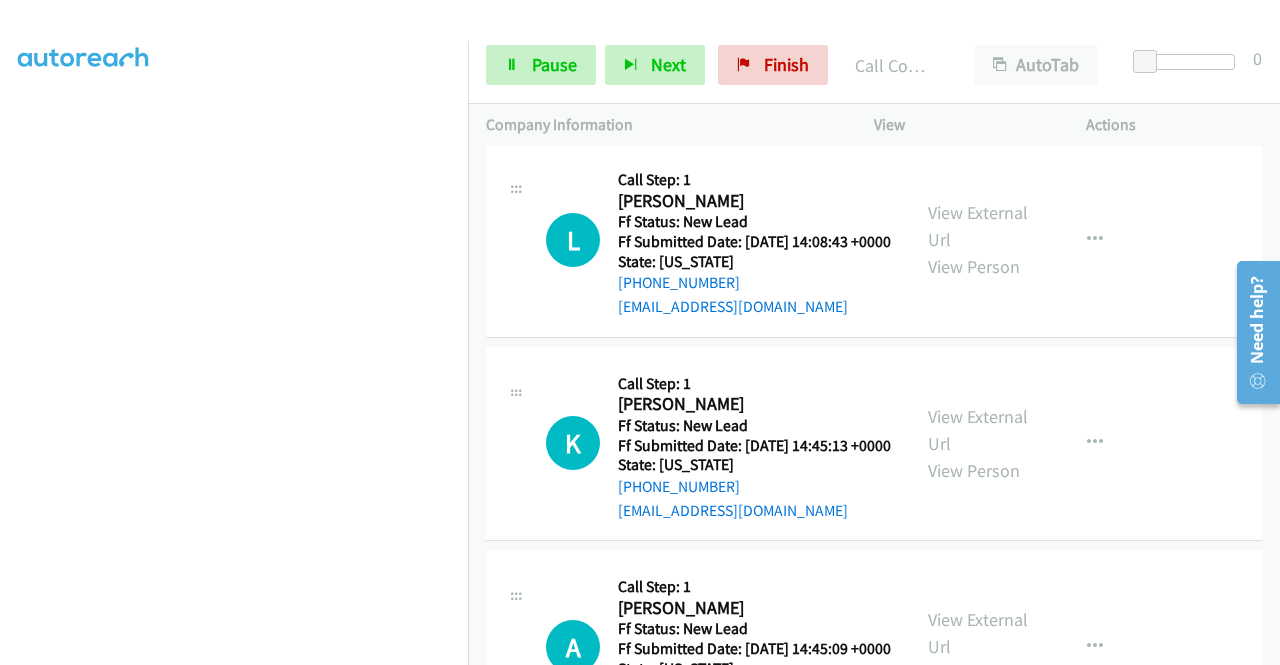 scroll, scrollTop: 2447, scrollLeft: 0, axis: vertical 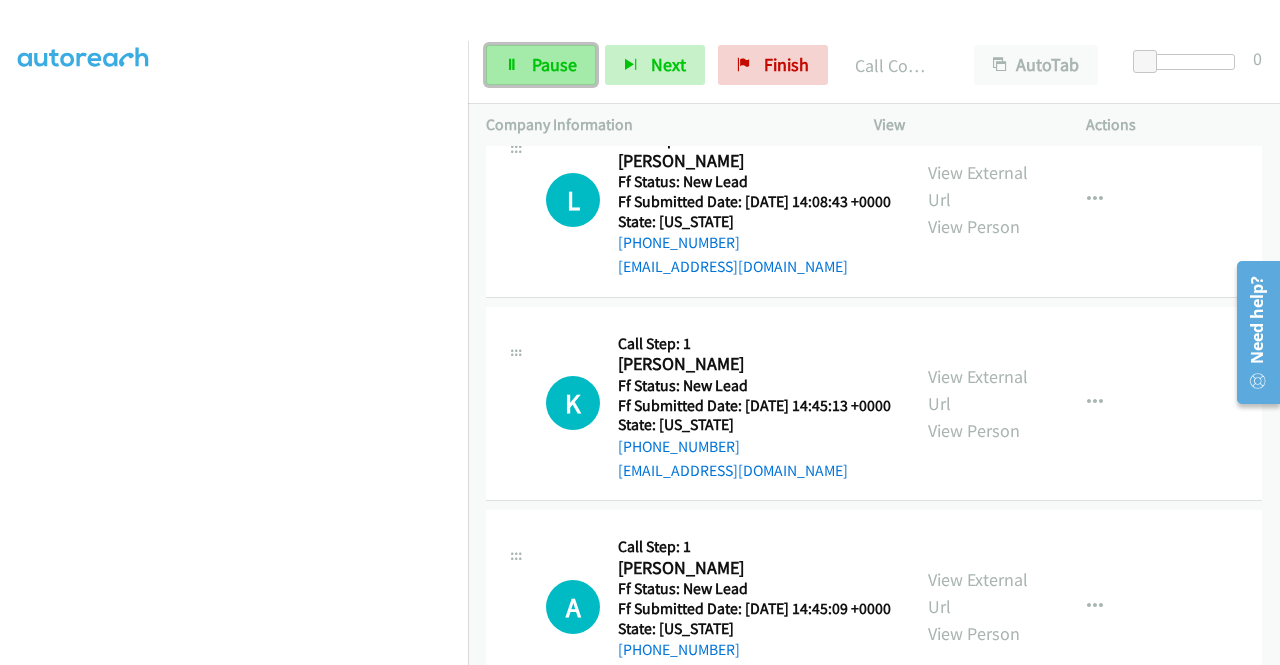 click on "Pause" at bounding box center (541, 65) 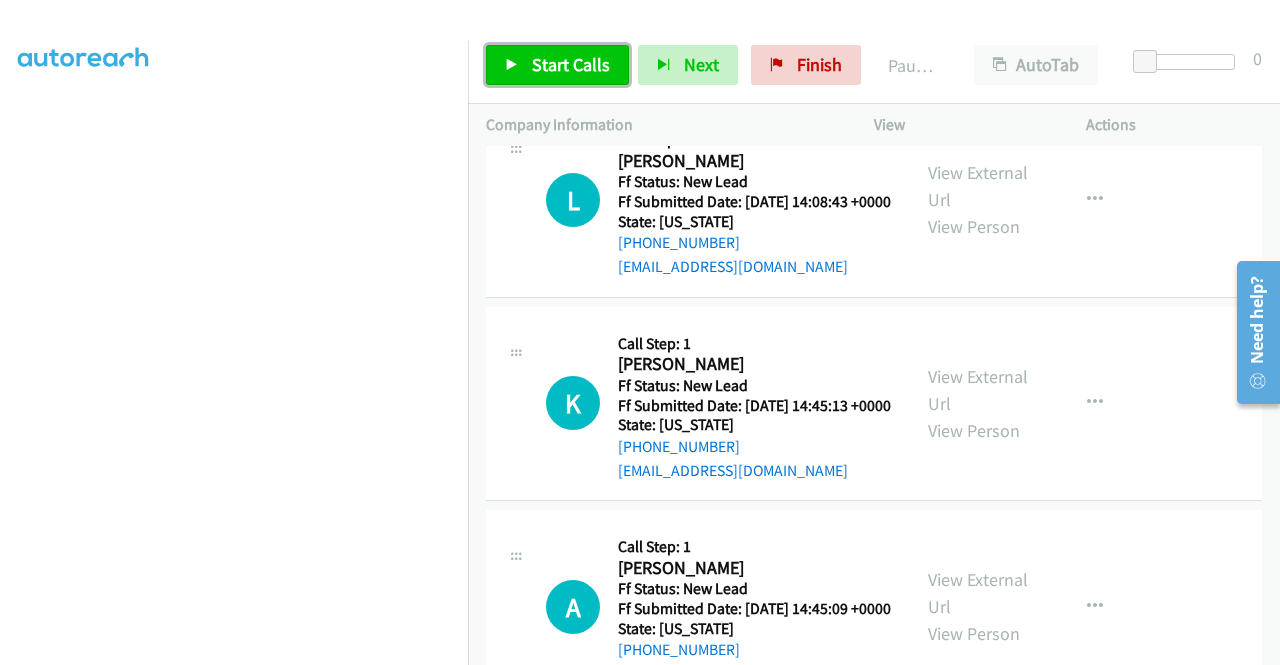 click on "Start Calls" at bounding box center [571, 64] 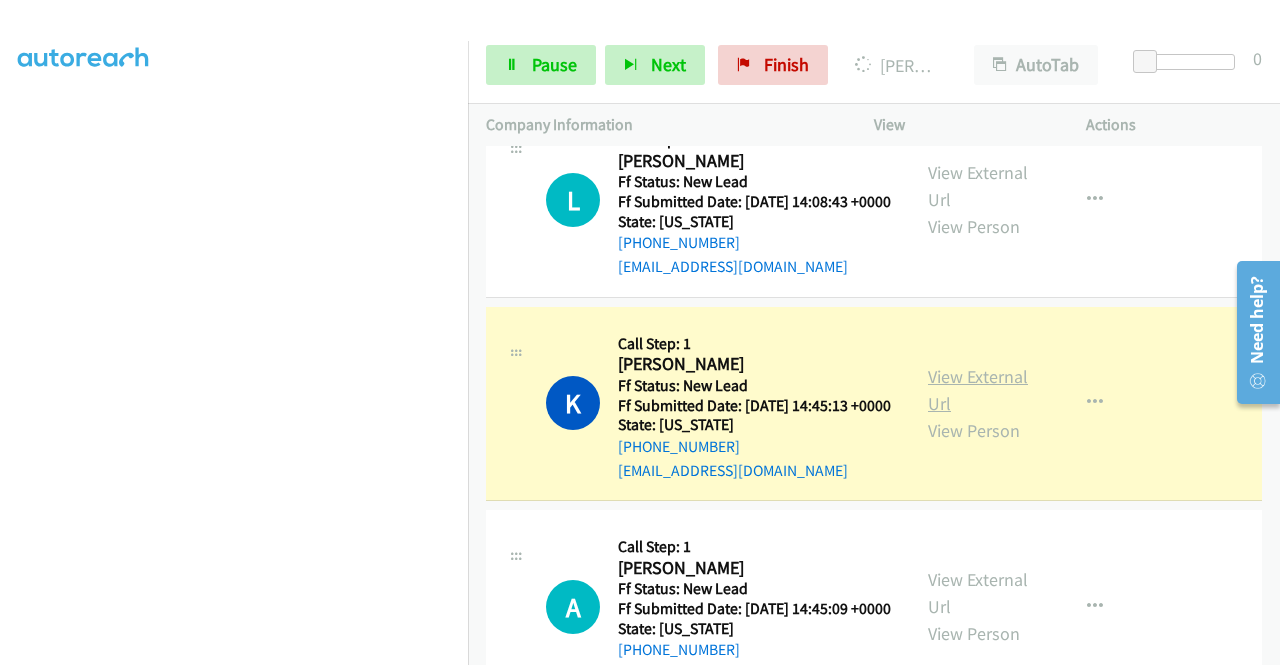 click on "View External Url" at bounding box center [978, 390] 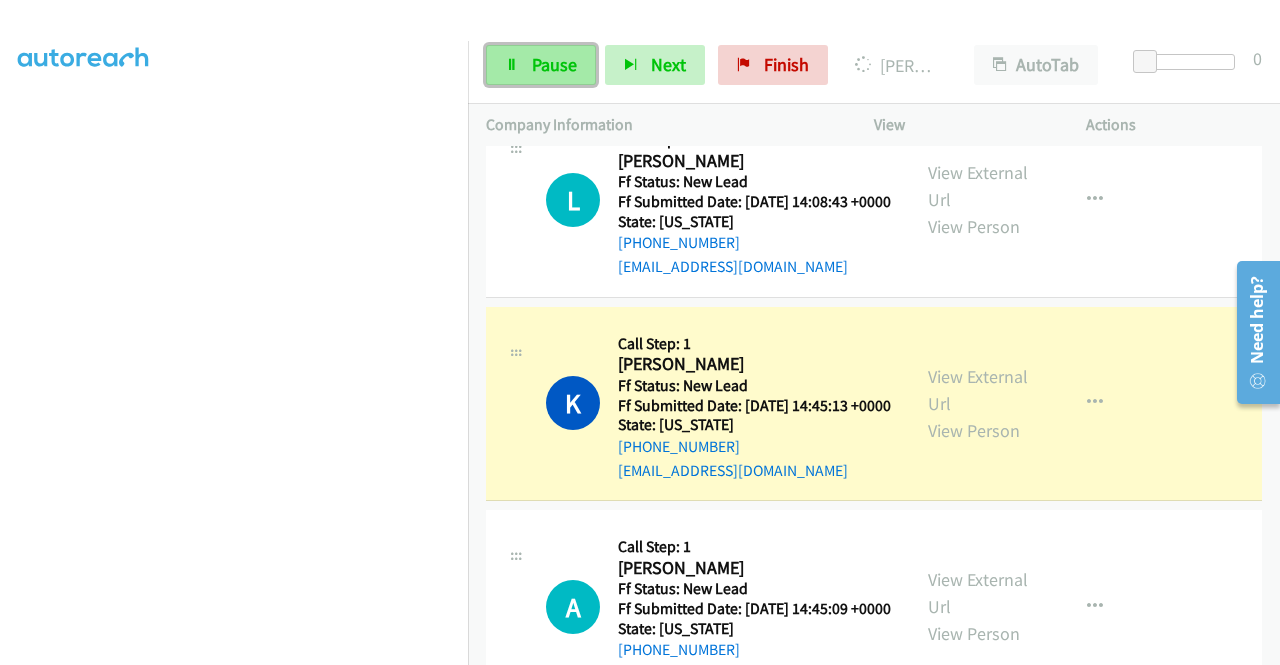 click on "Pause" at bounding box center (554, 64) 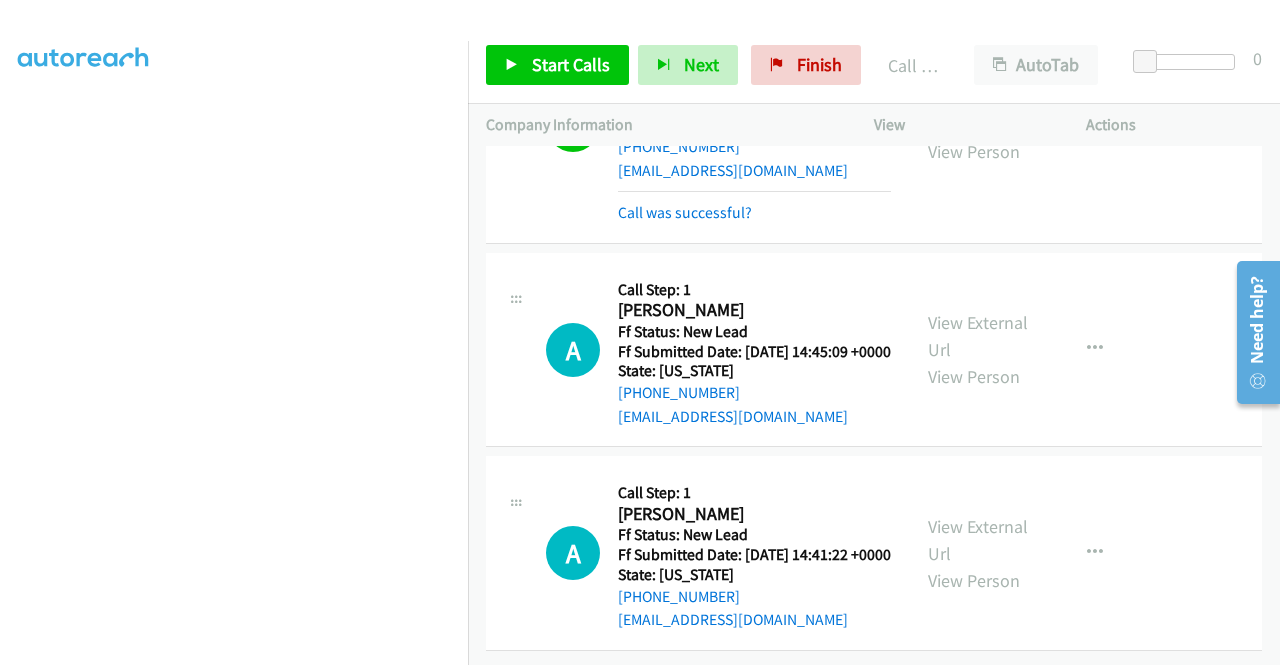 scroll, scrollTop: 3005, scrollLeft: 0, axis: vertical 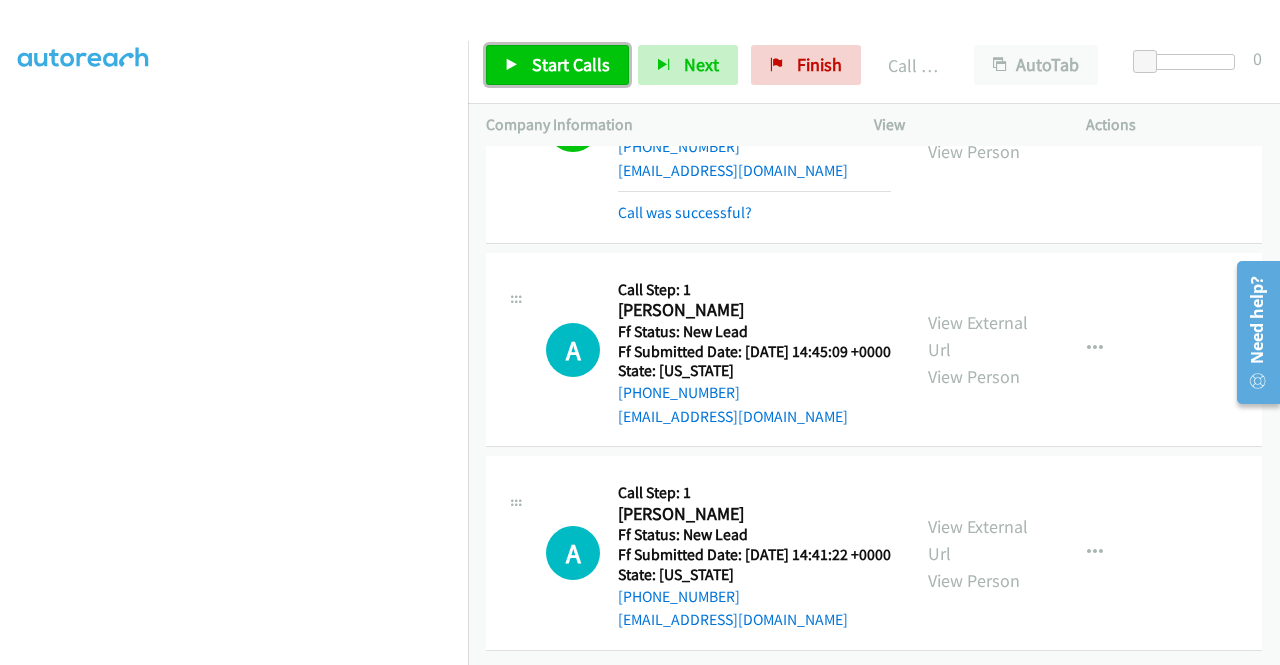 click on "Start Calls" at bounding box center (571, 64) 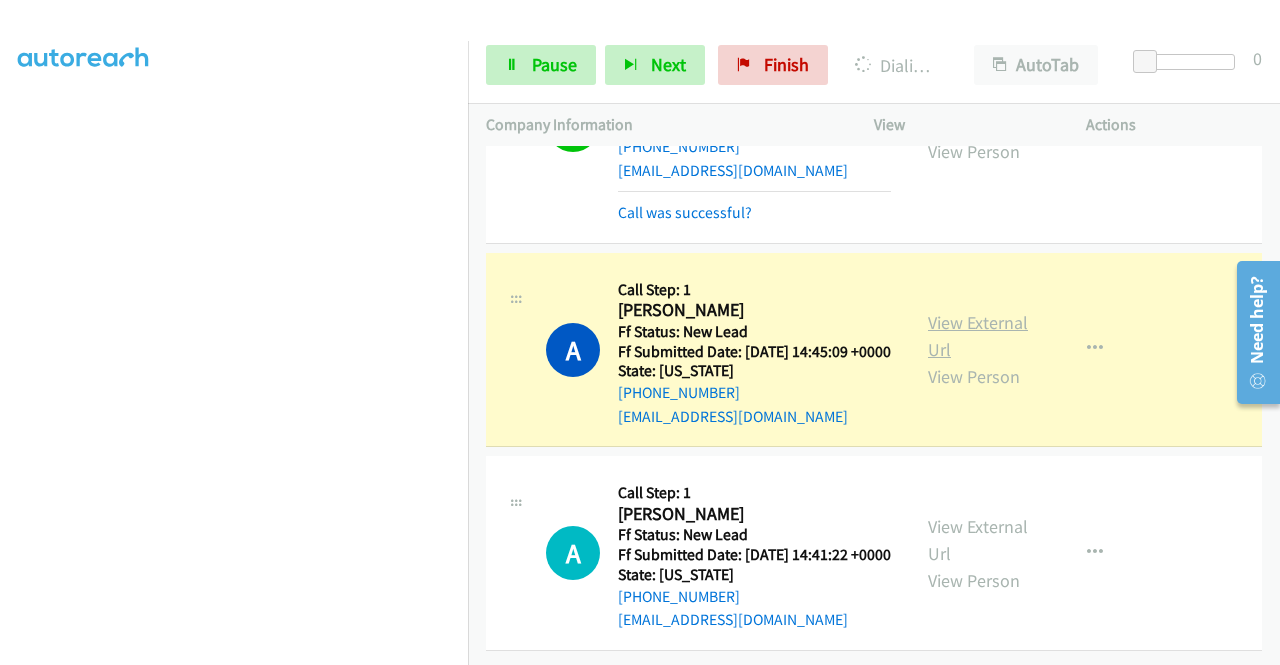 click on "View External Url" at bounding box center (978, 336) 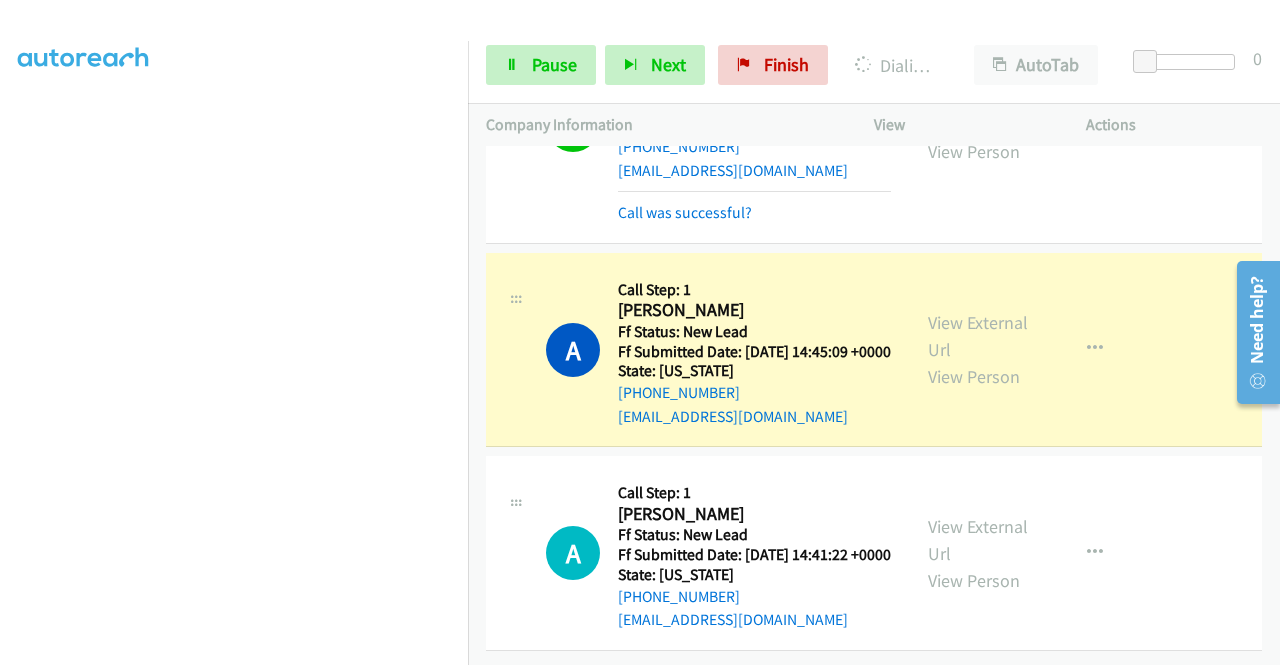 scroll, scrollTop: 0, scrollLeft: 0, axis: both 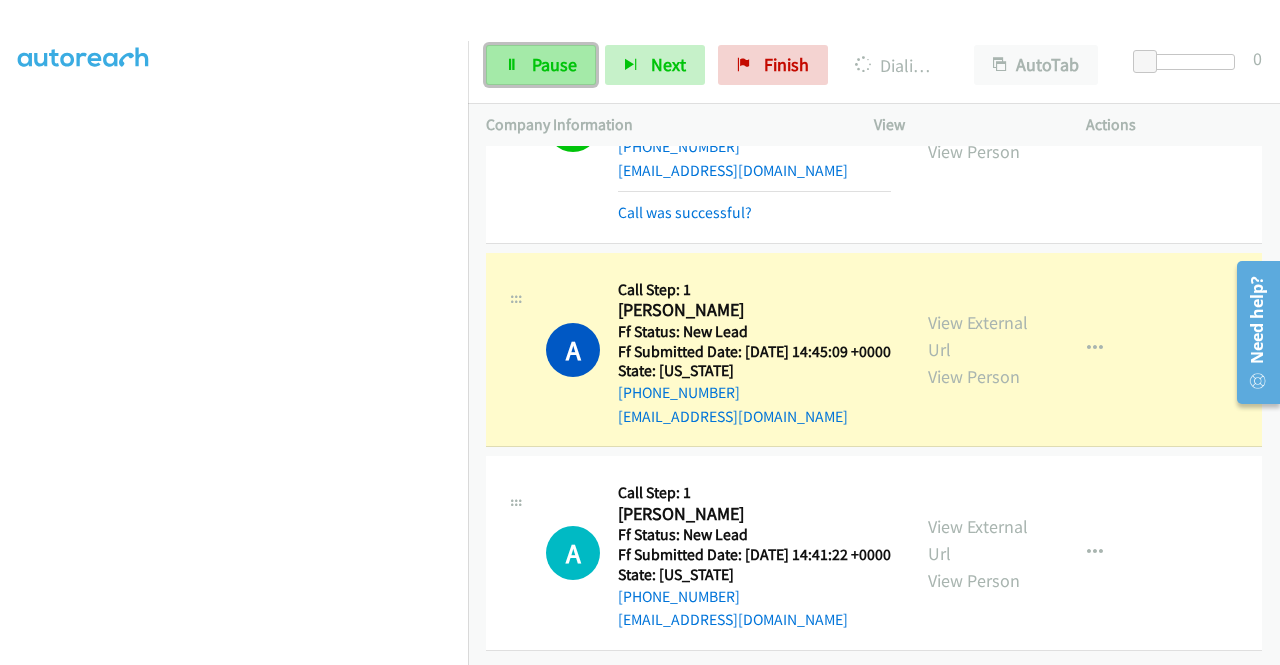 click on "Pause" at bounding box center [554, 64] 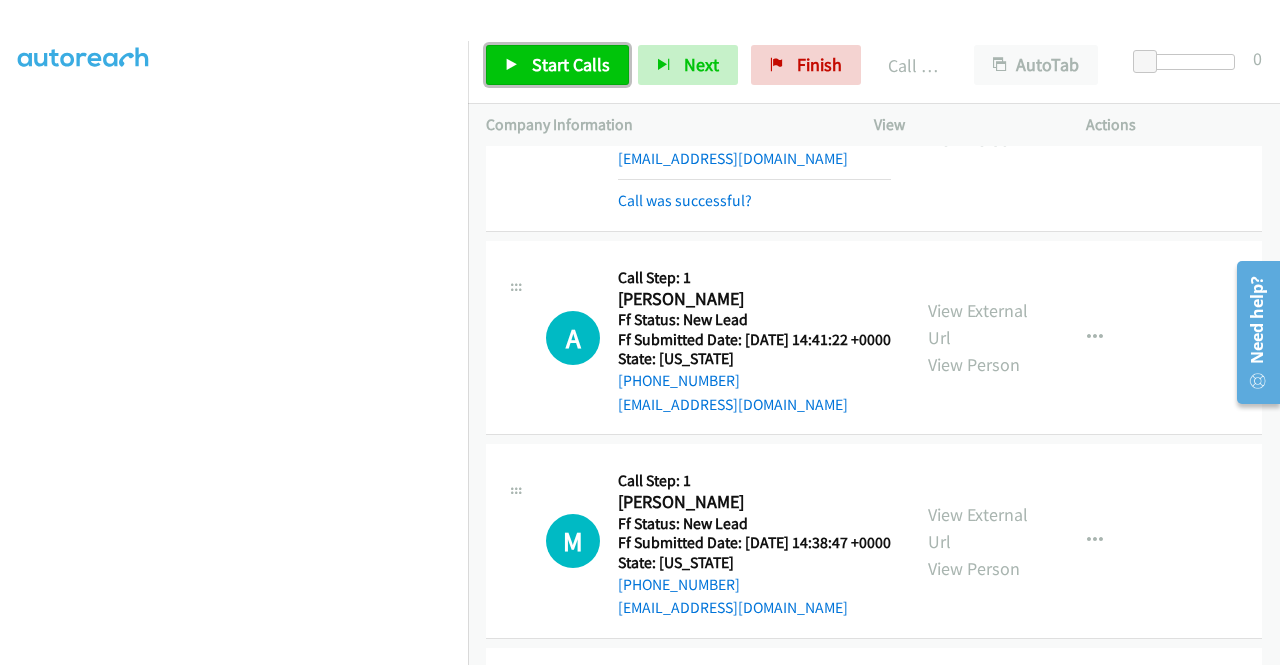 click on "Start Calls" at bounding box center [571, 64] 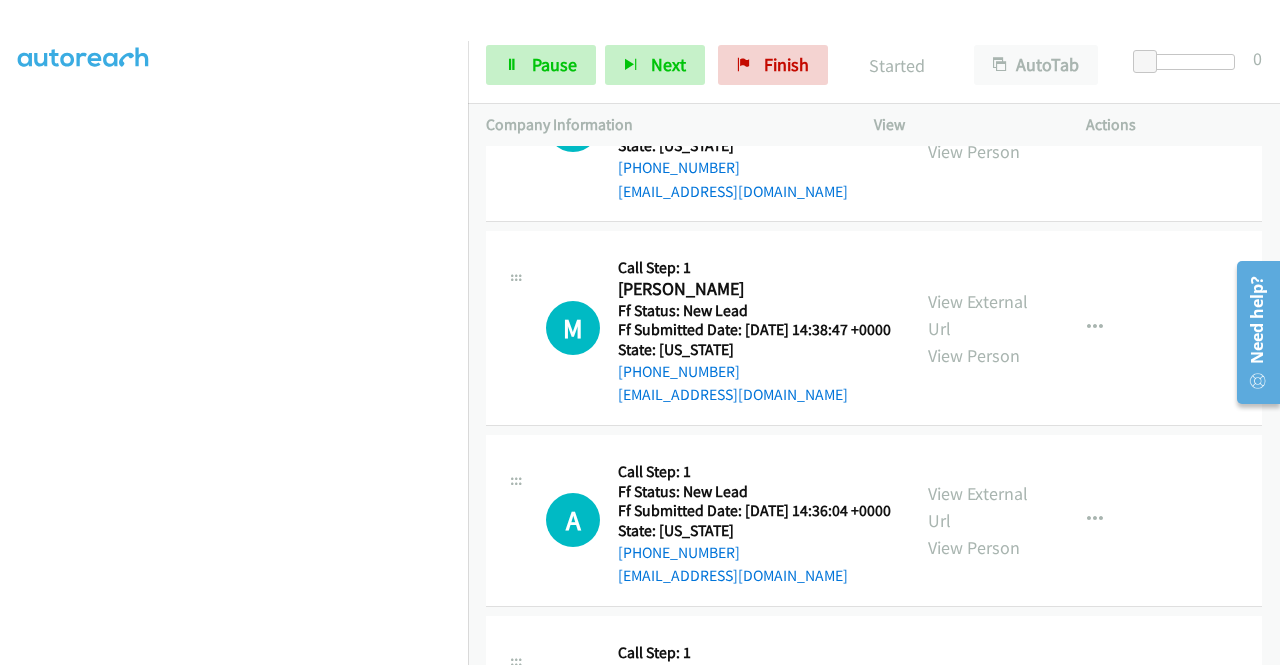 scroll, scrollTop: 3218, scrollLeft: 0, axis: vertical 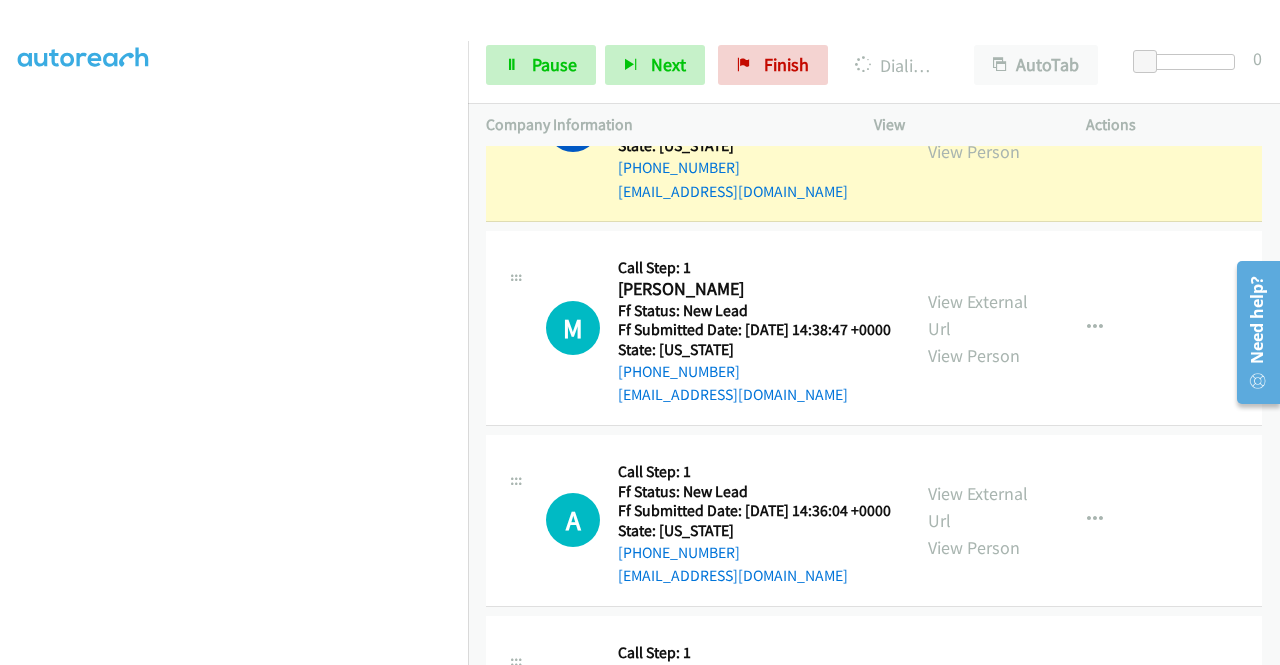 click on "View External Url" at bounding box center [978, 111] 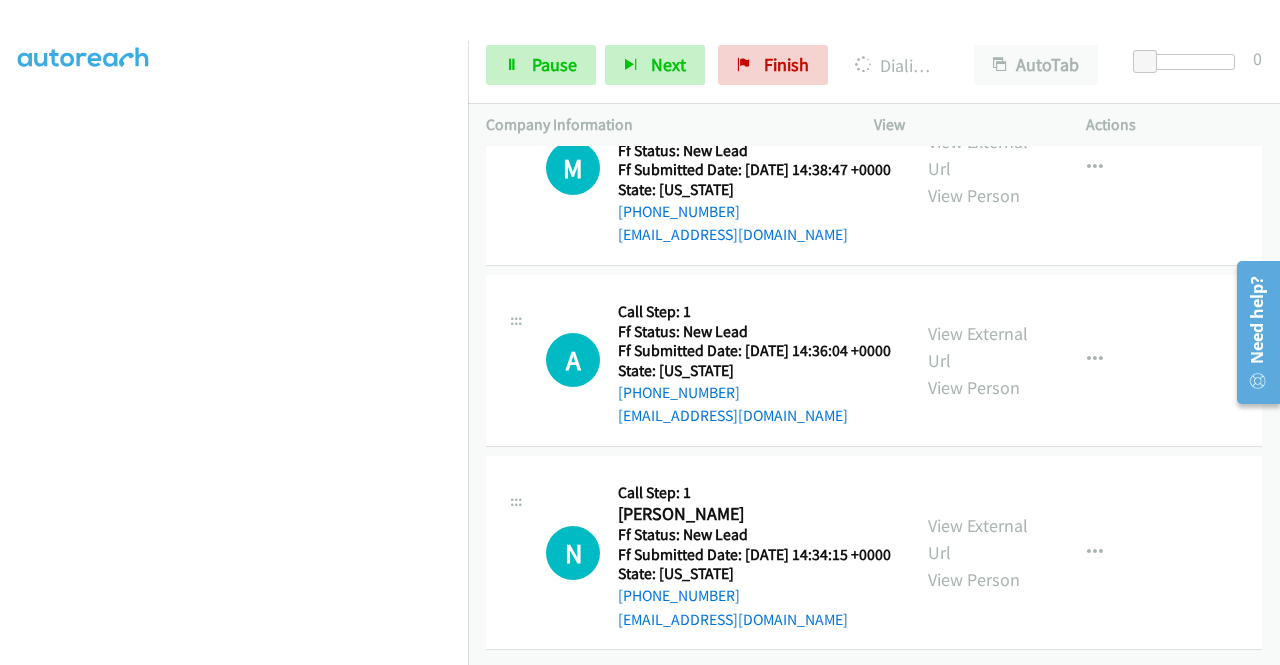 scroll, scrollTop: 3512, scrollLeft: 0, axis: vertical 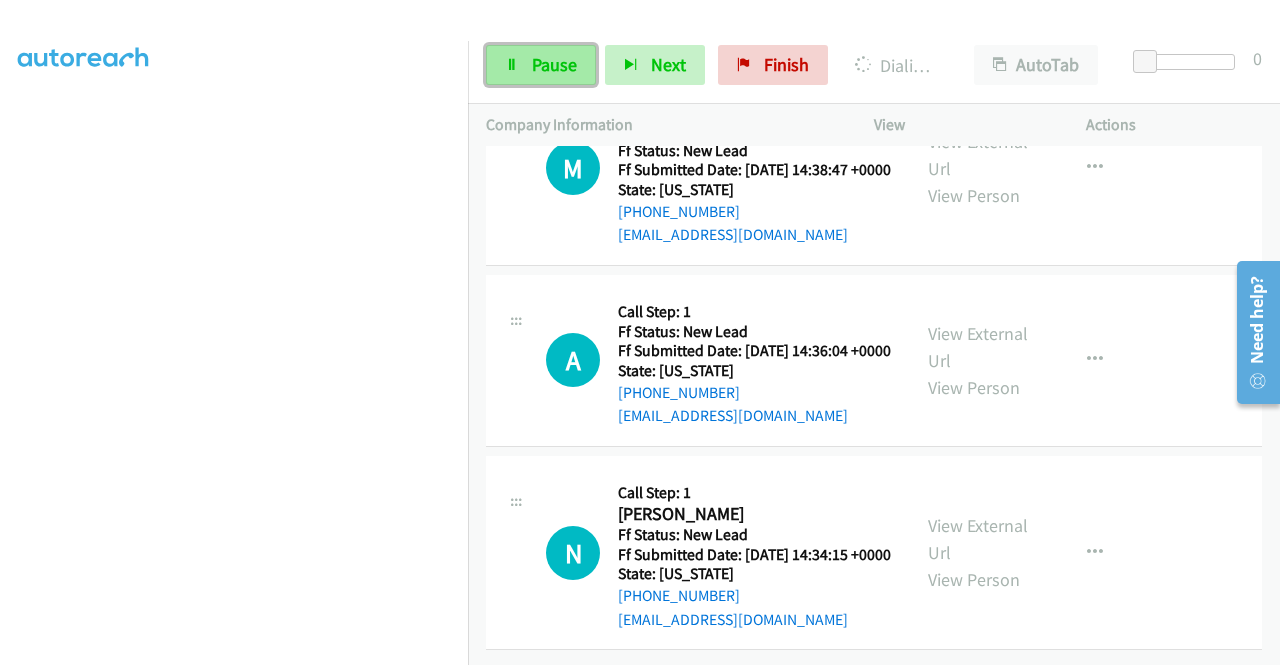 click on "Pause" at bounding box center [554, 64] 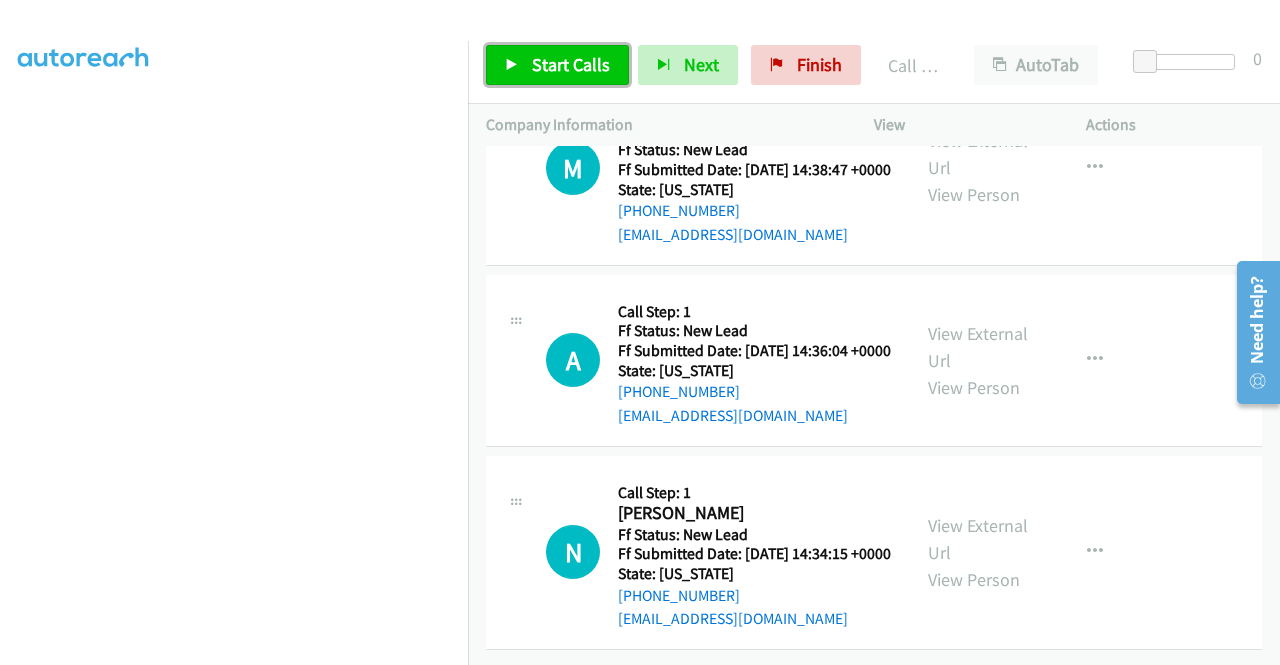 click at bounding box center [512, 66] 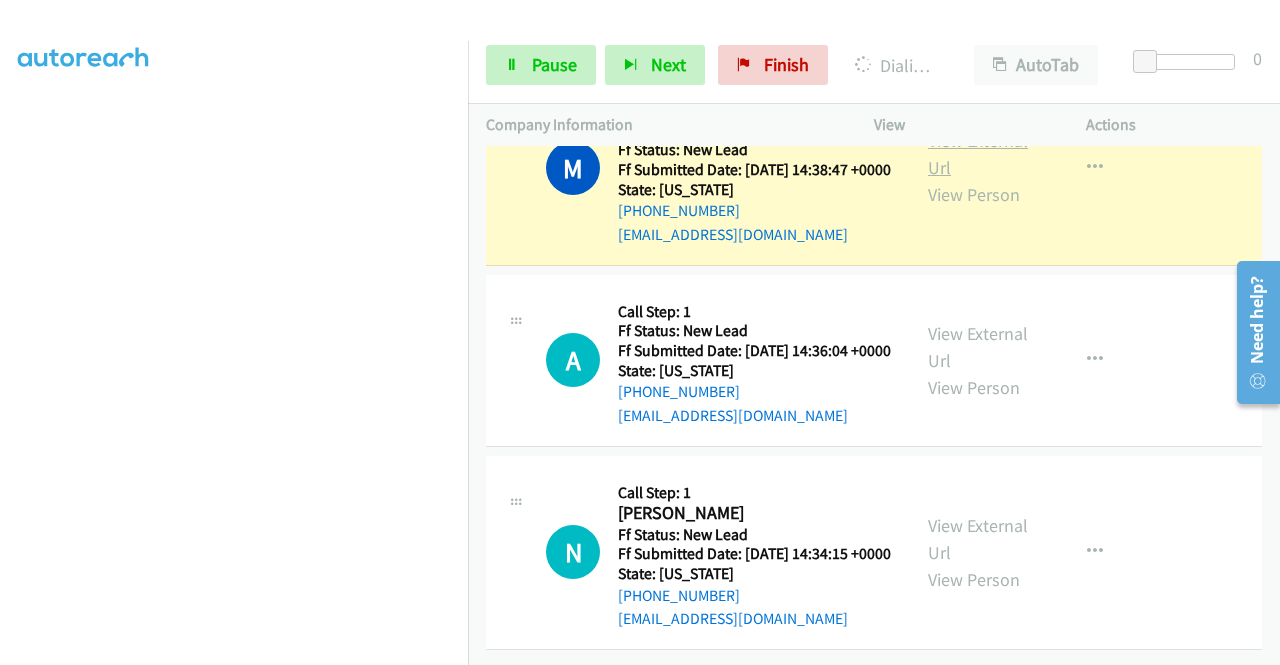 click on "View External Url" at bounding box center (978, 154) 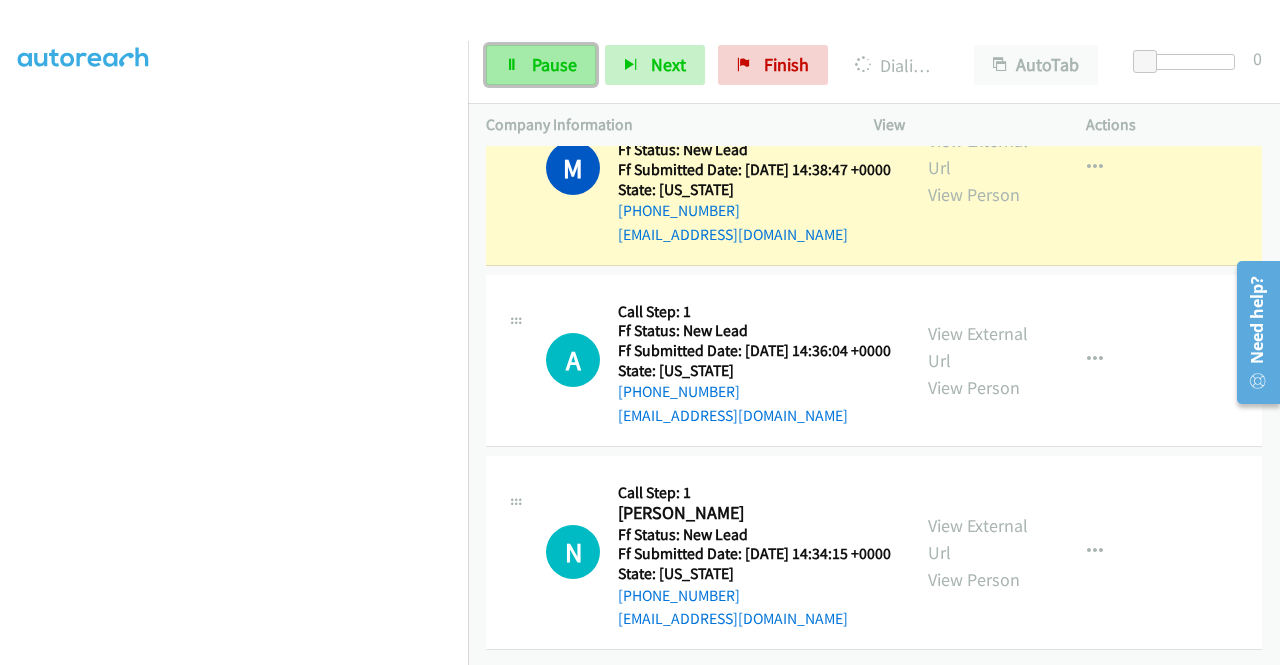 click on "Pause" at bounding box center [541, 65] 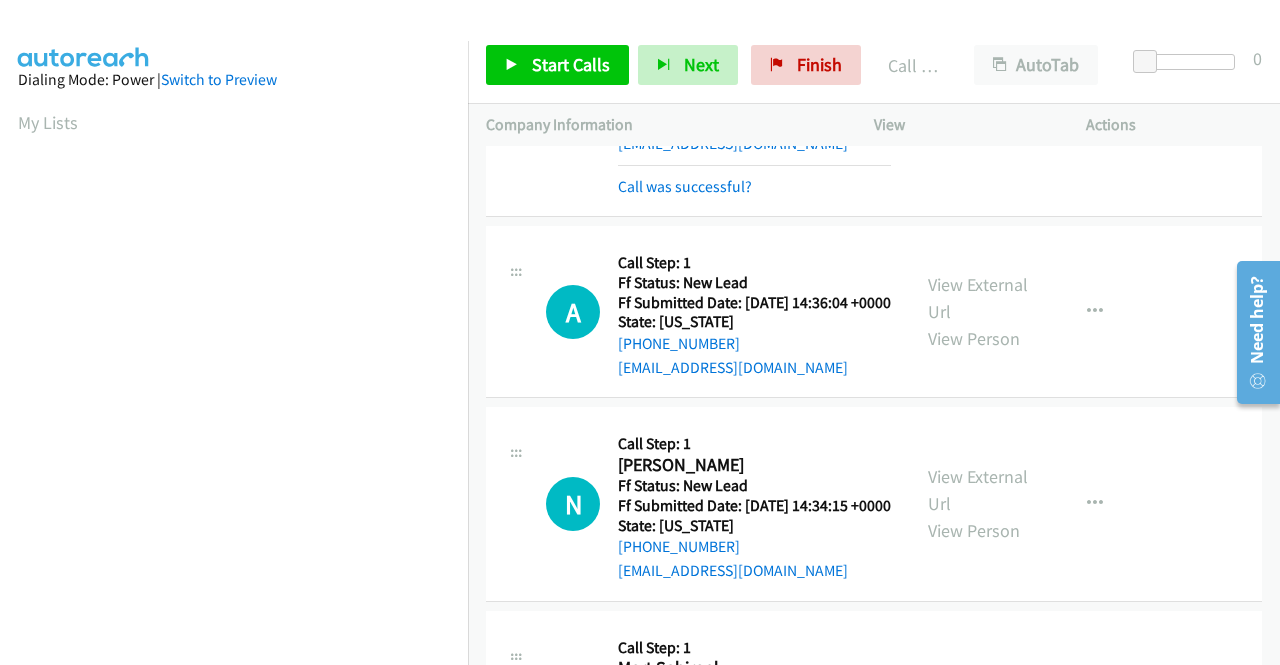 scroll, scrollTop: 456, scrollLeft: 0, axis: vertical 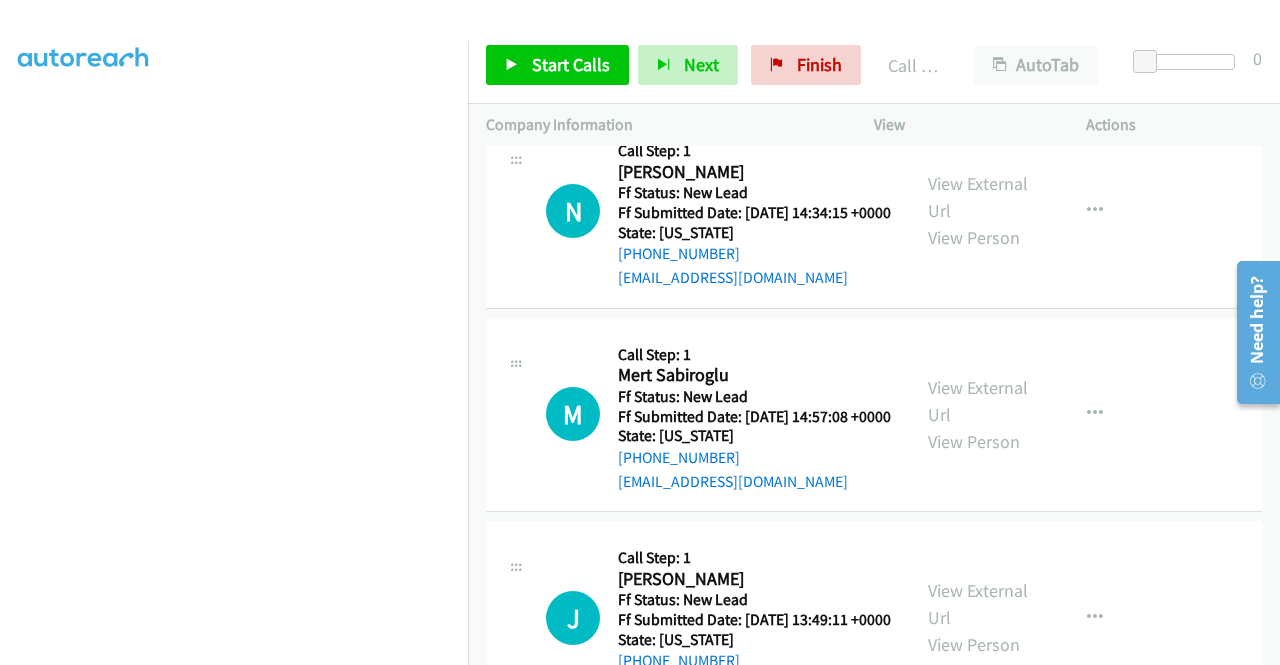 click on "Call was successful?" at bounding box center [685, -107] 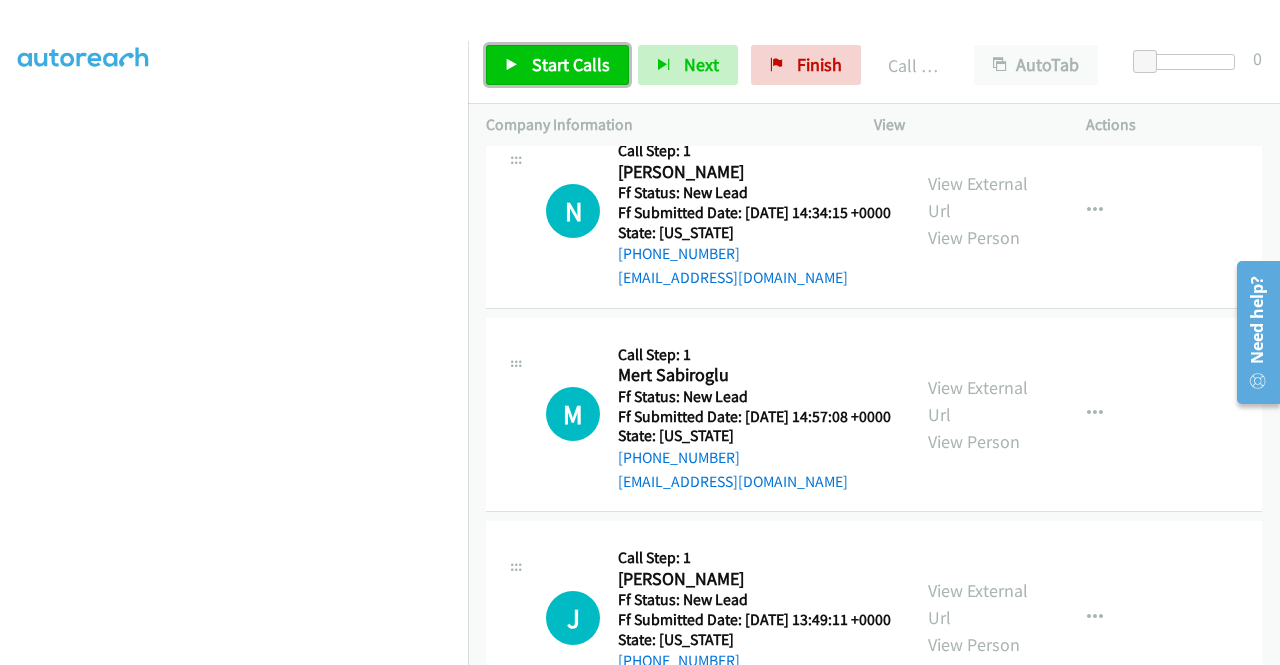 click on "Start Calls" at bounding box center [571, 64] 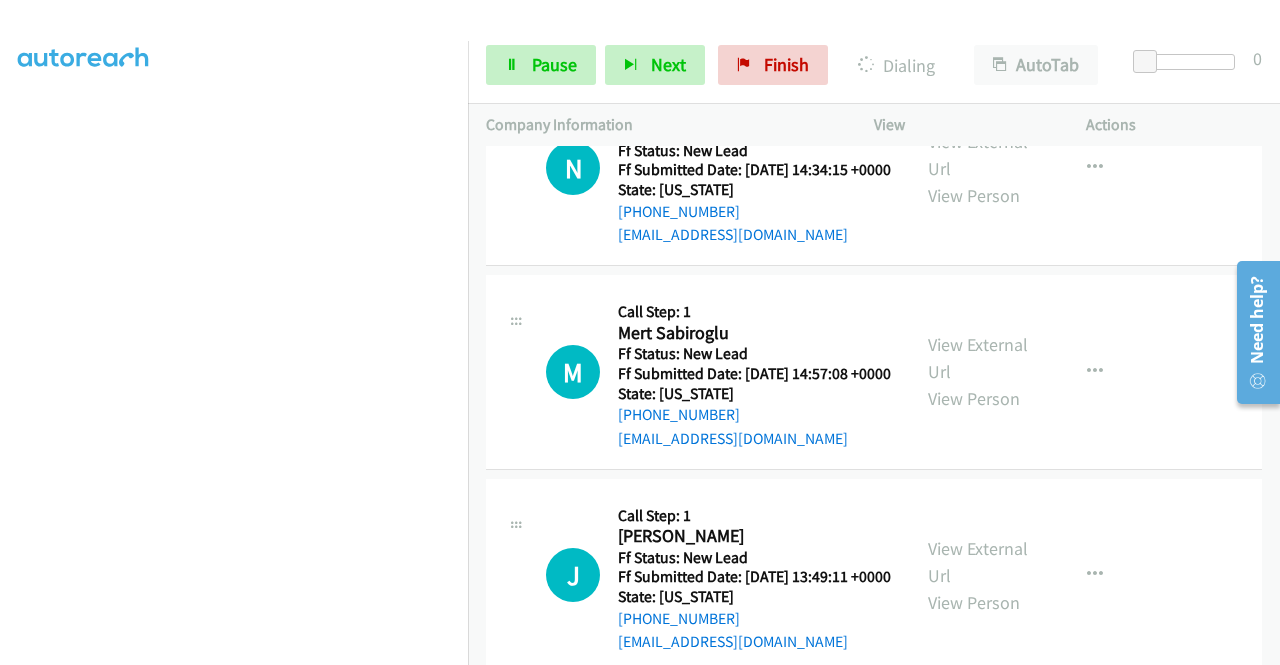 click on "View External Url" at bounding box center [978, -37] 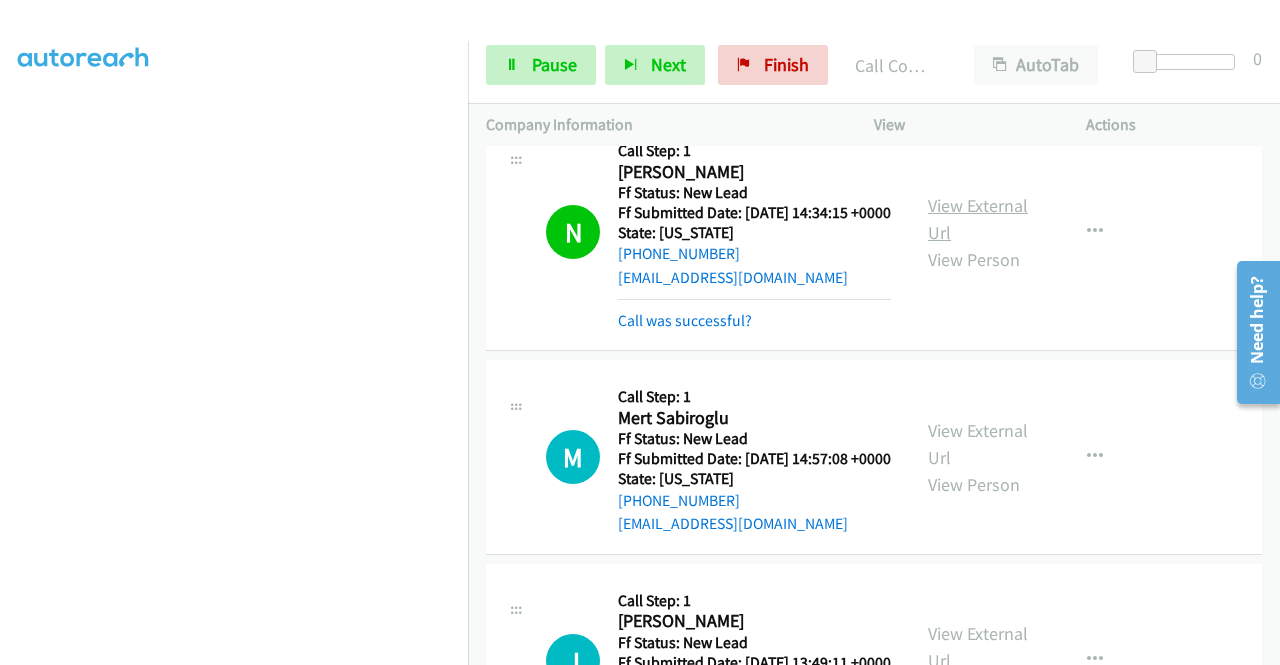 click on "View External Url" at bounding box center [978, 219] 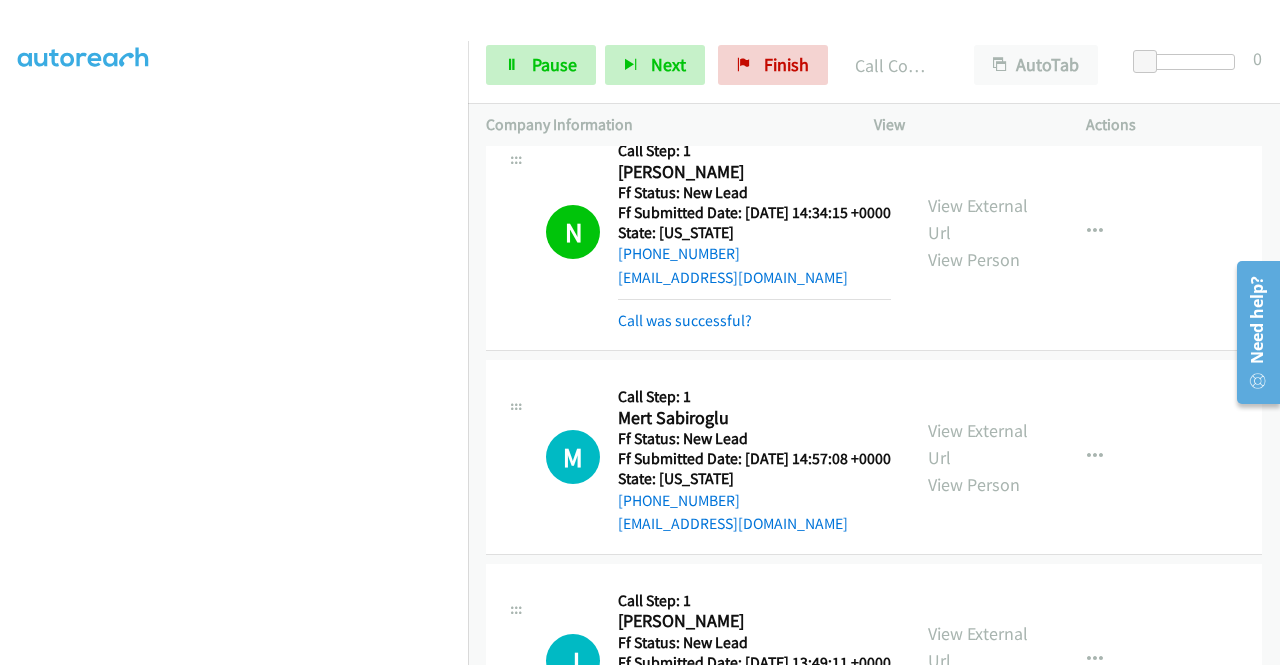 click on "[PHONE_NUMBER]
Call failed - Please reload the list and try again
The Callbar Failed to Load Please Open it and Reload the Page
Hmm something isn't quite right.. Please refresh the page
Hmm something isn't quite right.. Please refresh the page
No records are currently dialable. We'll auto-refresh when new records are added or you can switch to another list or campaign.
Loading New Records ...
M
Callback Scheduled
Call Step: 1
[PERSON_NAME]
America/[GEOGRAPHIC_DATA]
Ff Status: New Lead
Ff Submitted Date: [DATE] 14:22:40 +0000
State: [US_STATE]
[PHONE_NUMBER]
[EMAIL_ADDRESS][DOMAIN_NAME]
Call was successful?
View External Url
View Person
View External Url
Email
Schedule/Manage Callback
Skip Call
Add to do not call list
W
Callback Scheduled
Call Step: 1" at bounding box center (874, 405) 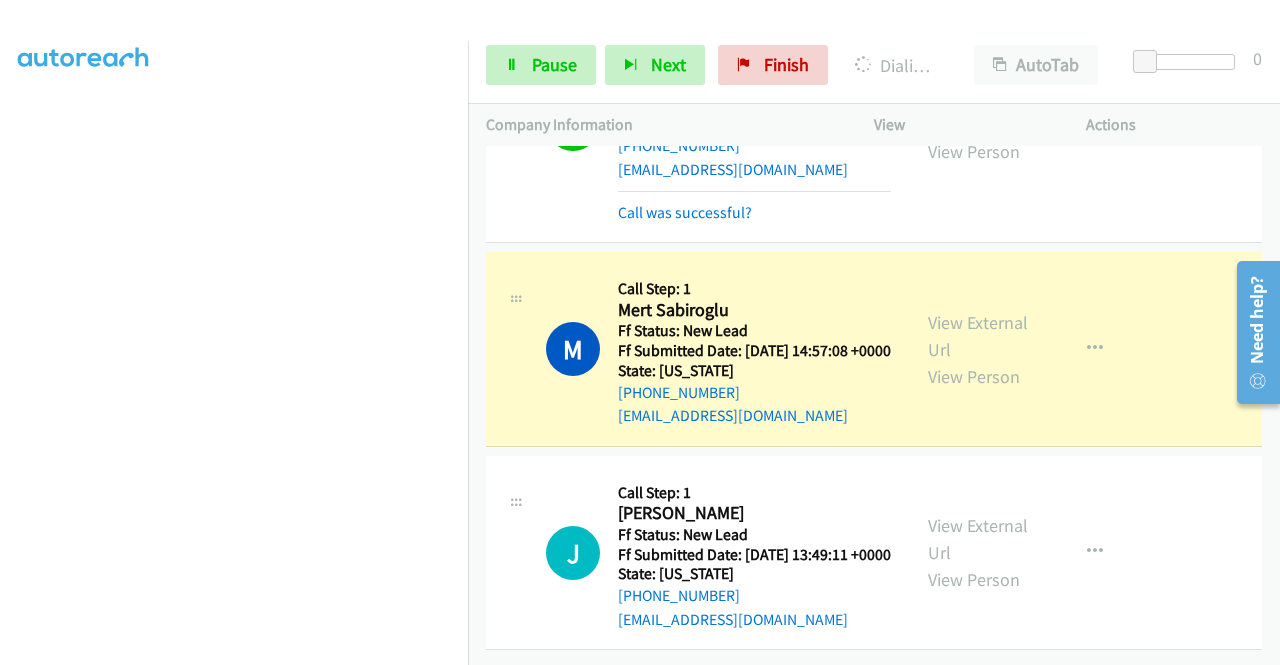 scroll, scrollTop: 4258, scrollLeft: 0, axis: vertical 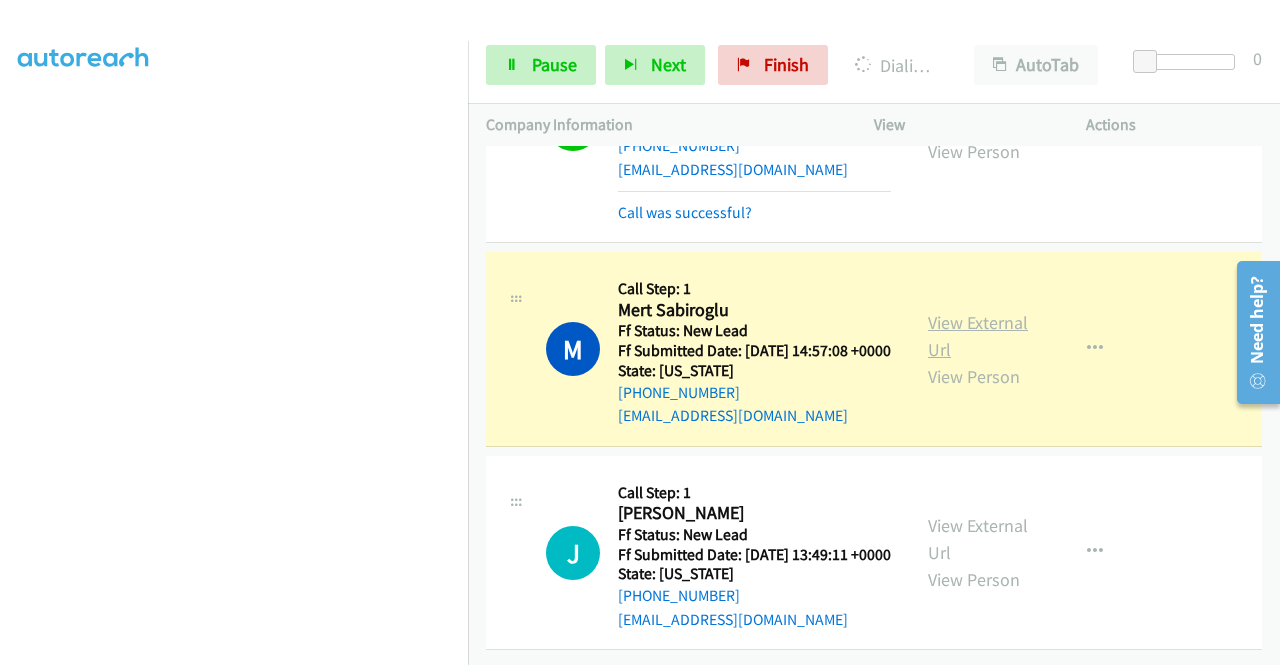 click on "View External Url" at bounding box center (978, 336) 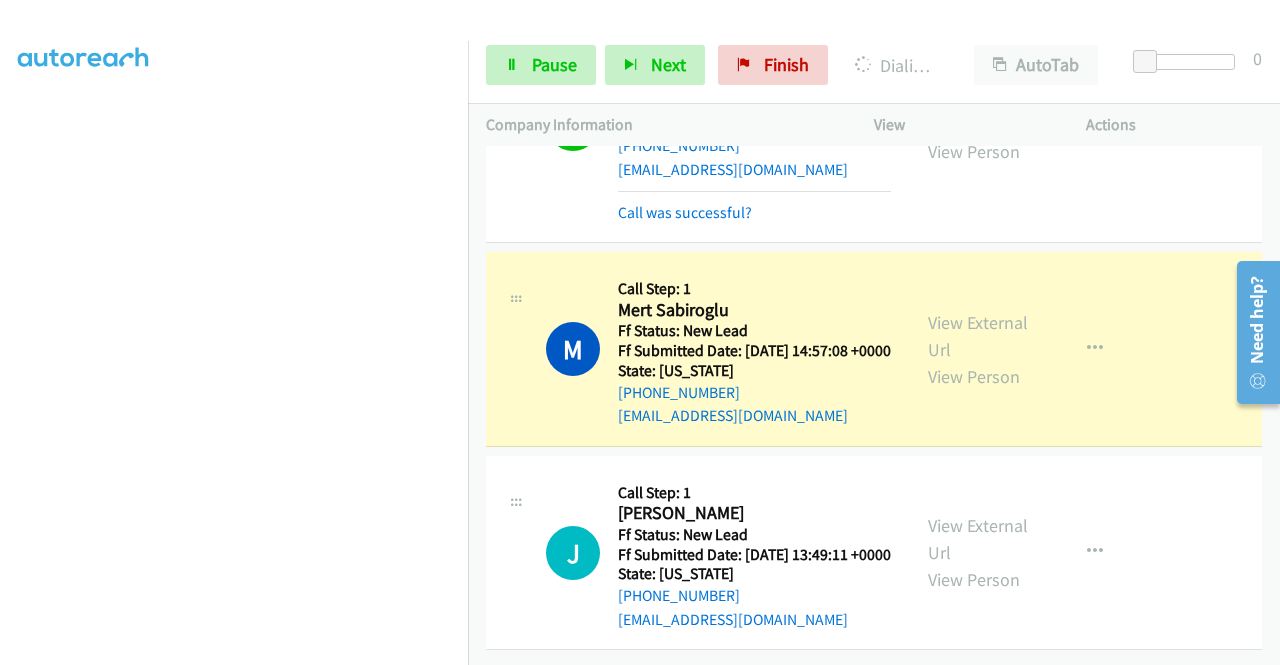 click on "Start Calls
Pause
Next
Finish
Dialing Mert Sabiroglu
AutoTab
AutoTab
0" at bounding box center (874, 65) 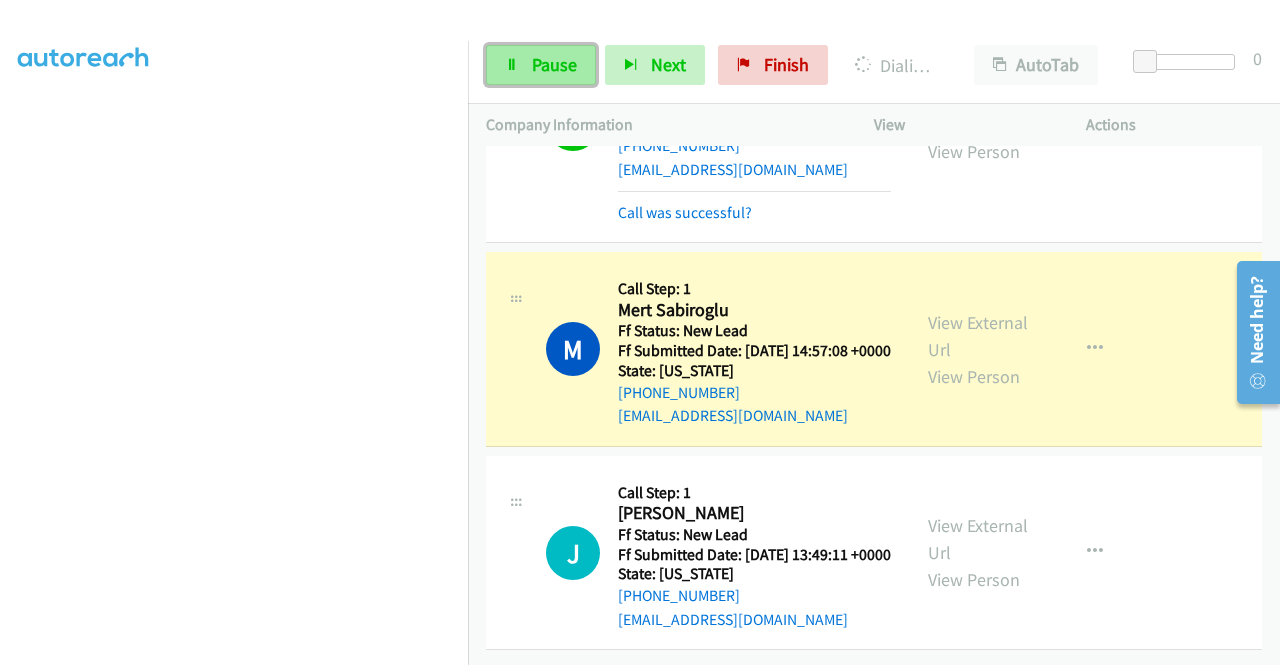 click on "Pause" at bounding box center (541, 65) 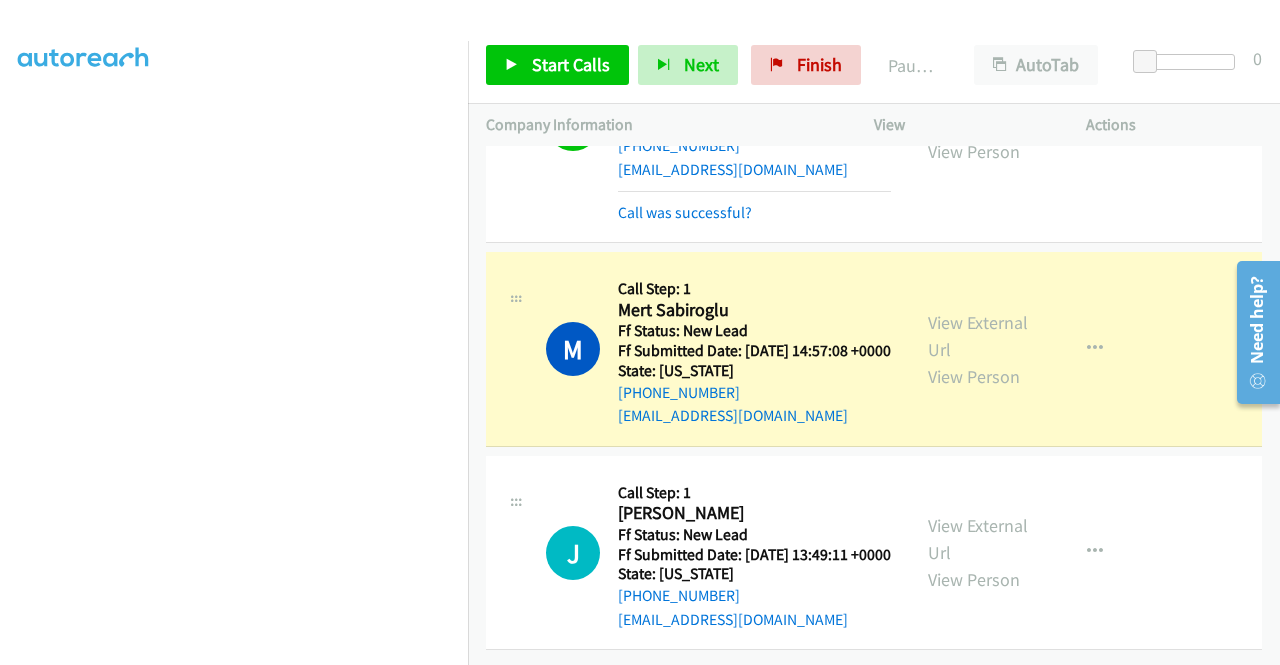 scroll, scrollTop: 0, scrollLeft: 0, axis: both 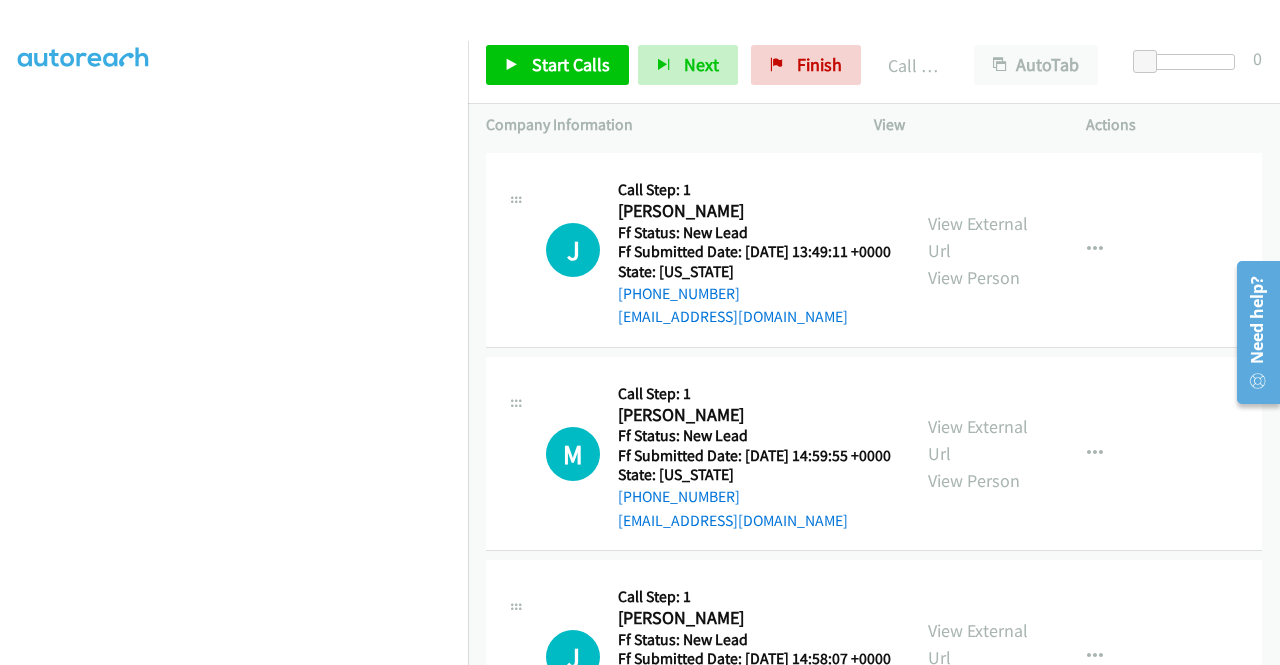 click on "Call was successful?" at bounding box center [754, 114] 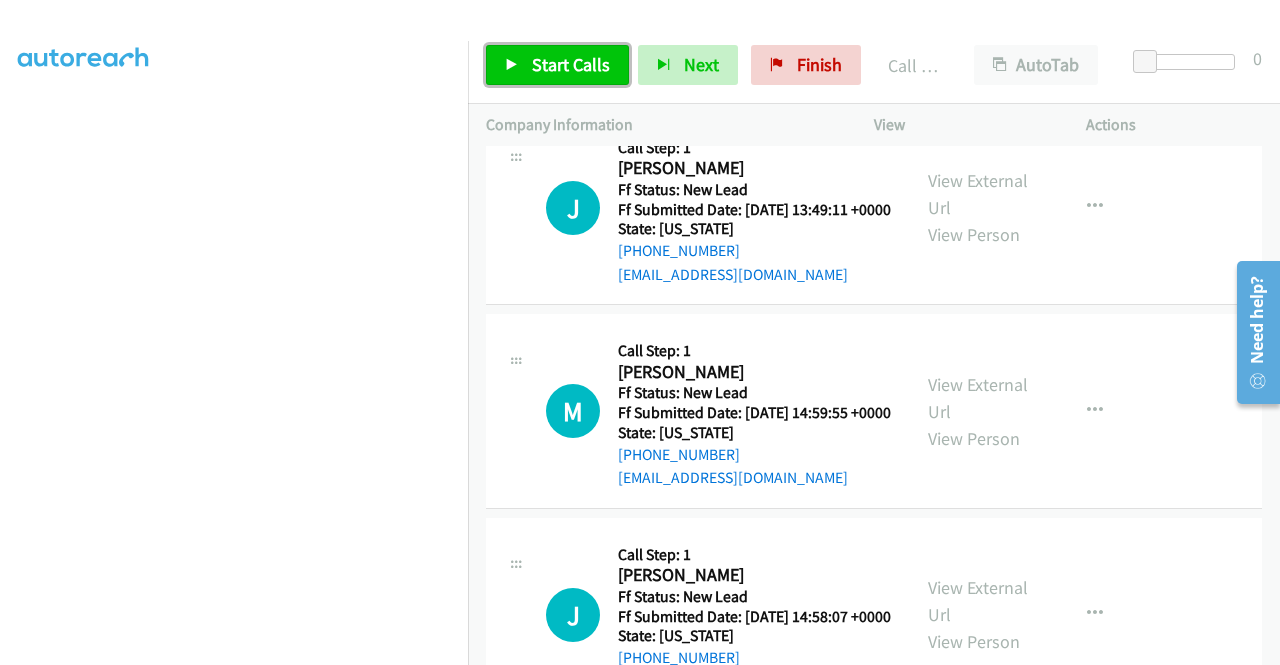 click on "Start Calls" at bounding box center [557, 65] 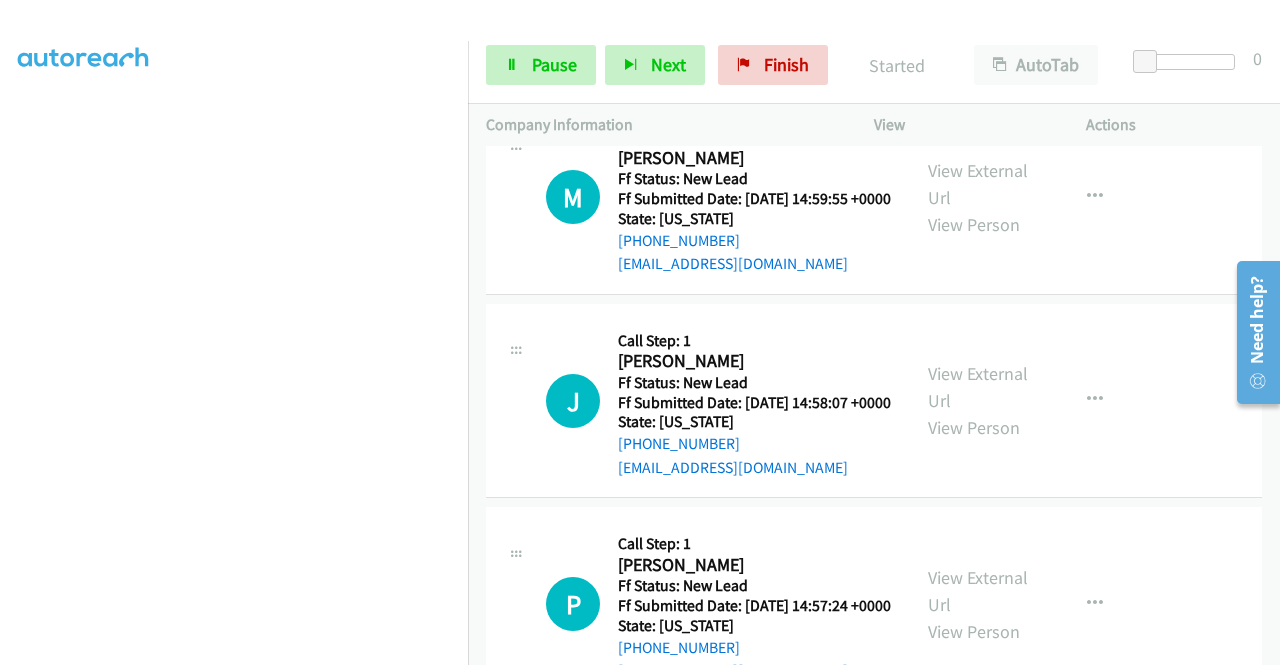 scroll, scrollTop: 4512, scrollLeft: 0, axis: vertical 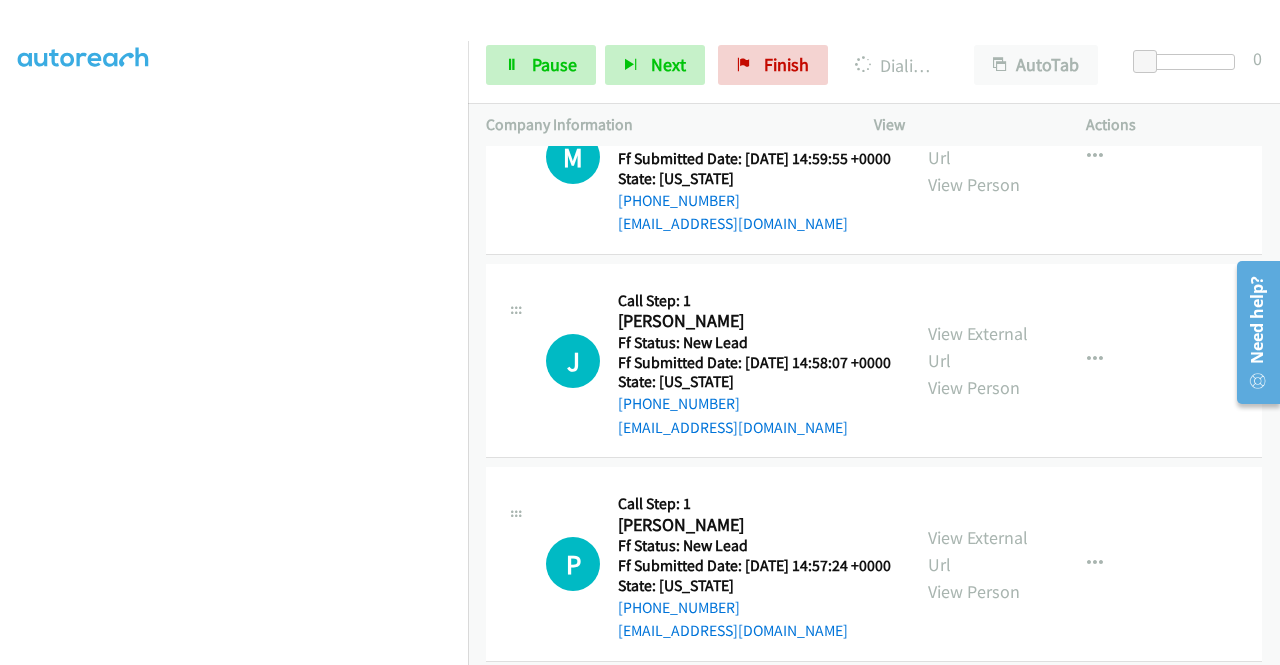 click on "View External Url" at bounding box center [978, -60] 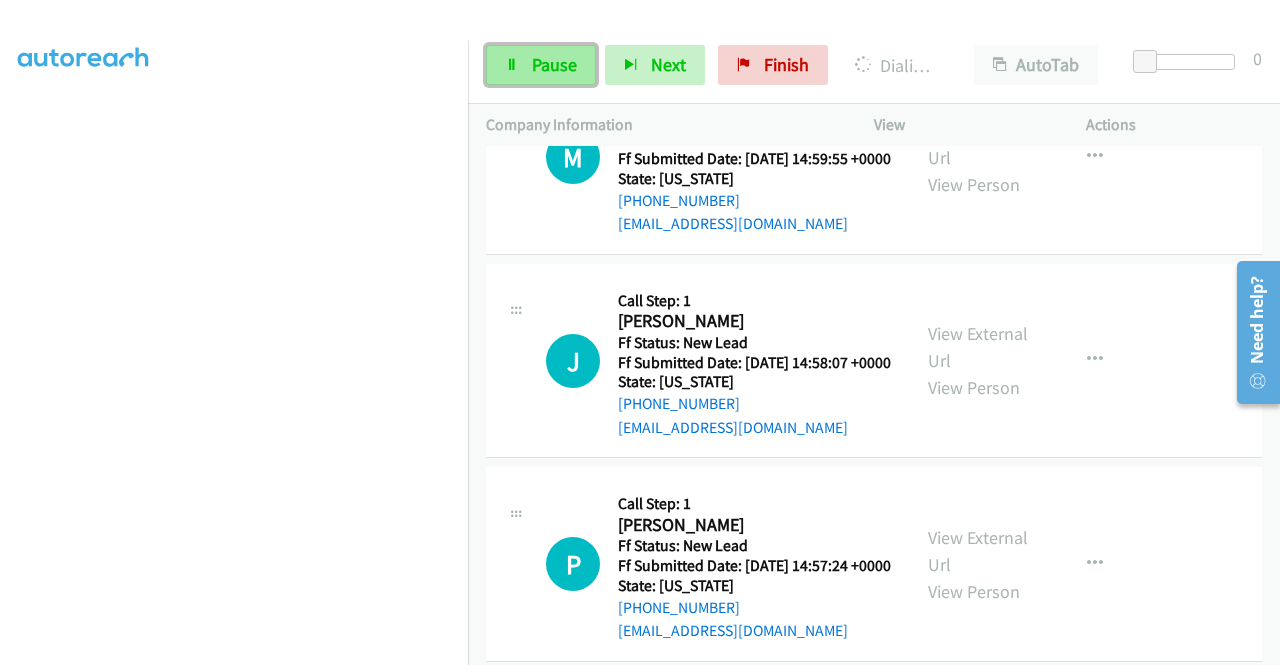 click on "Pause" at bounding box center [541, 65] 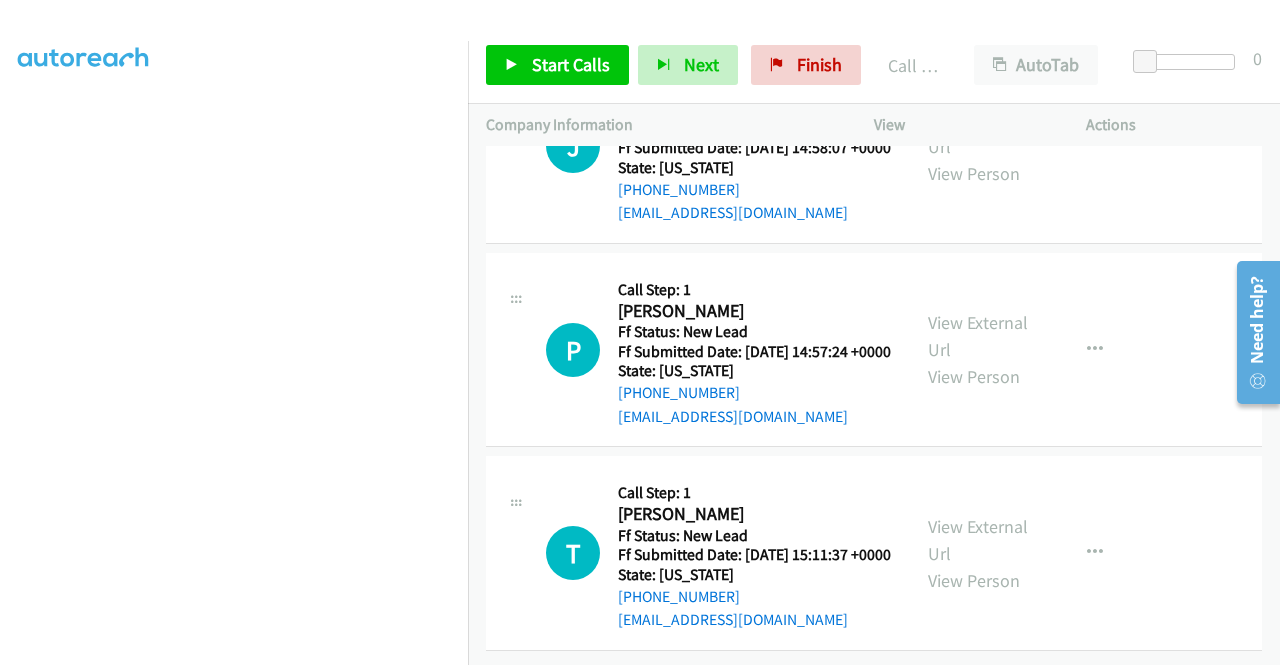 scroll, scrollTop: 4800, scrollLeft: 0, axis: vertical 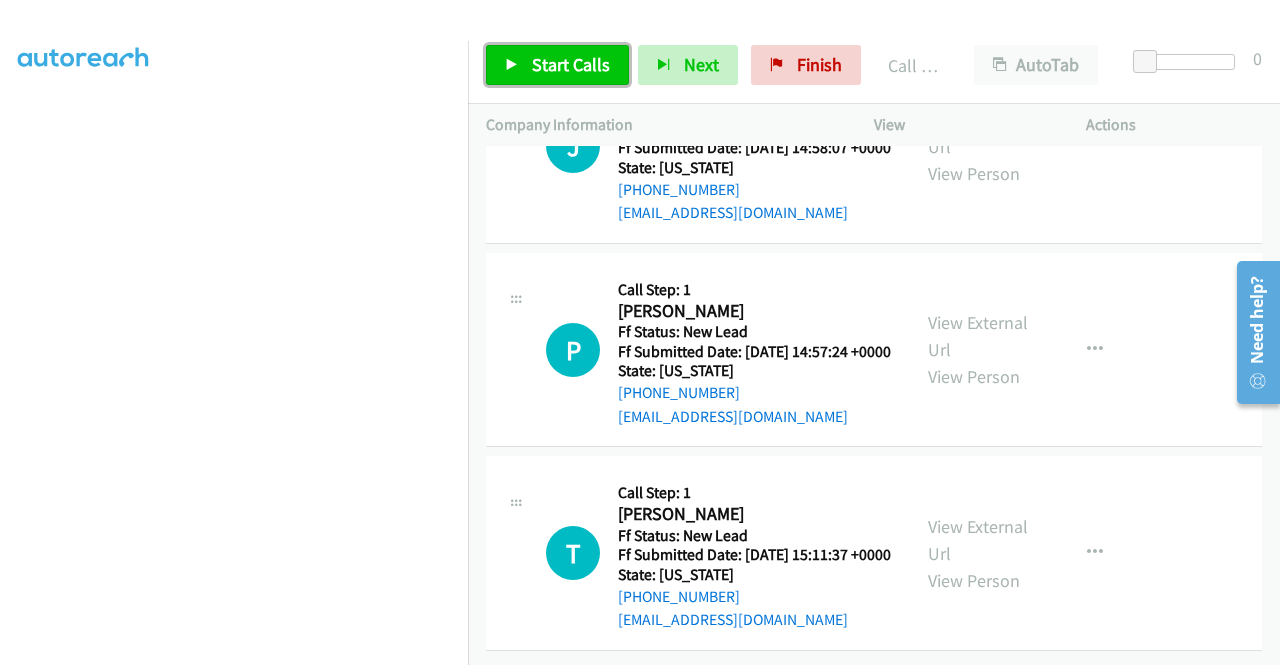 click on "Start Calls" at bounding box center (557, 65) 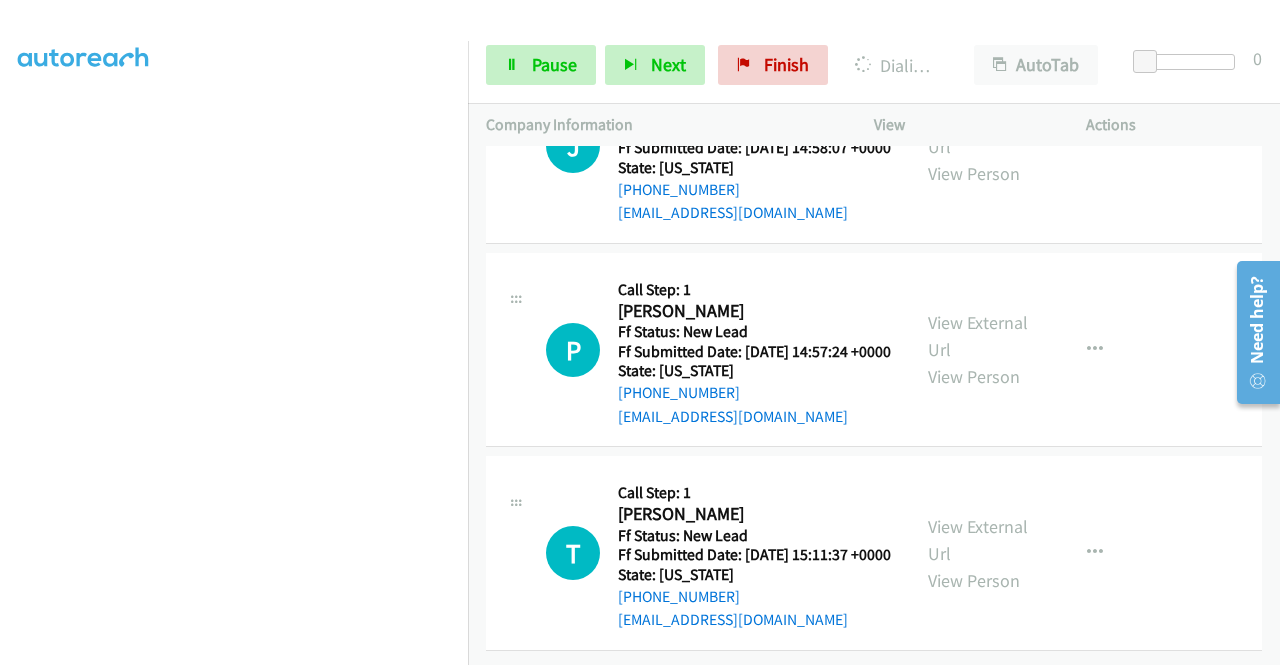 click on "View External Url
View Person" at bounding box center [980, -58] 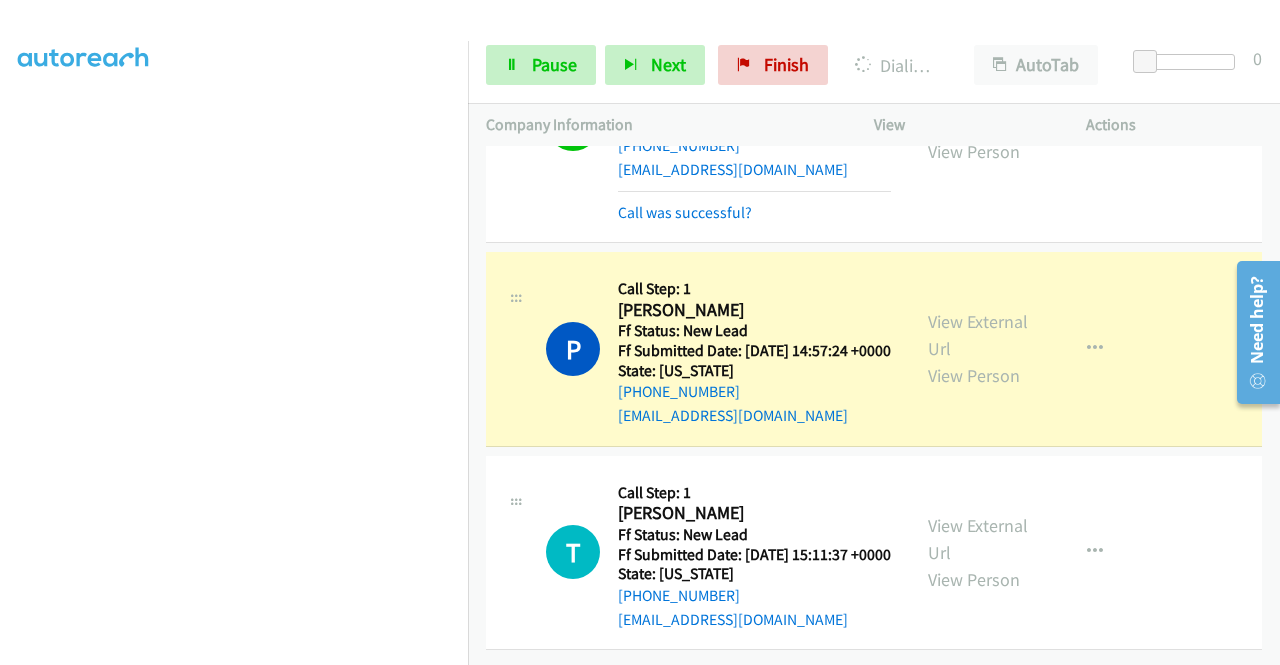 scroll, scrollTop: 5266, scrollLeft: 0, axis: vertical 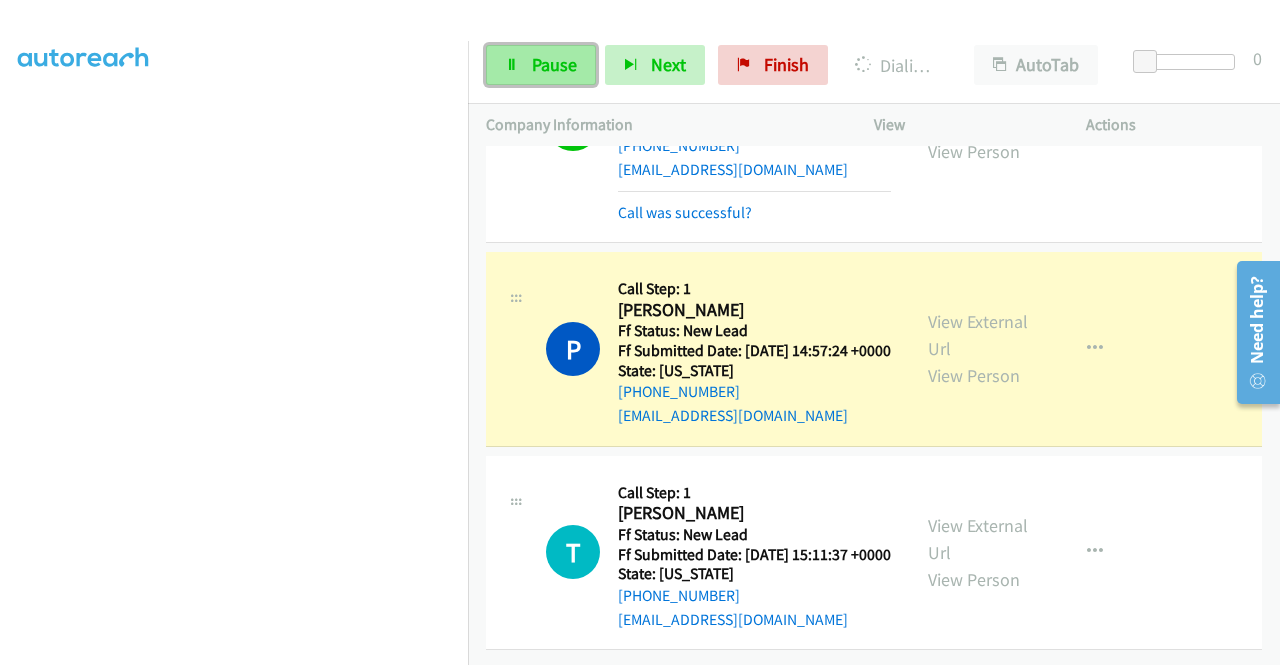 click on "Pause" at bounding box center (554, 64) 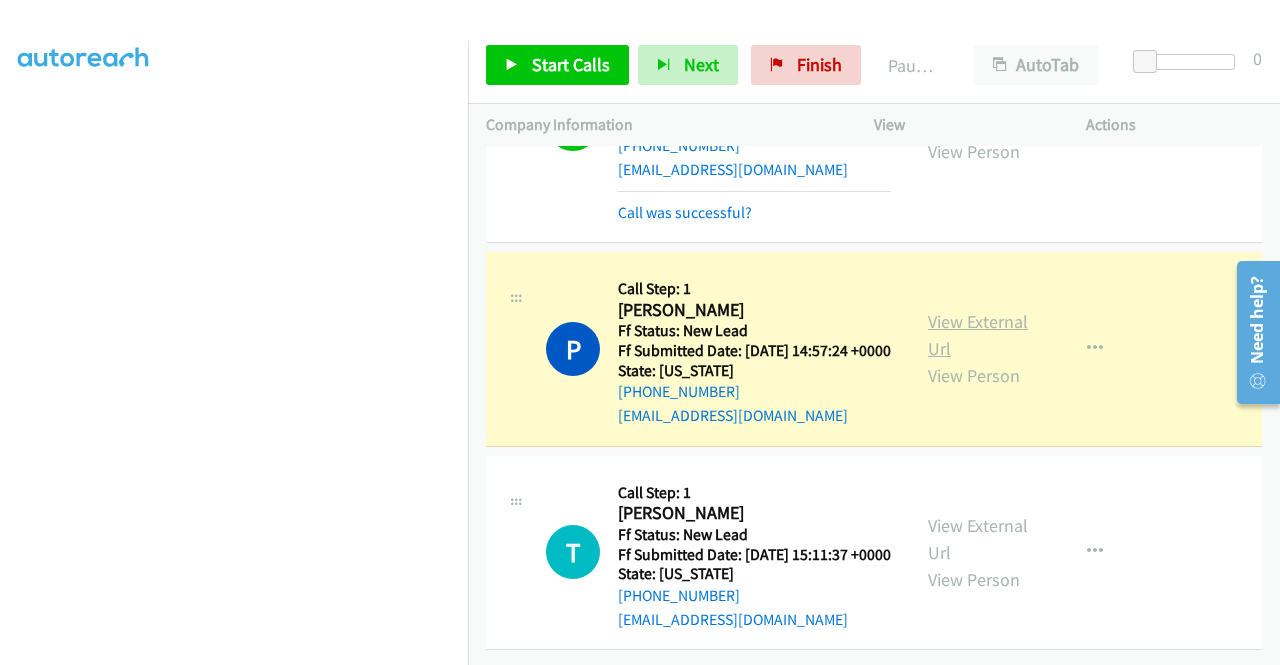 click on "View External Url" at bounding box center [978, 335] 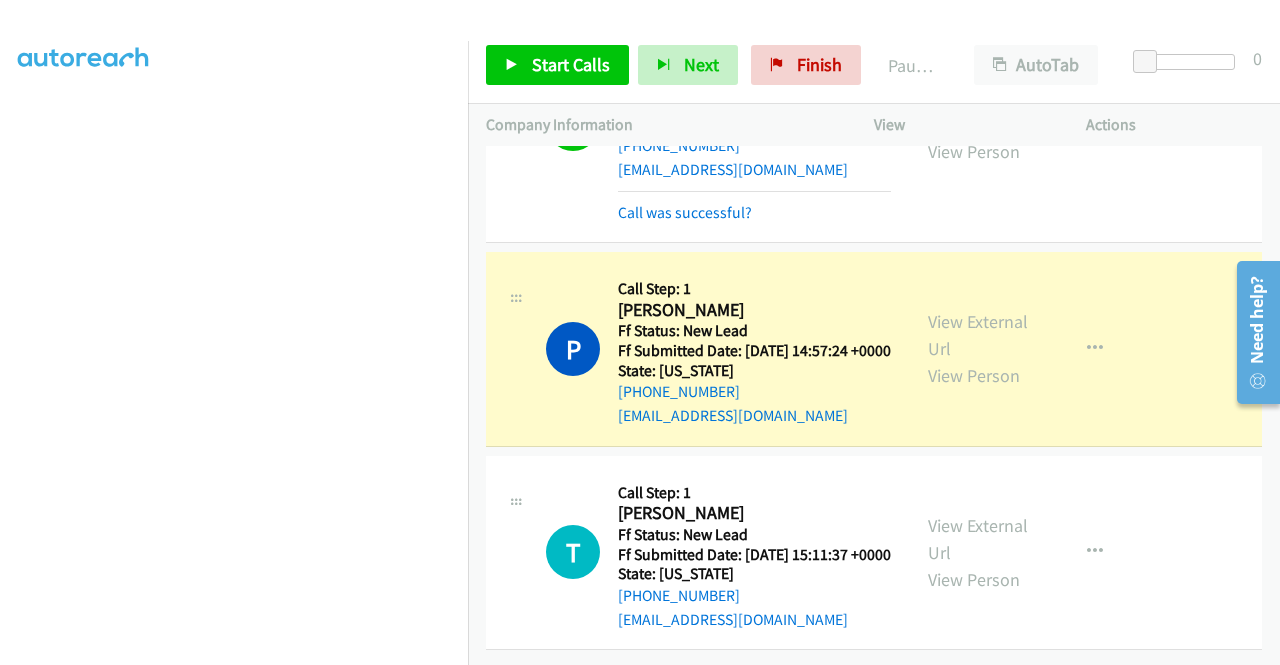 scroll, scrollTop: 0, scrollLeft: 0, axis: both 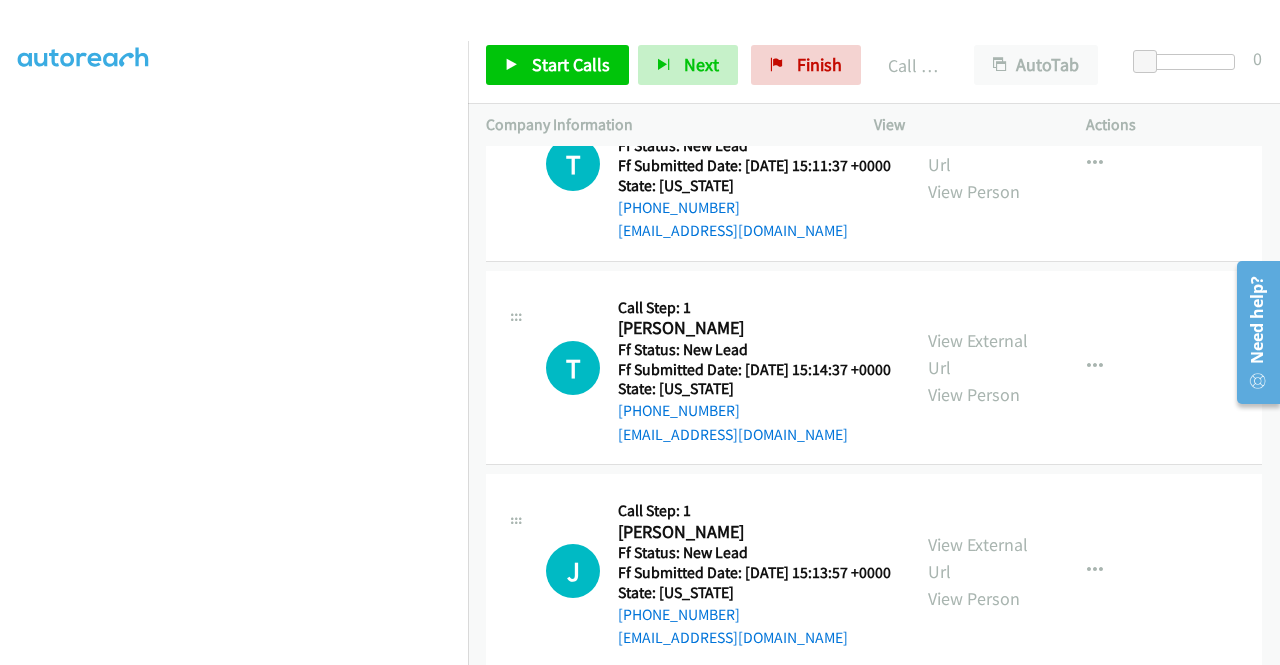 click on "Call was successful?" at bounding box center [685, 27] 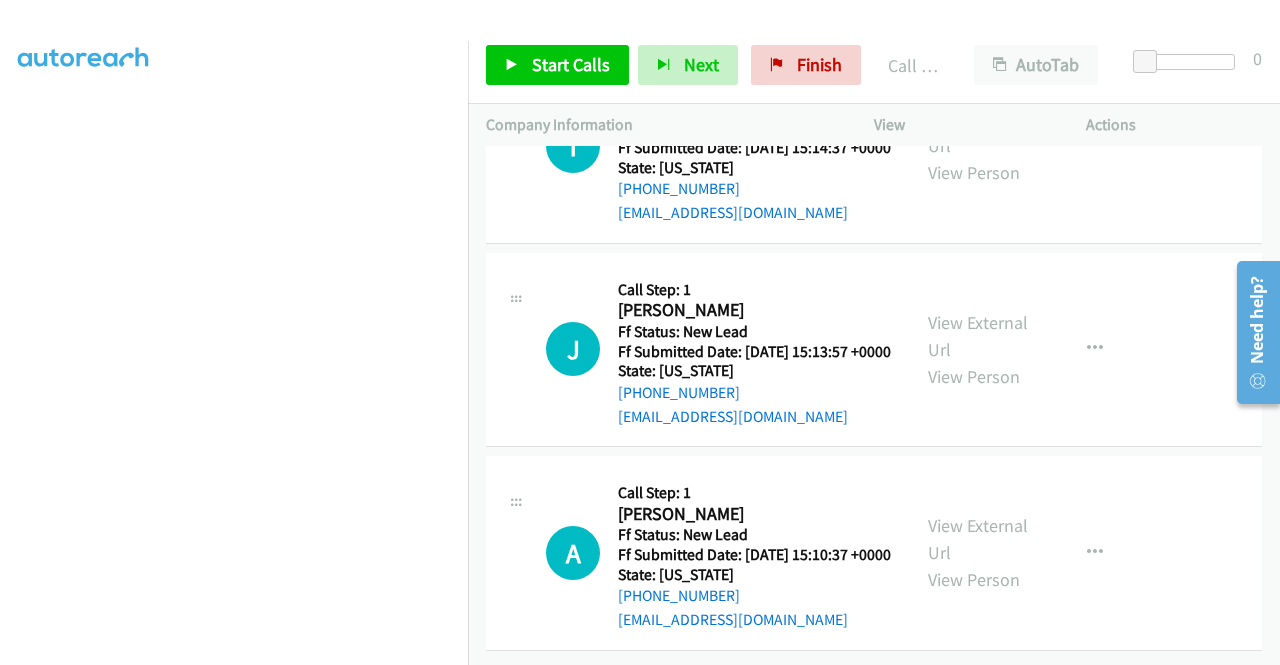 scroll, scrollTop: 5566, scrollLeft: 0, axis: vertical 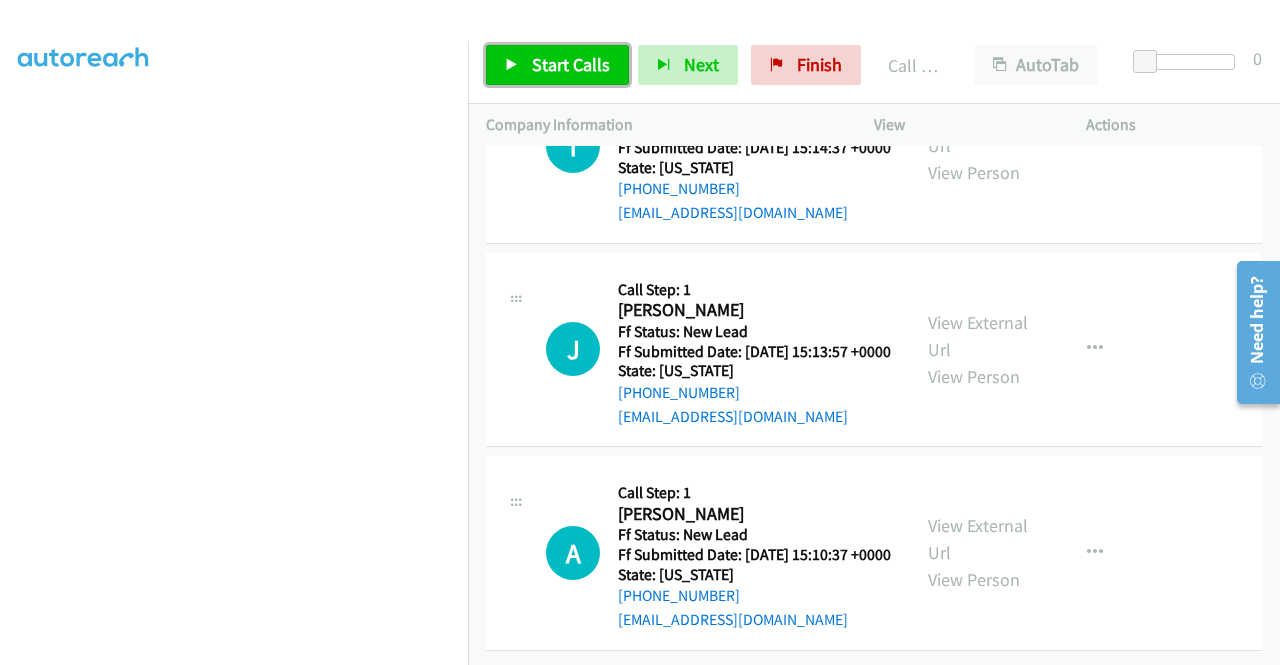 click on "Start Calls" at bounding box center [571, 64] 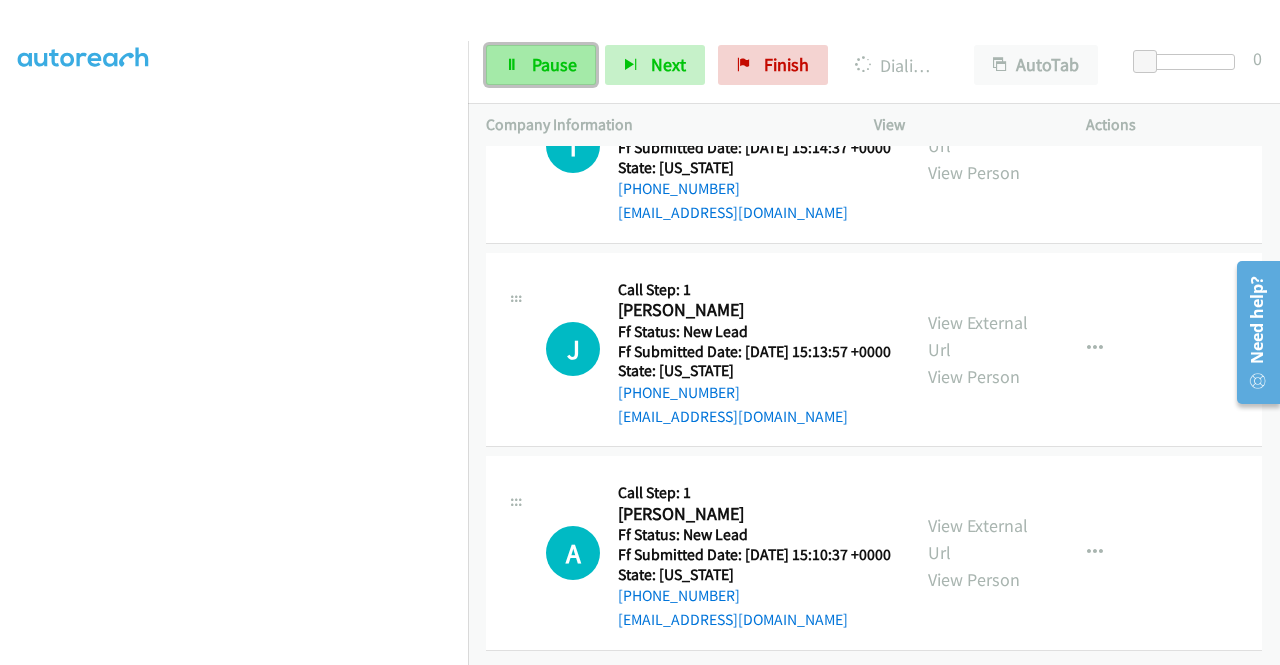 click on "Pause" at bounding box center (554, 64) 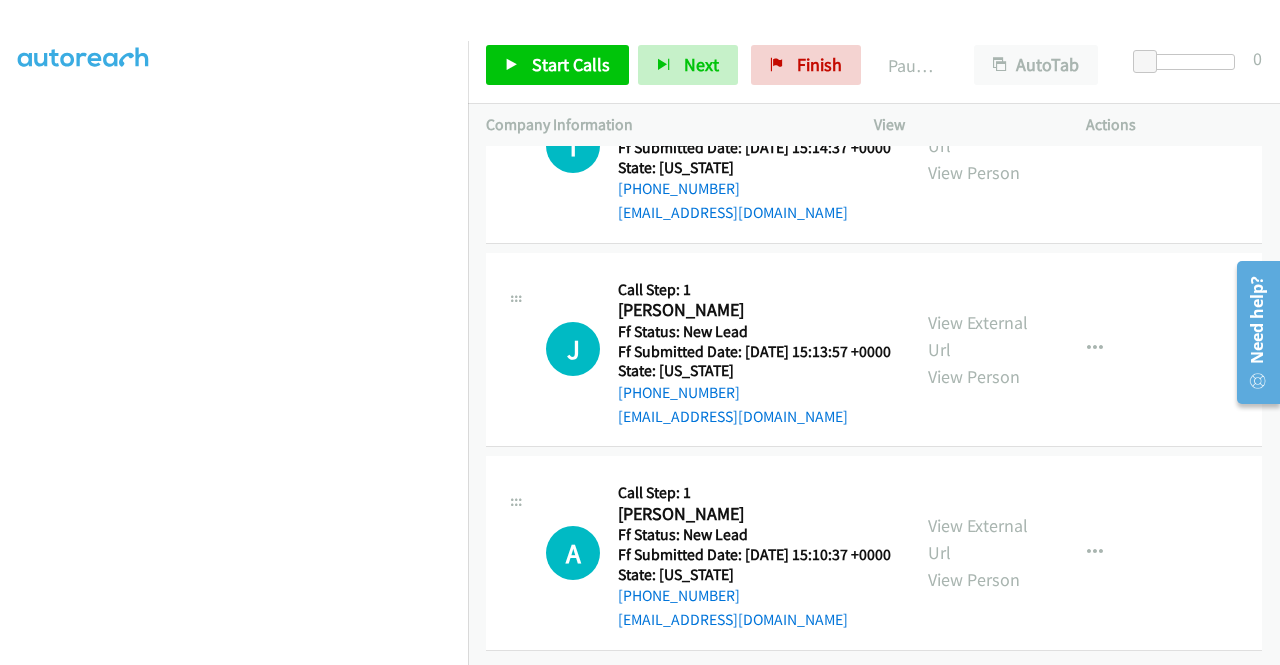 click on "View External Url" at bounding box center (978, -71) 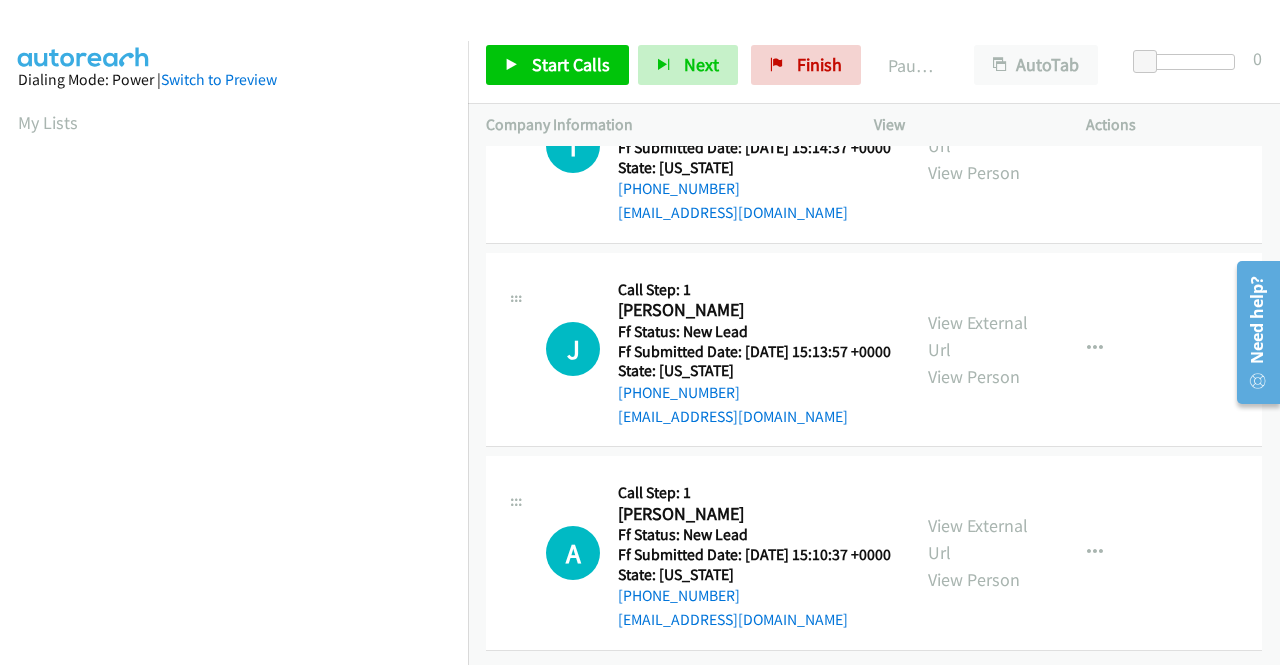 scroll, scrollTop: 456, scrollLeft: 0, axis: vertical 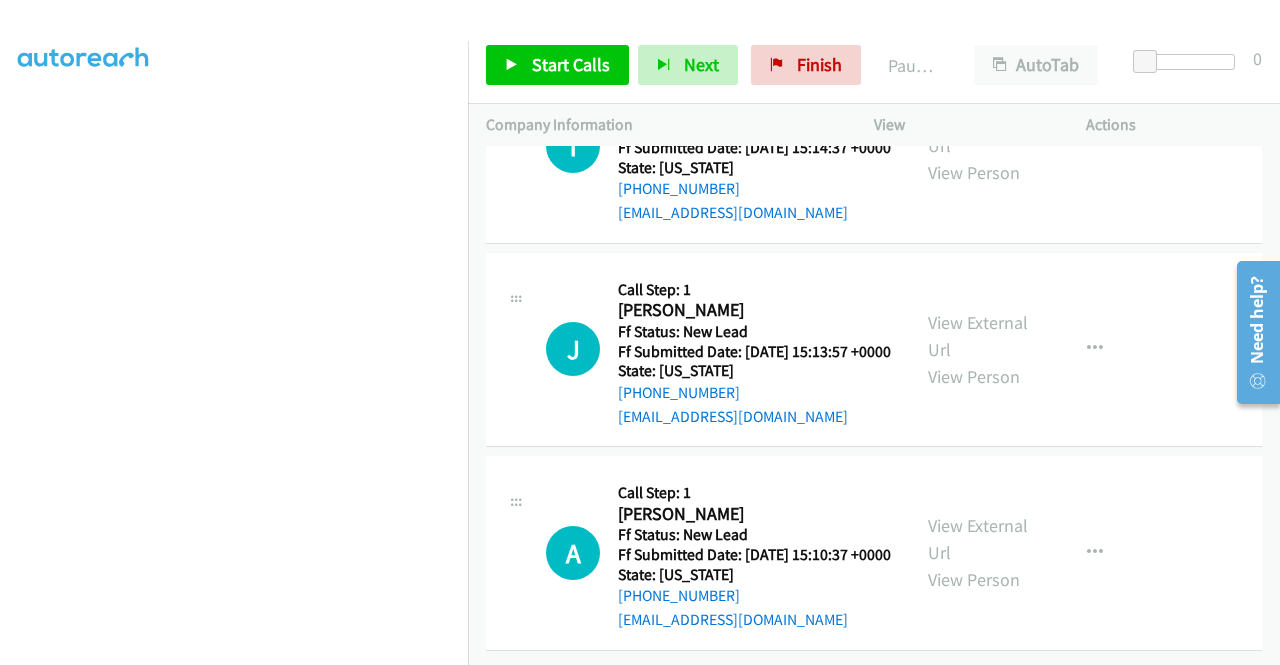 click on "[PHONE_NUMBER]" at bounding box center (754, -14) 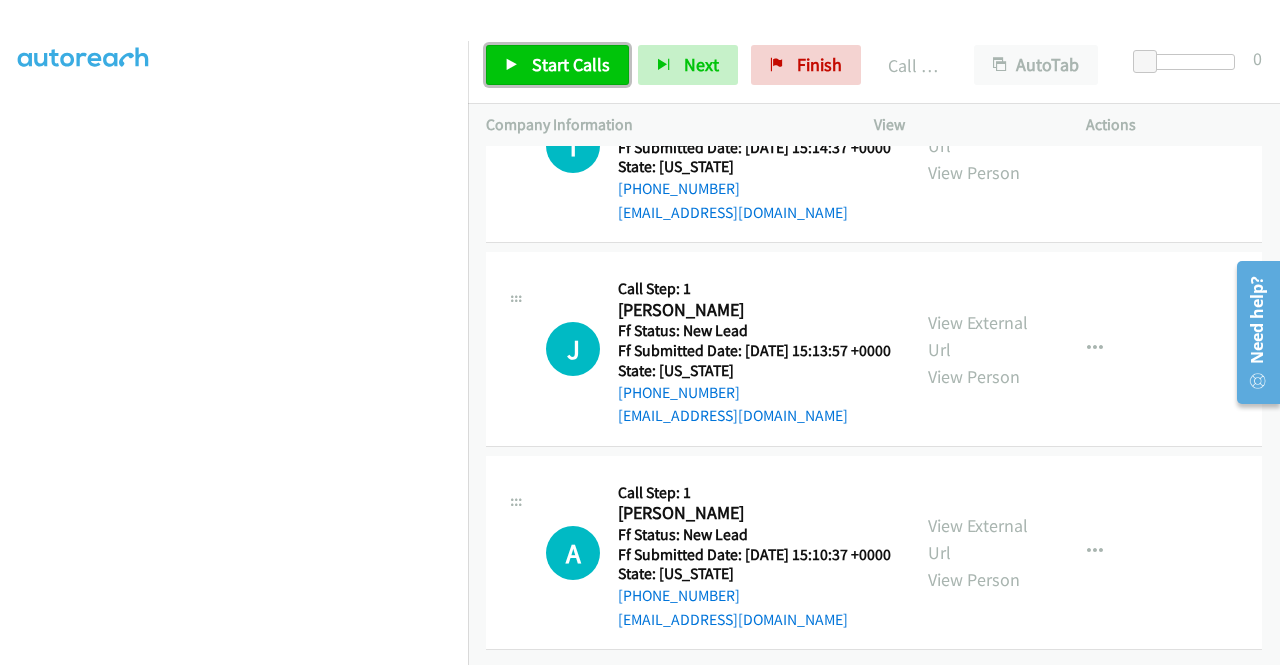 click on "Start Calls" at bounding box center (571, 64) 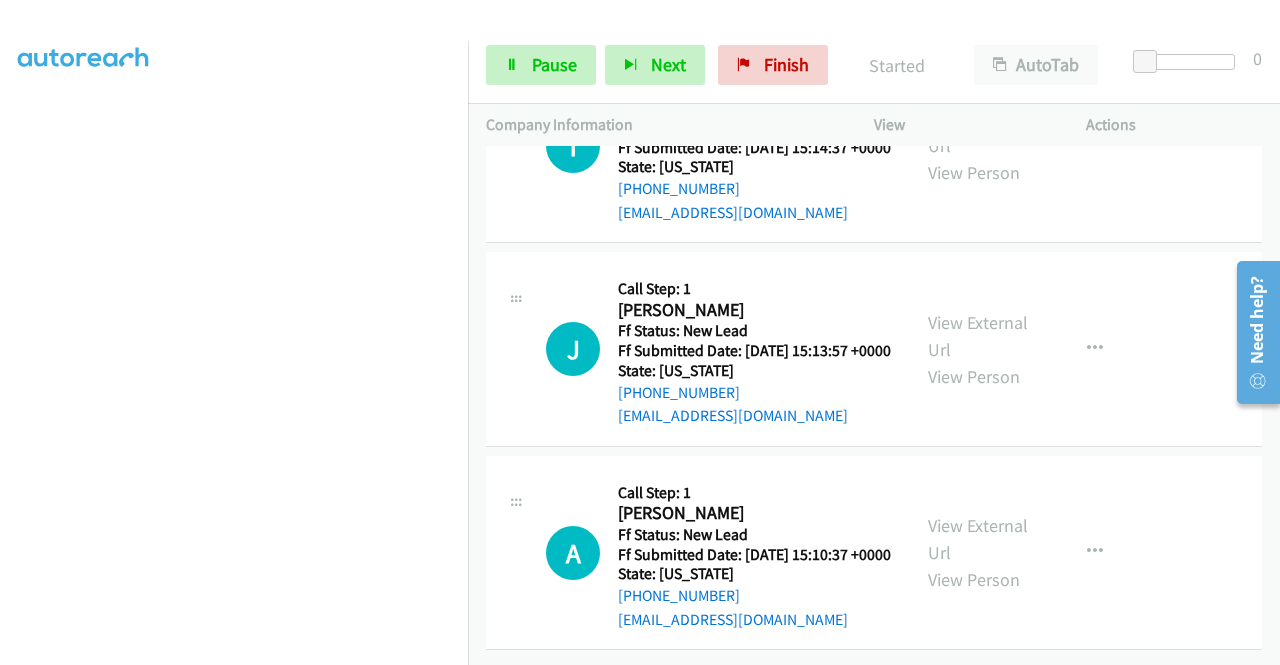 click on "Call was successful?" at bounding box center [685, 8] 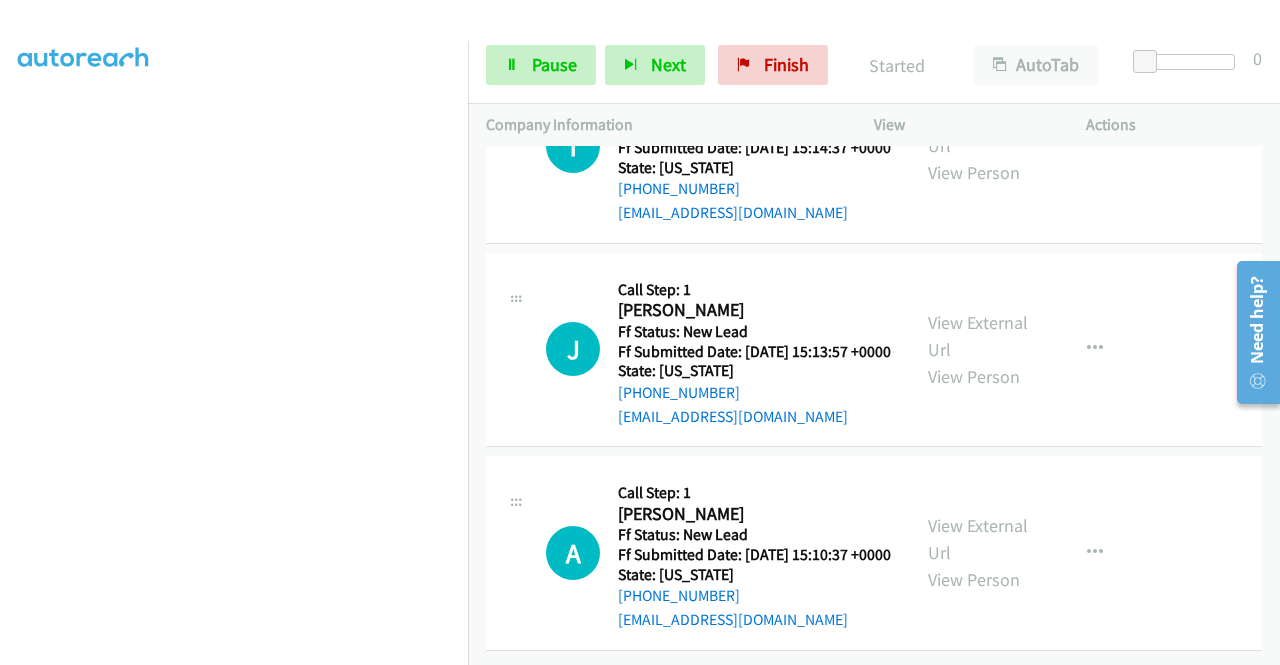 drag, startPoint x: 1090, startPoint y: 240, endPoint x: 1074, endPoint y: 263, distance: 28.01785 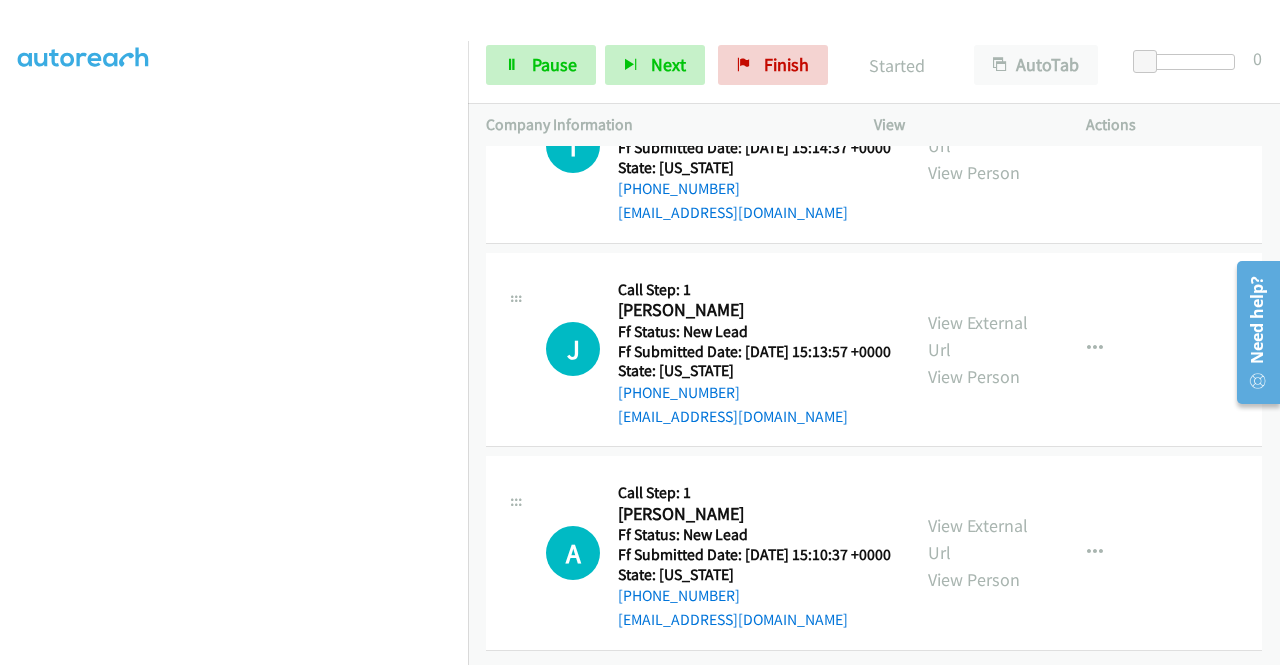 click on "Add to do not call list" at bounding box center (988, 113) 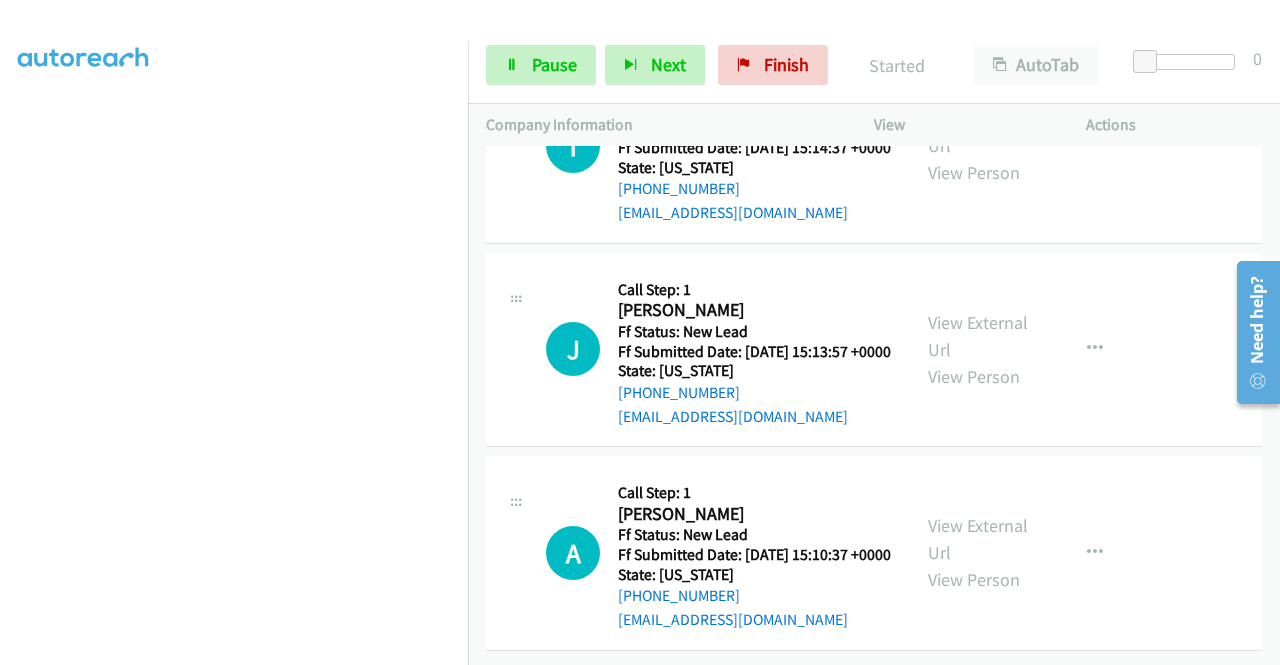 scroll, scrollTop: 5766, scrollLeft: 0, axis: vertical 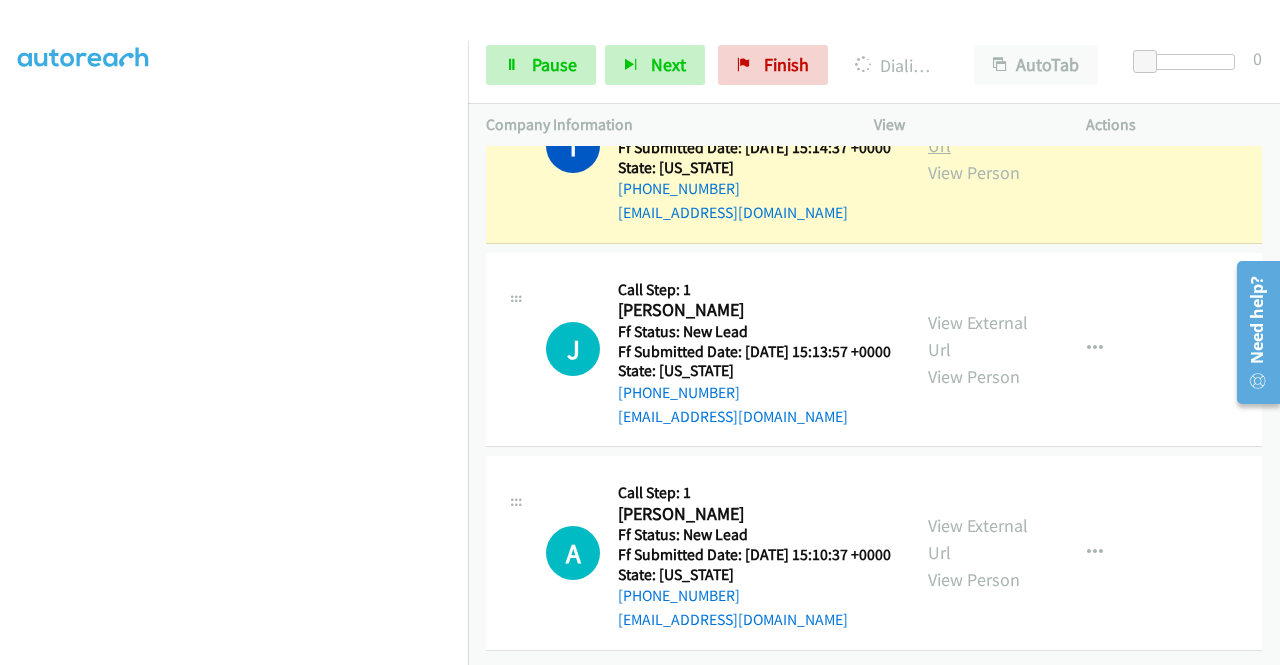 click on "View External Url" at bounding box center [978, 132] 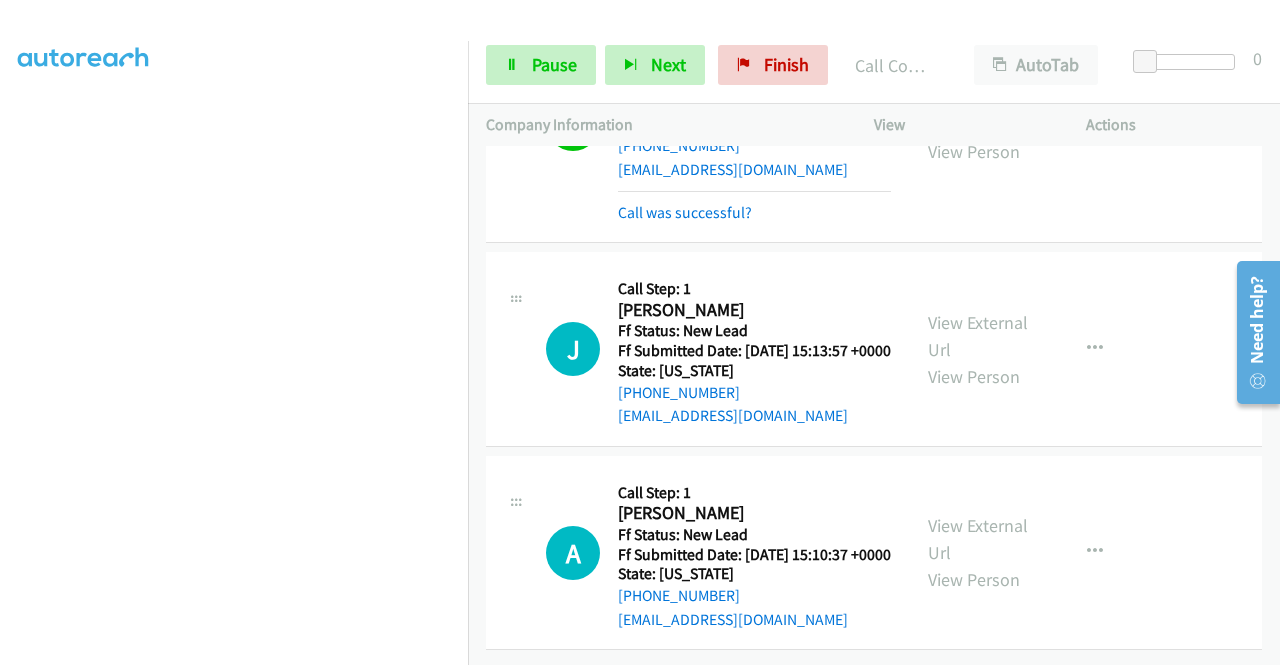 click on "[PHONE_NUMBER]
Call failed - Please reload the list and try again
The Callbar Failed to Load Please Open it and Reload the Page
Hmm something isn't quite right.. Please refresh the page
Hmm something isn't quite right.. Please refresh the page
No records are currently dialable. We'll auto-refresh when new records are added or you can switch to another list or campaign.
Loading New Records ...
M
Callback Scheduled
Call Step: 1
[PERSON_NAME]
America/[GEOGRAPHIC_DATA]
Ff Status: New Lead
Ff Submitted Date: [DATE] 14:22:40 +0000
State: [US_STATE]
[PHONE_NUMBER]
[EMAIL_ADDRESS][DOMAIN_NAME]
Call was successful?
View External Url
View Person
View External Url
Email
Schedule/Manage Callback
Skip Call
Add to do not call list
W
Callback Scheduled
Call Step: 1" at bounding box center (874, 405) 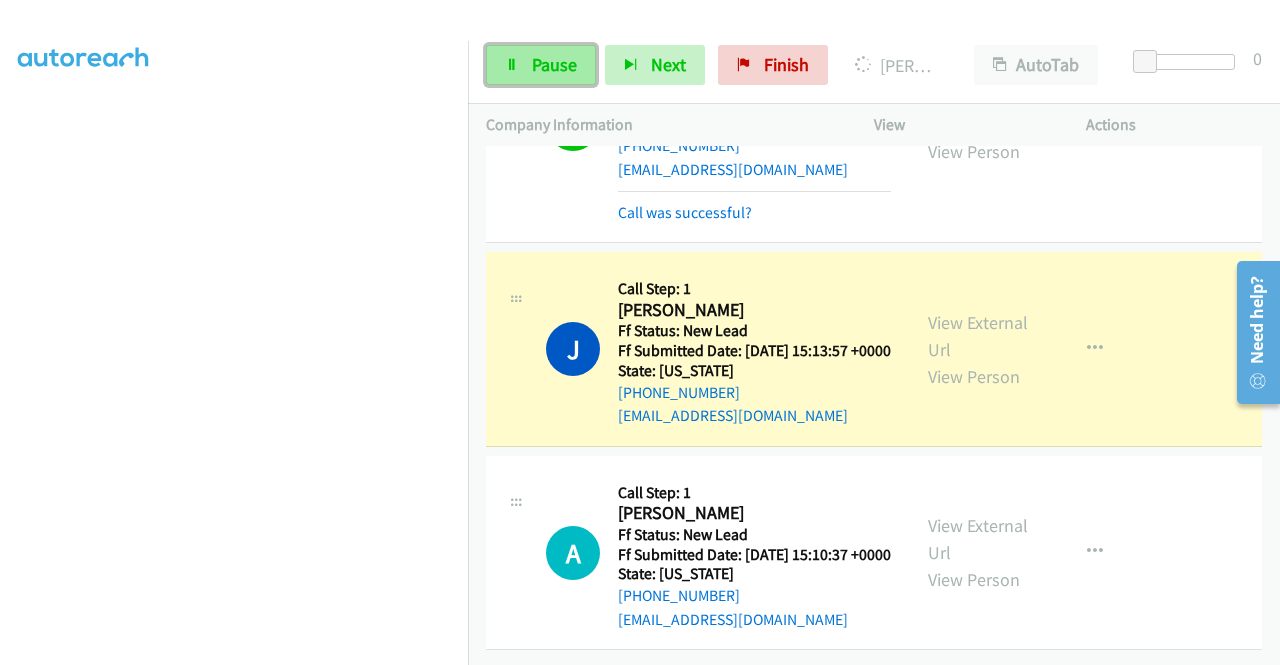click on "Pause" at bounding box center [541, 65] 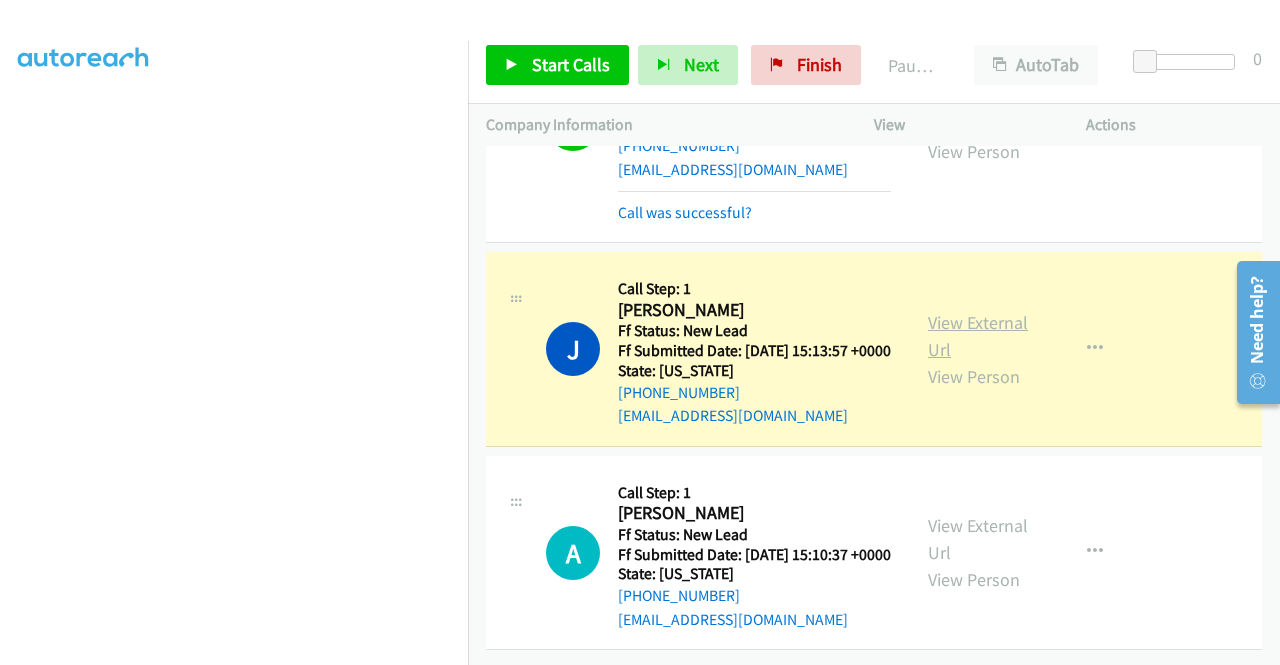 click on "View External Url" at bounding box center [978, 336] 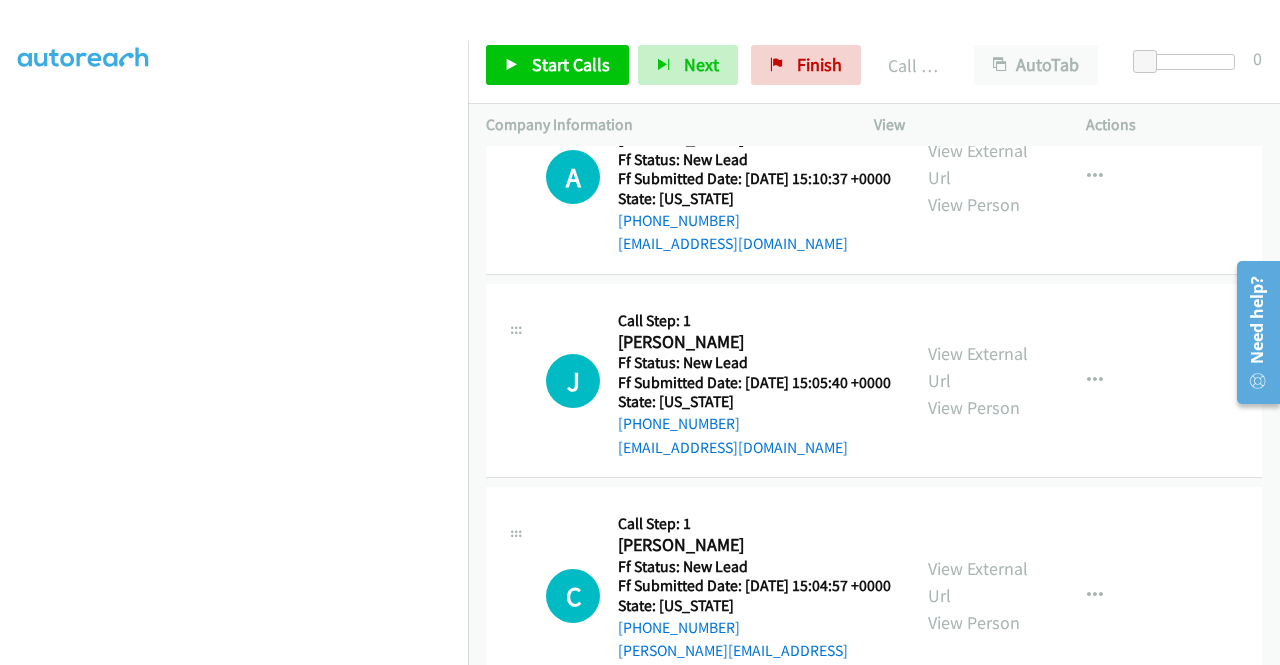 click on "Call was successful?" at bounding box center (685, 40) 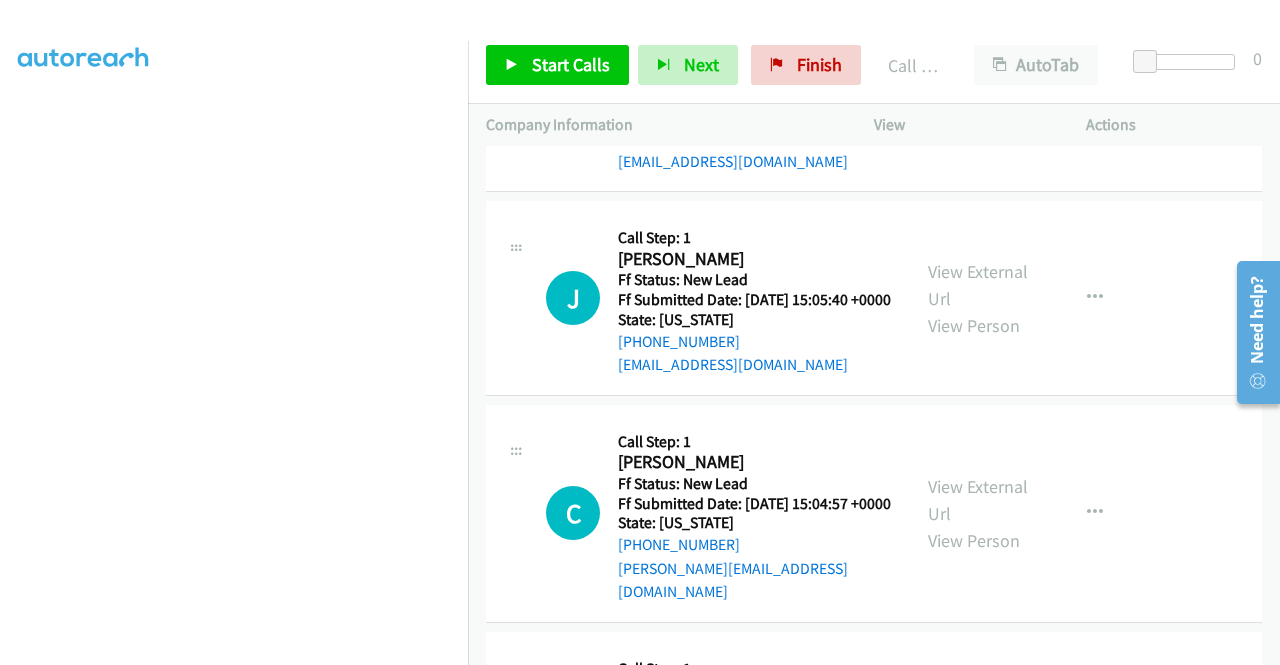 scroll, scrollTop: 6100, scrollLeft: 0, axis: vertical 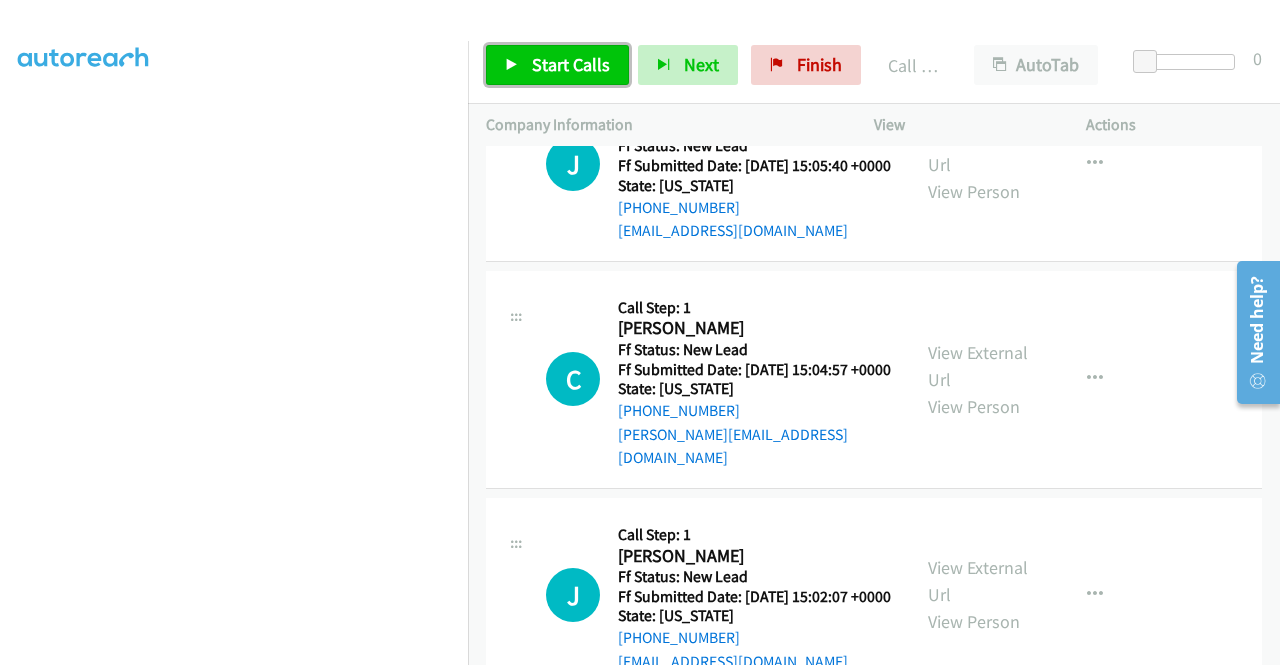 click on "Start Calls" at bounding box center (557, 65) 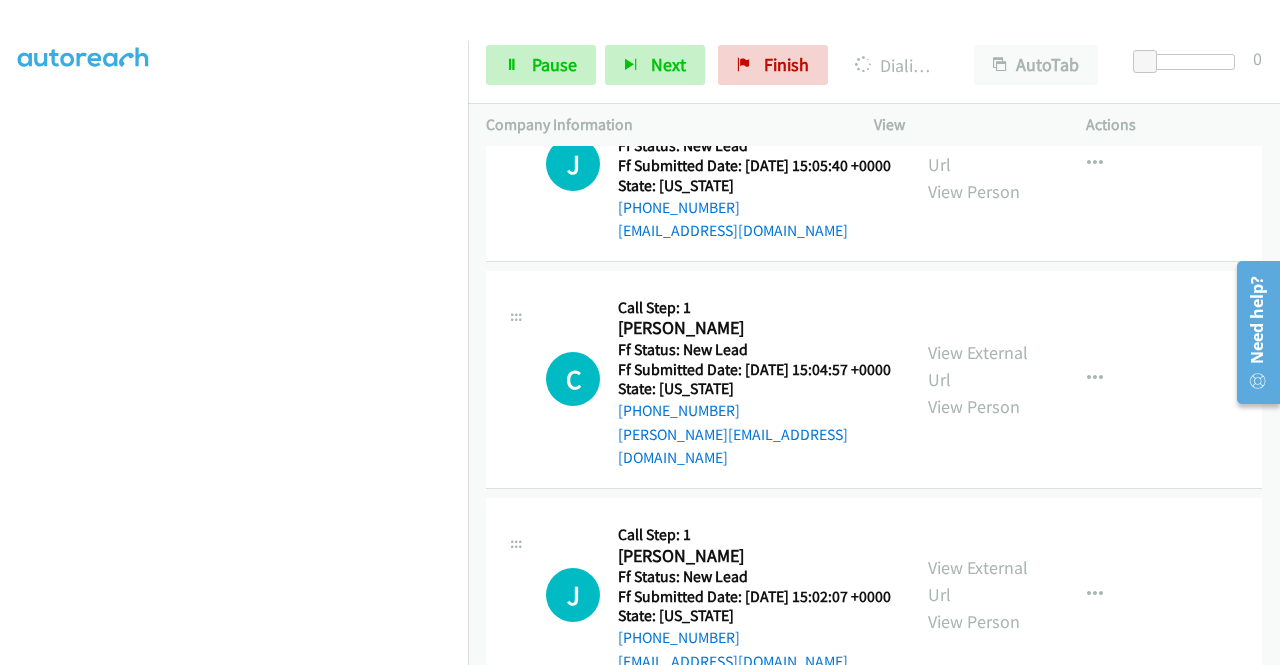 click on "View External Url" at bounding box center (978, -53) 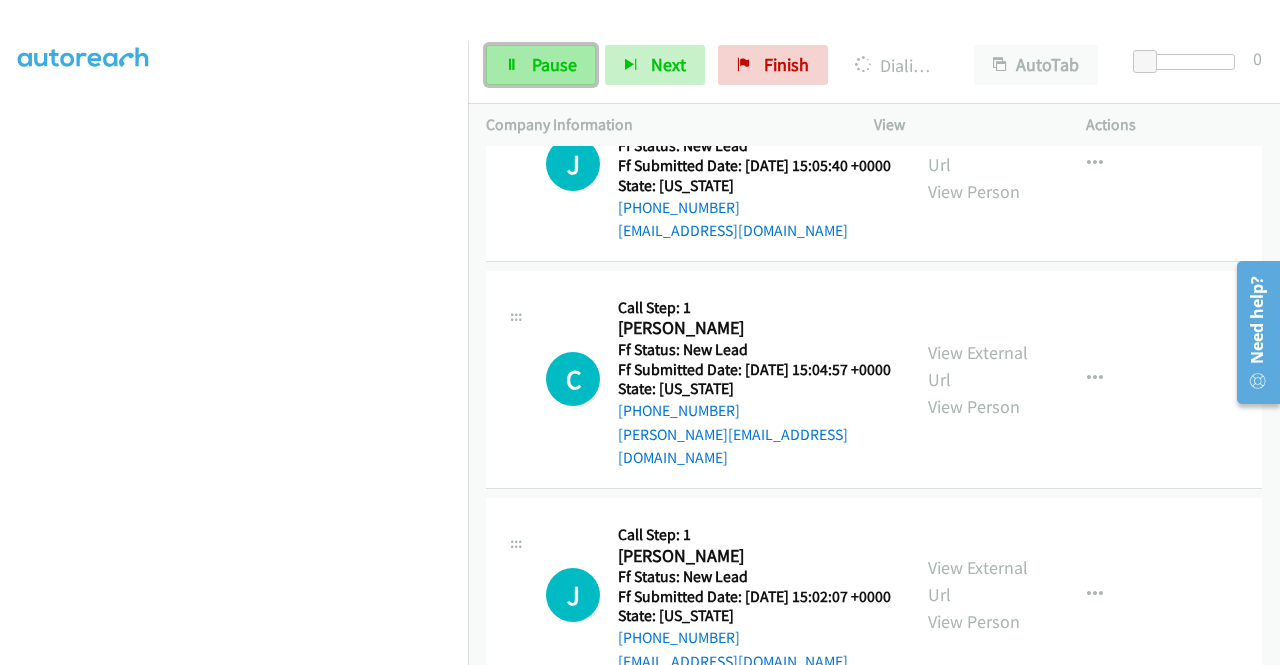 click on "Pause" at bounding box center [541, 65] 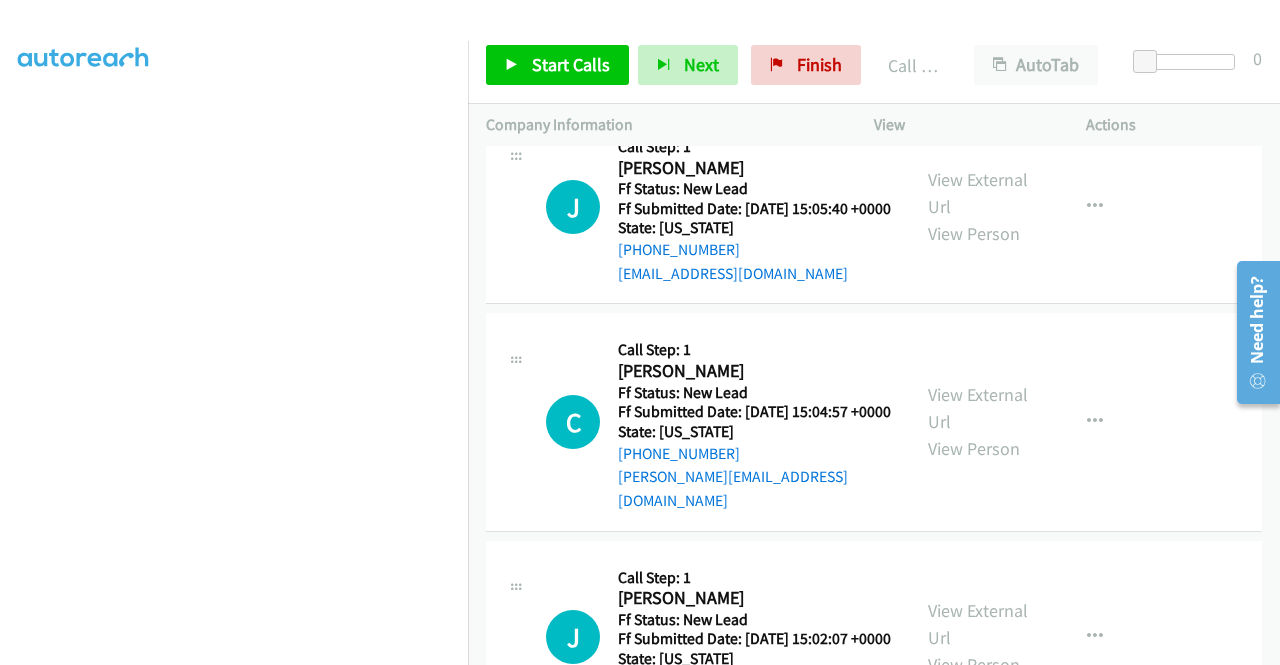 click on "Call was successful?" at bounding box center (685, 69) 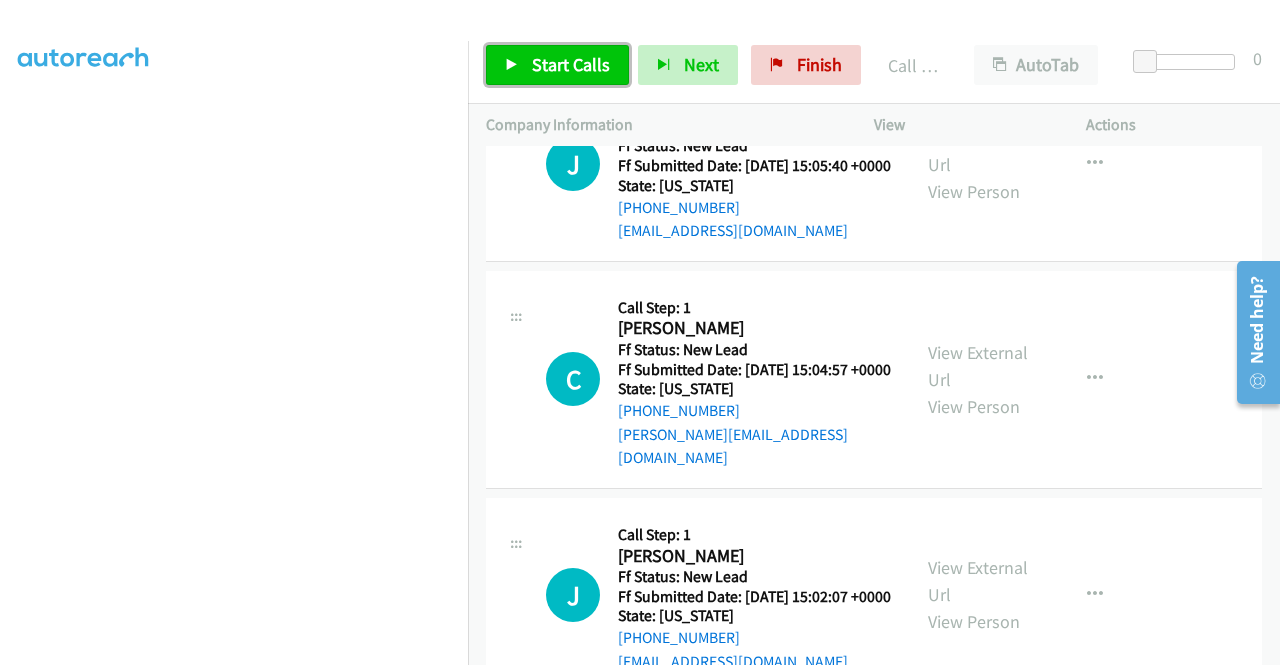 click on "Start Calls" at bounding box center (557, 65) 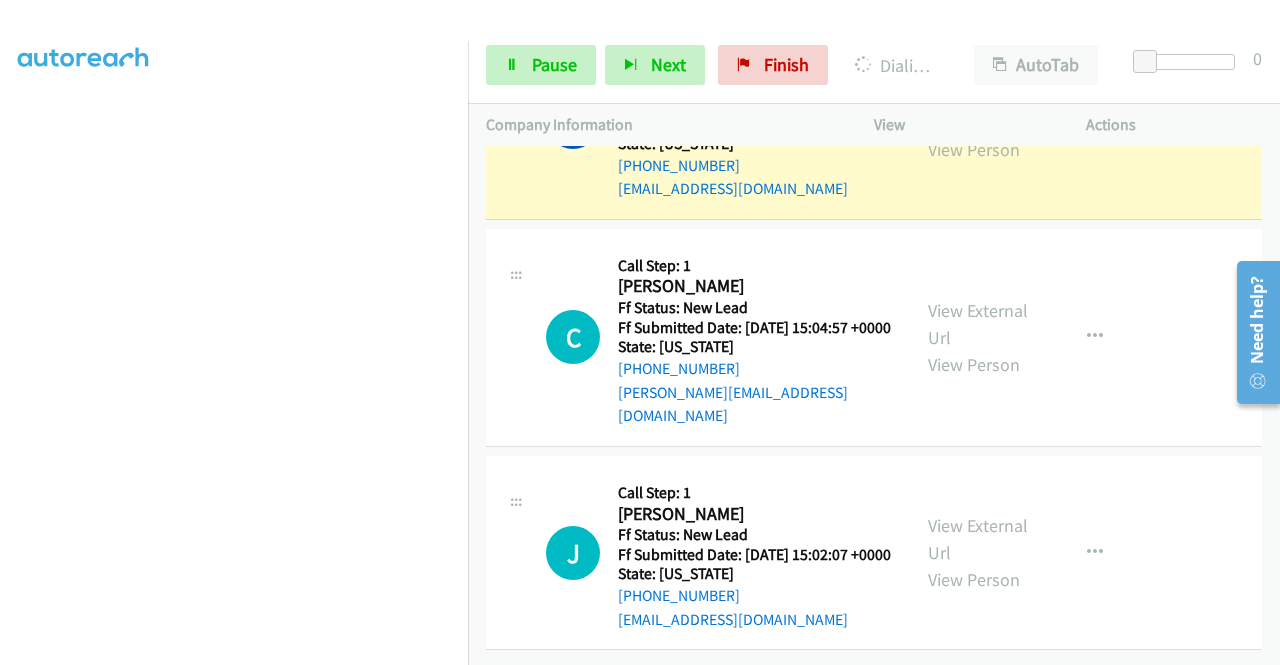 scroll, scrollTop: 6540, scrollLeft: 0, axis: vertical 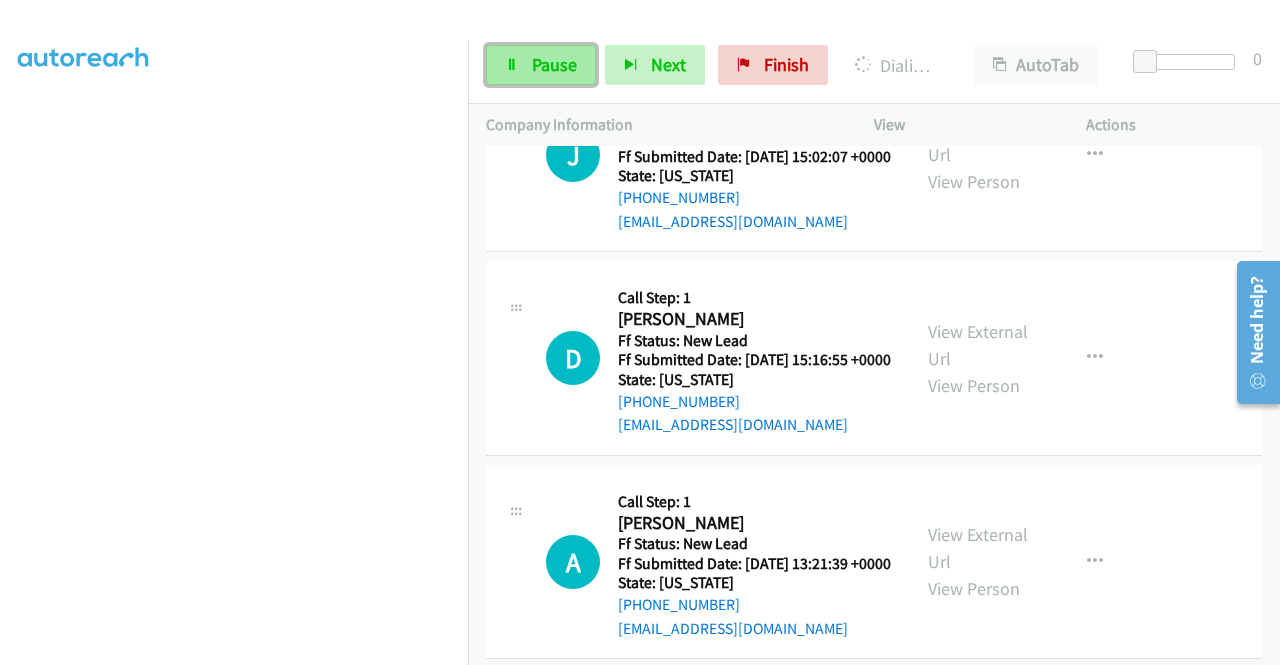 click on "Pause" at bounding box center [541, 65] 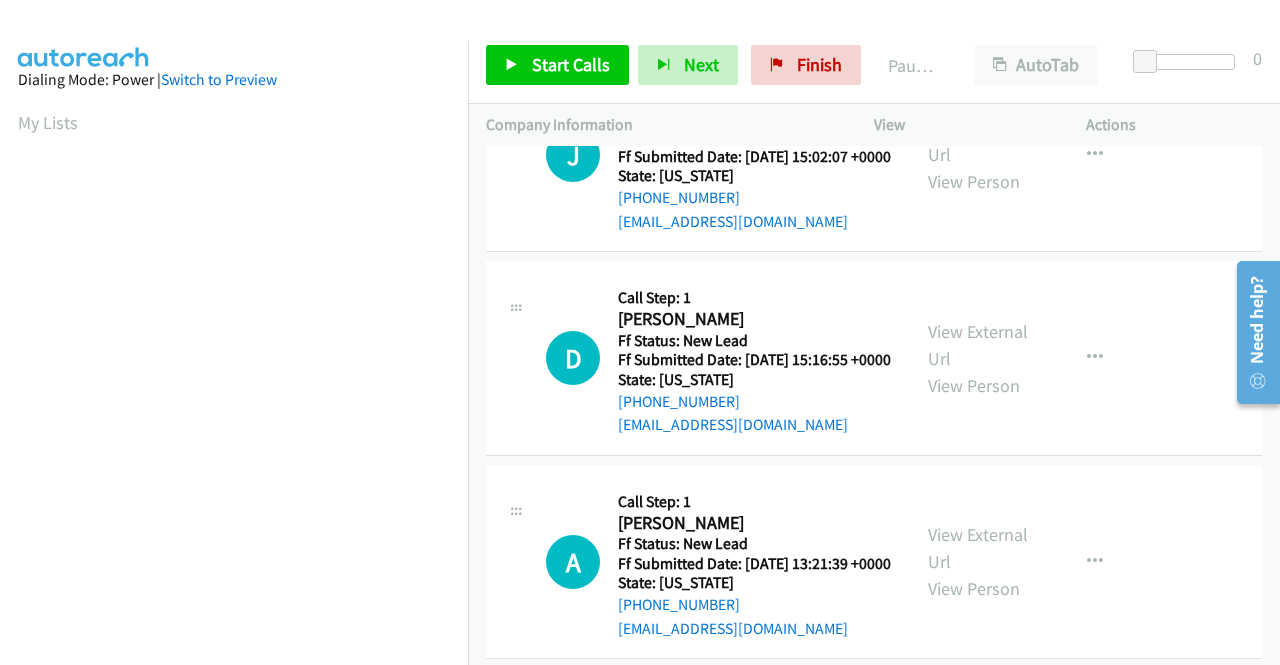scroll, scrollTop: 456, scrollLeft: 0, axis: vertical 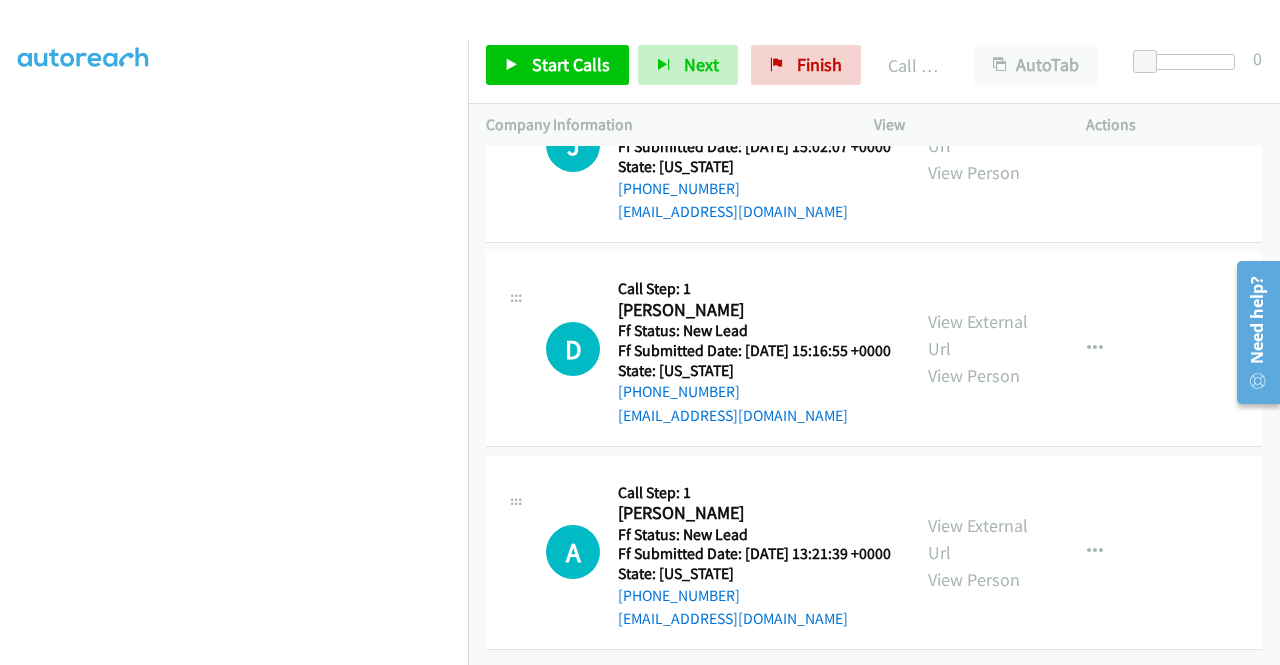 click on "Call was successful?" at bounding box center (685, -219) 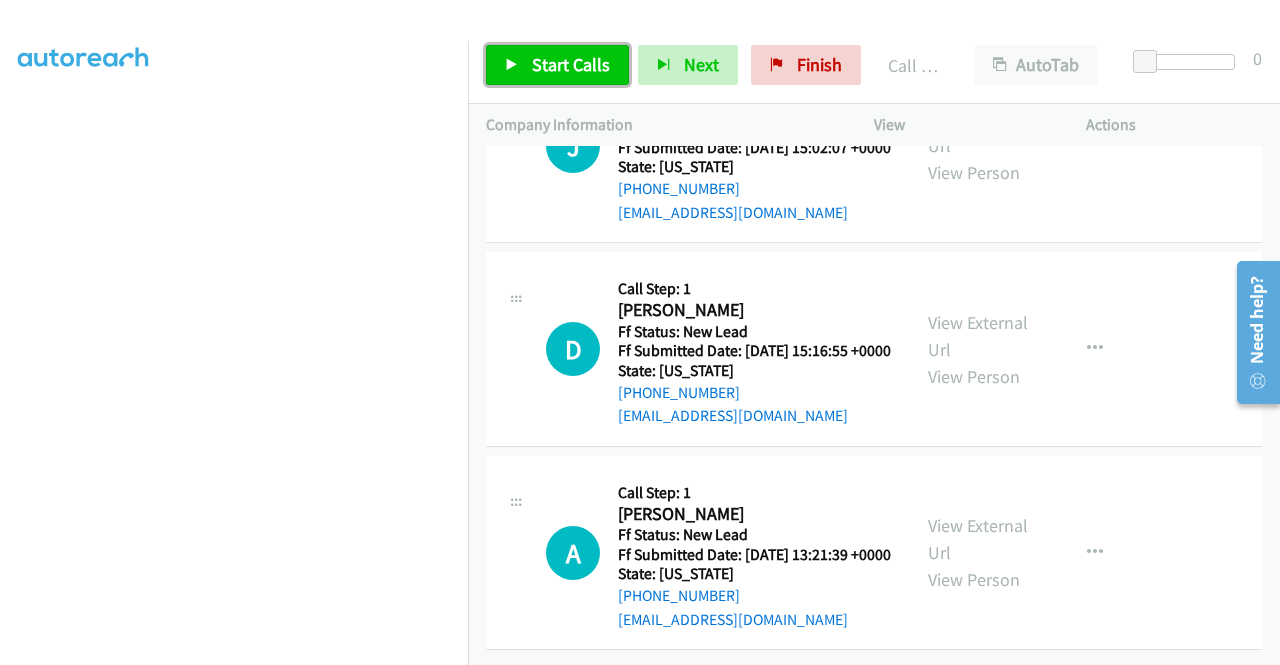 click on "Start Calls" at bounding box center [571, 64] 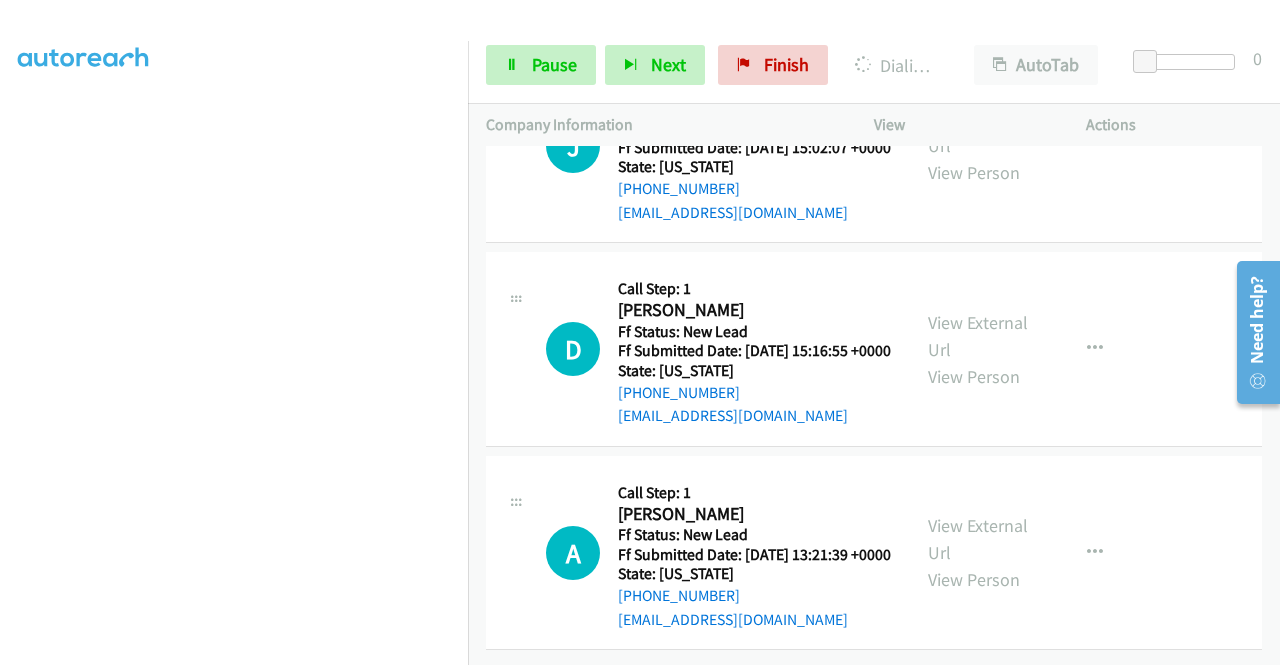 click on "View External Url" at bounding box center [978, -83] 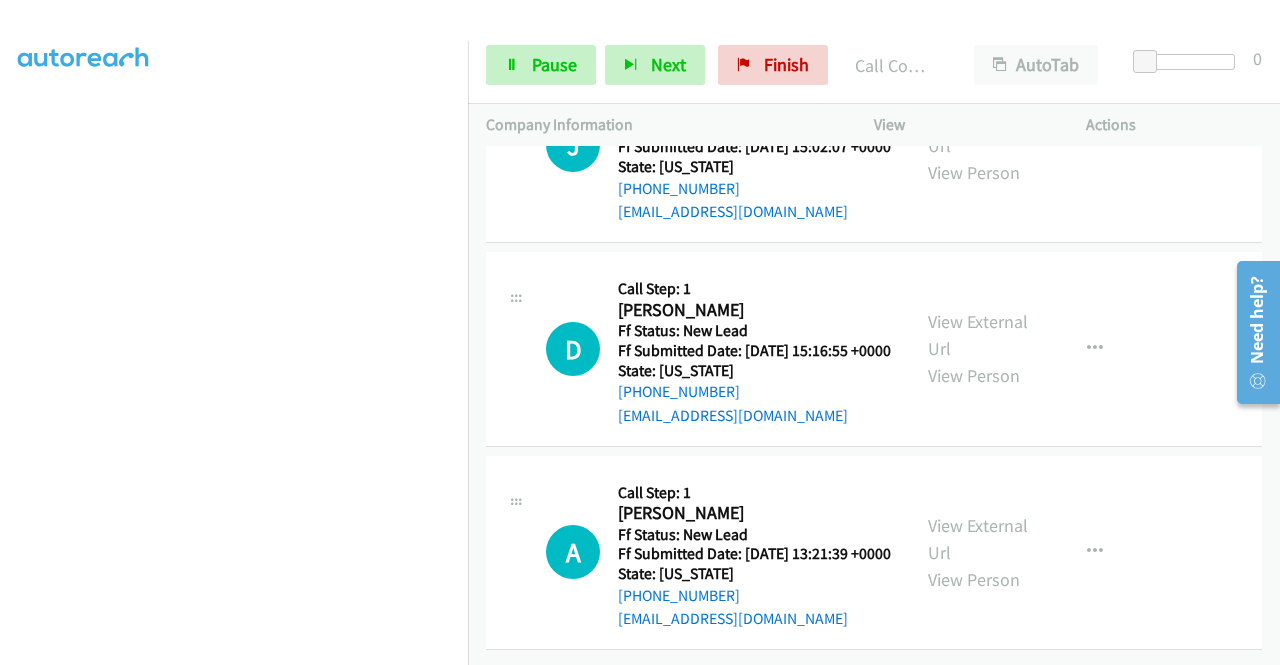 scroll, scrollTop: 6900, scrollLeft: 0, axis: vertical 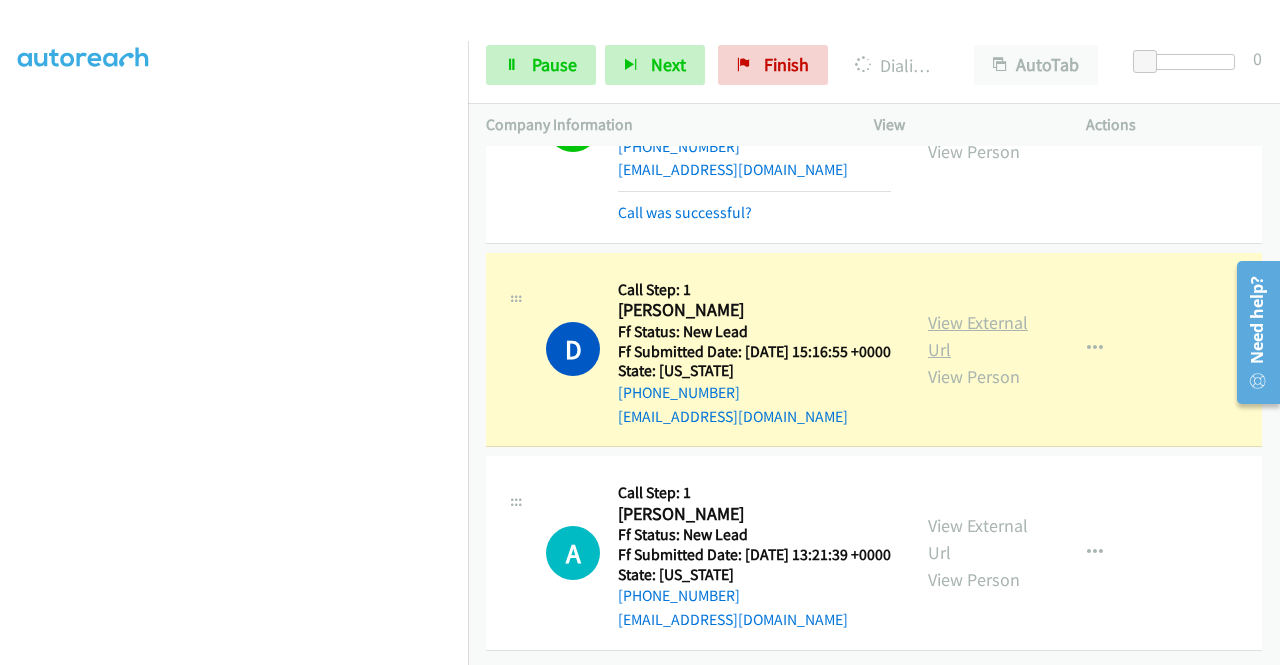 click on "View External Url" at bounding box center [978, 336] 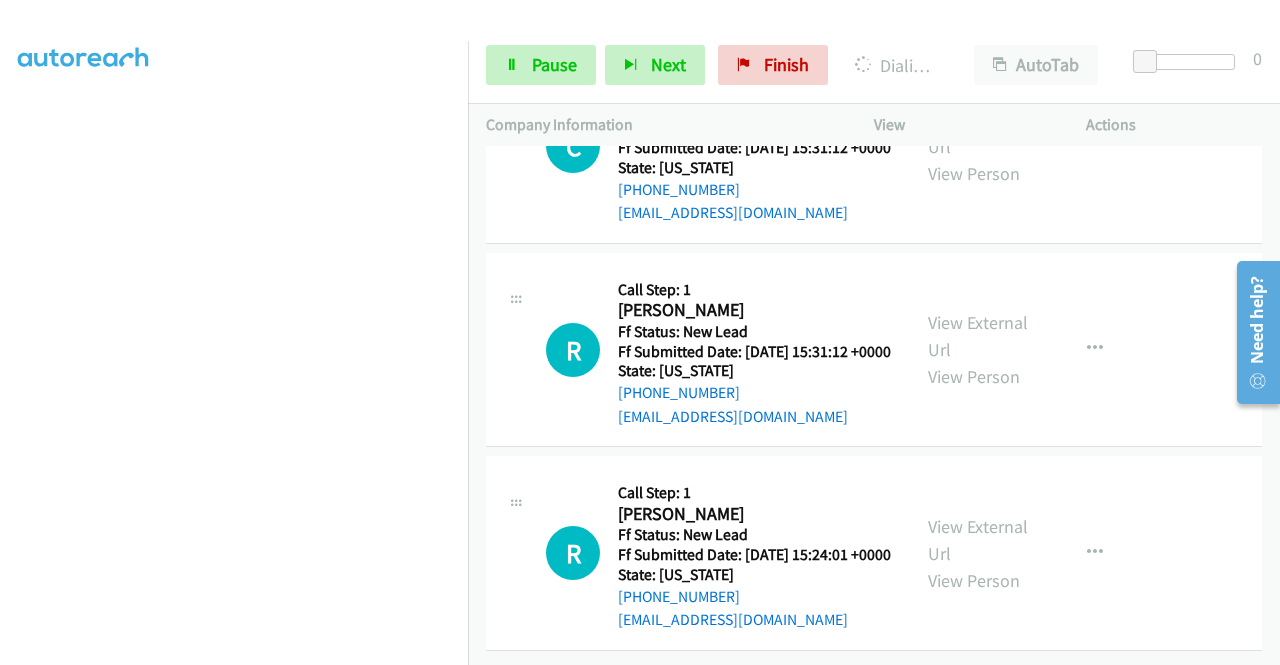 scroll, scrollTop: 7474, scrollLeft: 0, axis: vertical 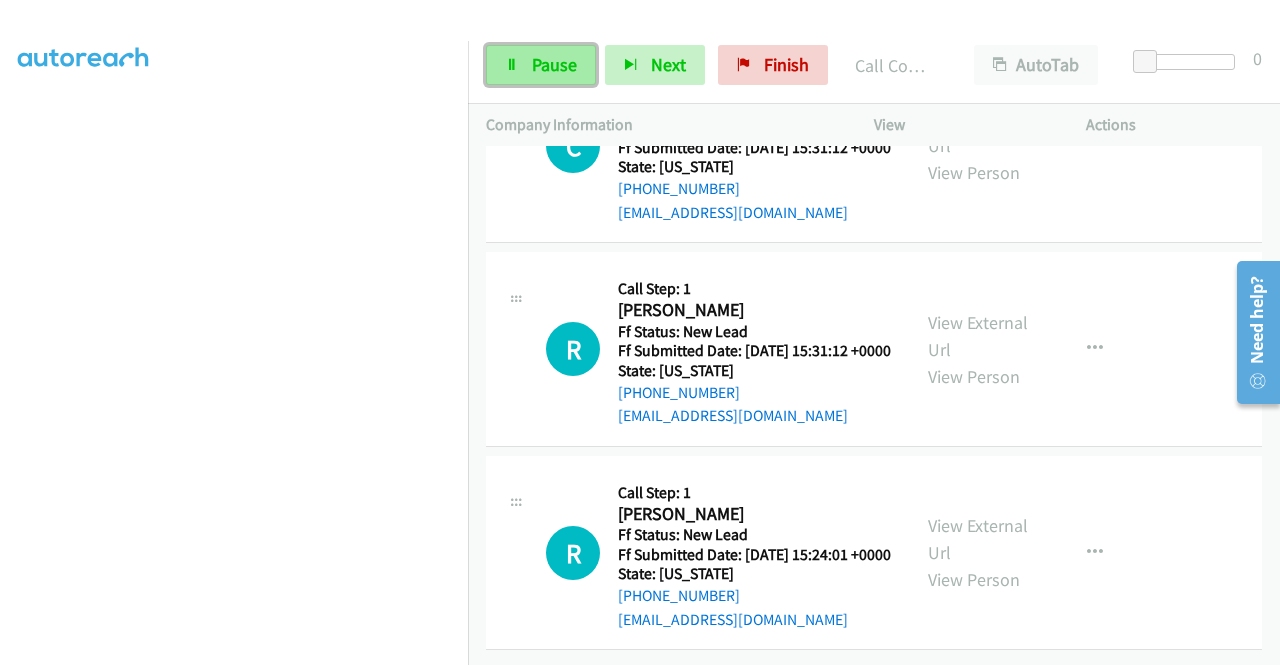 click on "Pause" at bounding box center [554, 64] 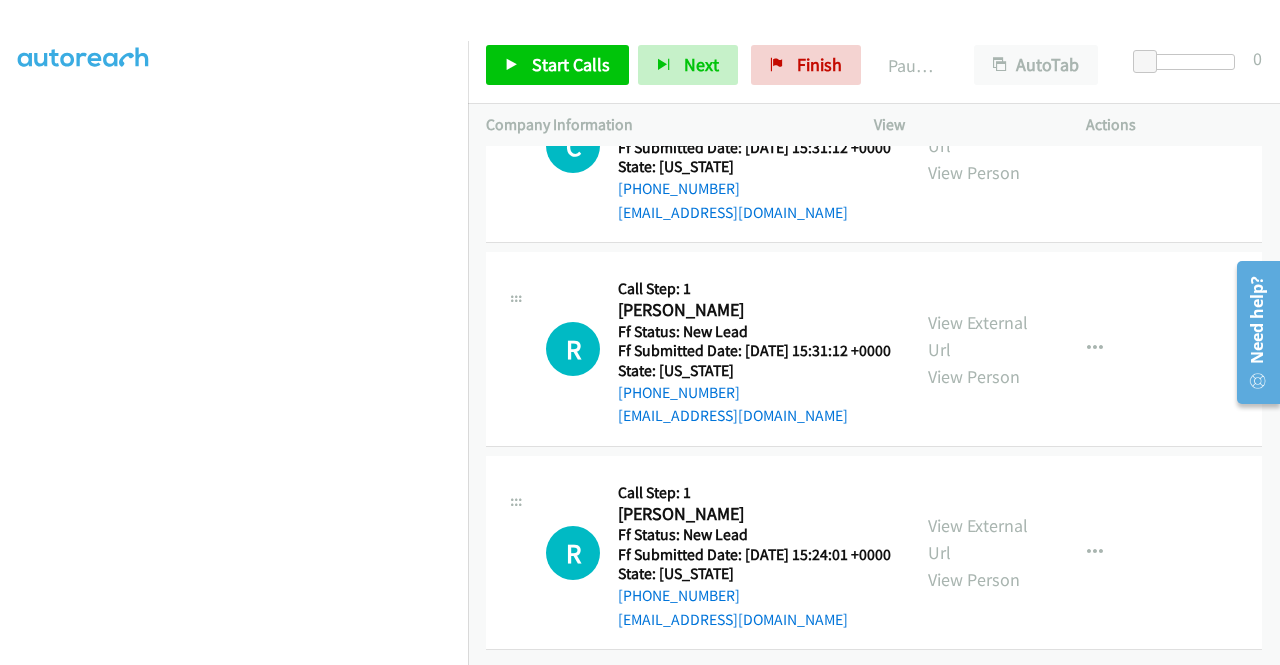 scroll, scrollTop: 7780, scrollLeft: 0, axis: vertical 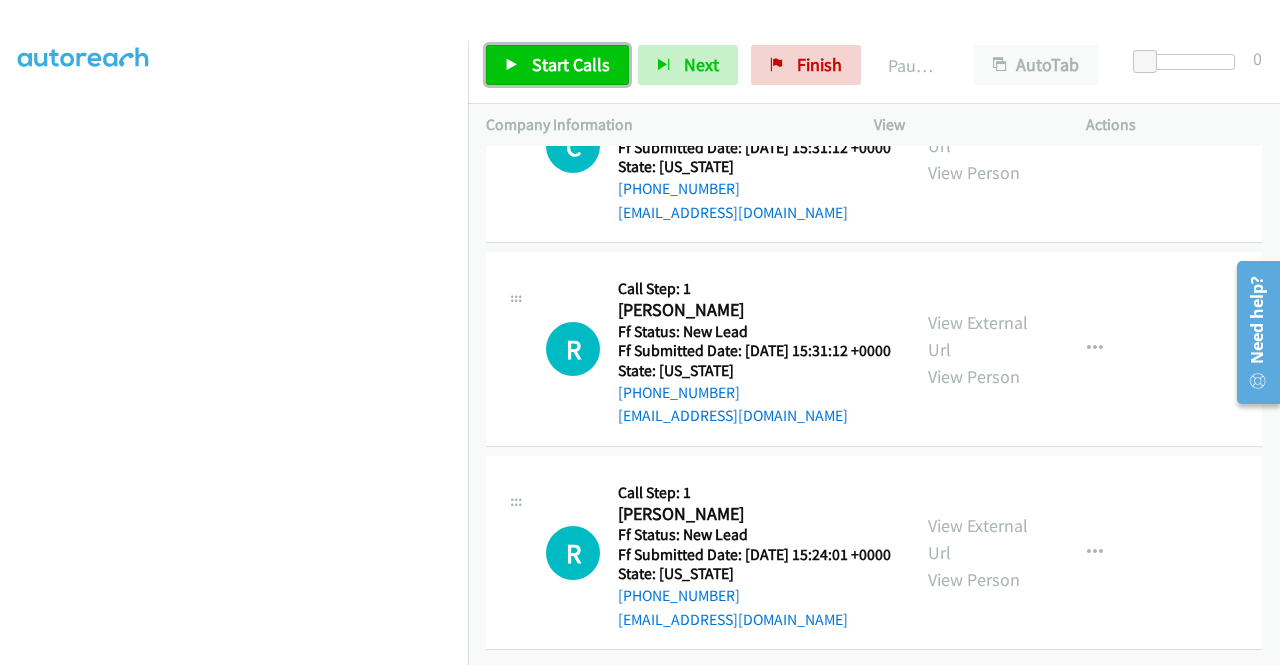 click on "Start Calls" at bounding box center [557, 65] 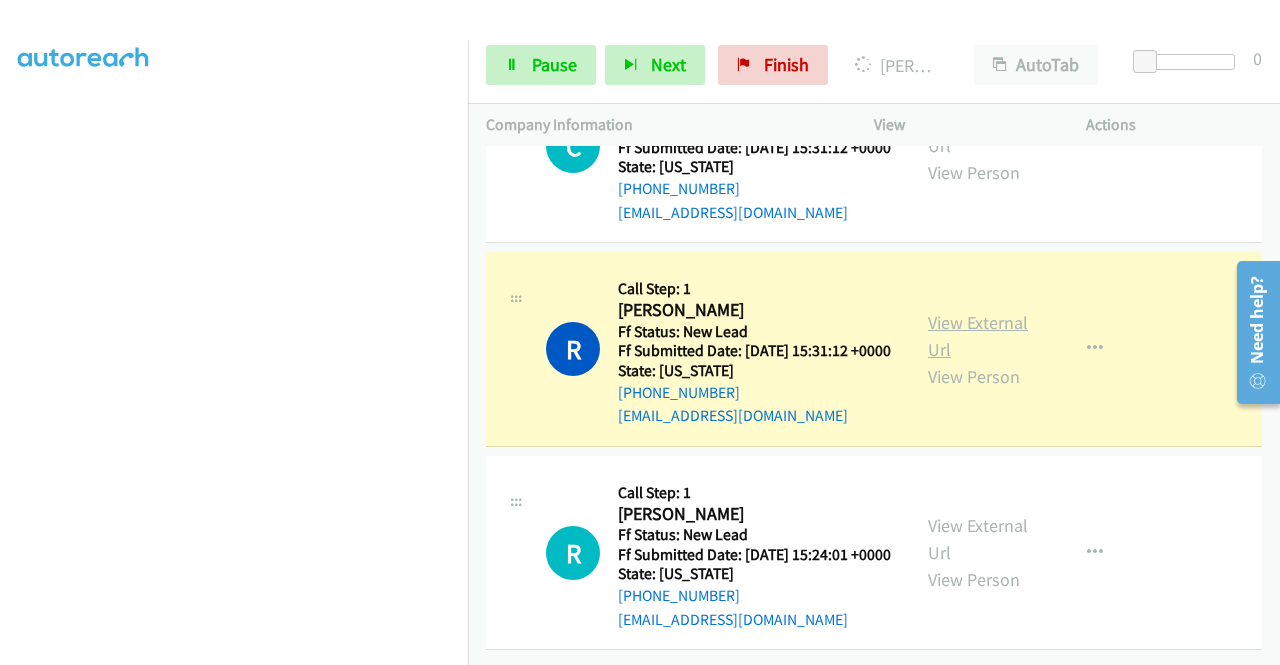 click on "View External Url" at bounding box center (978, 336) 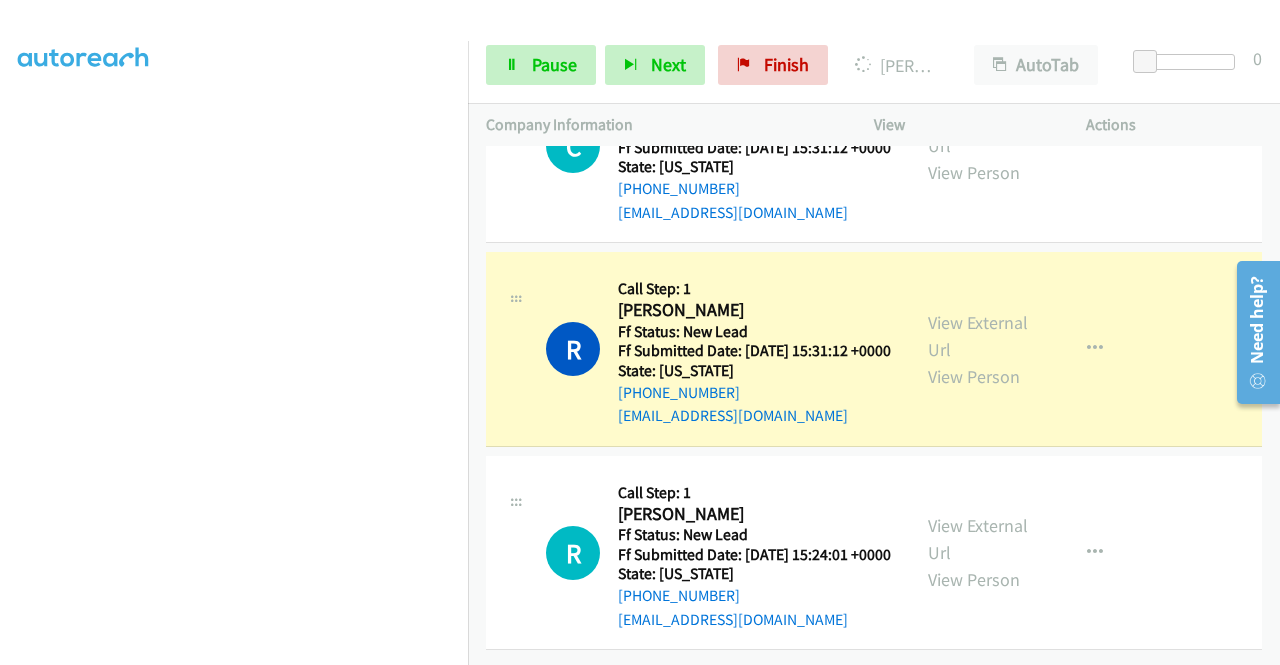scroll, scrollTop: 7948, scrollLeft: 0, axis: vertical 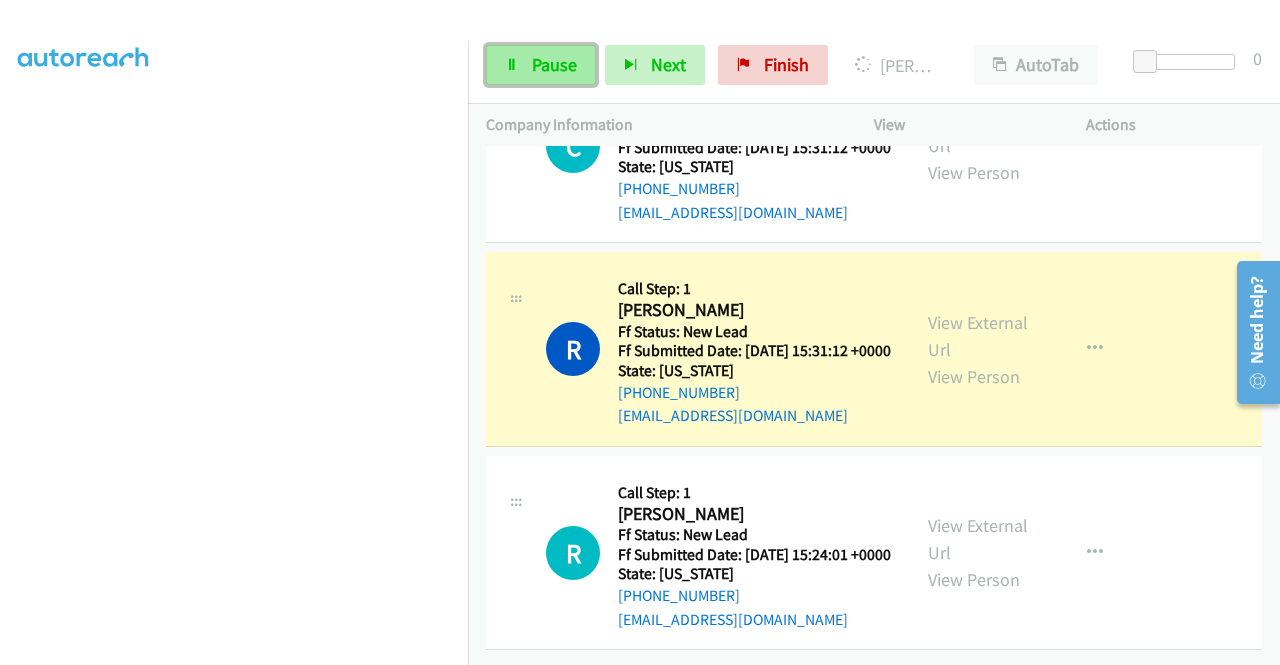click on "Pause" at bounding box center (554, 64) 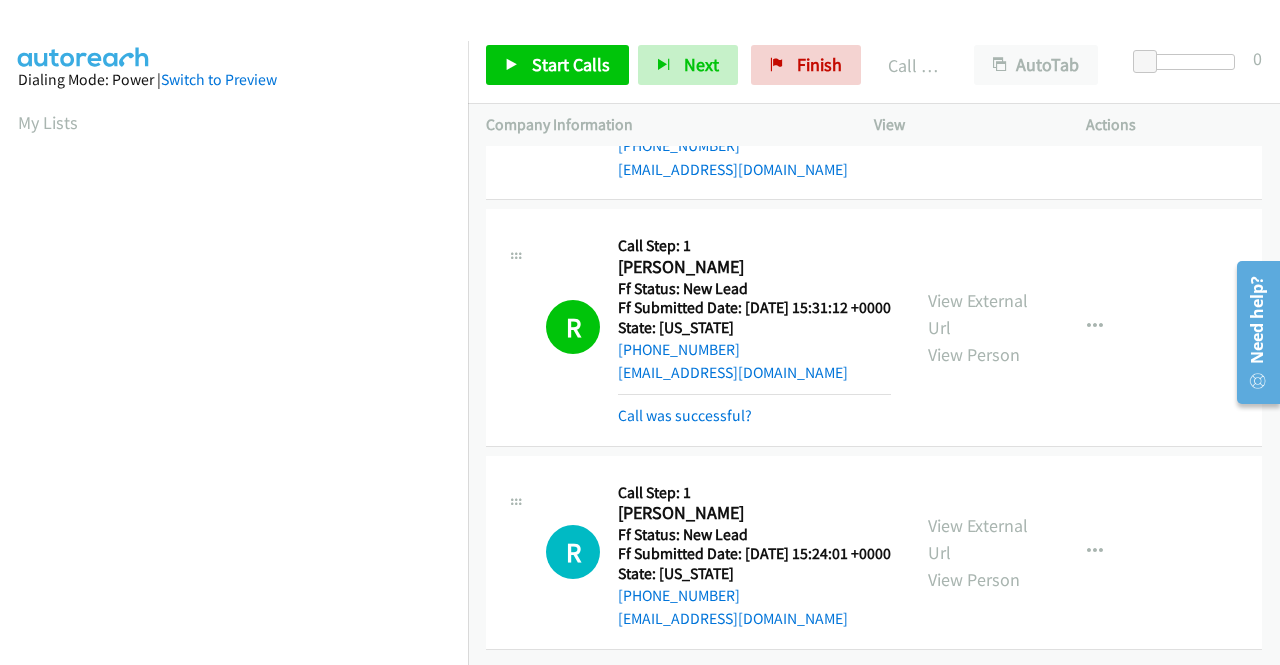 scroll, scrollTop: 456, scrollLeft: 0, axis: vertical 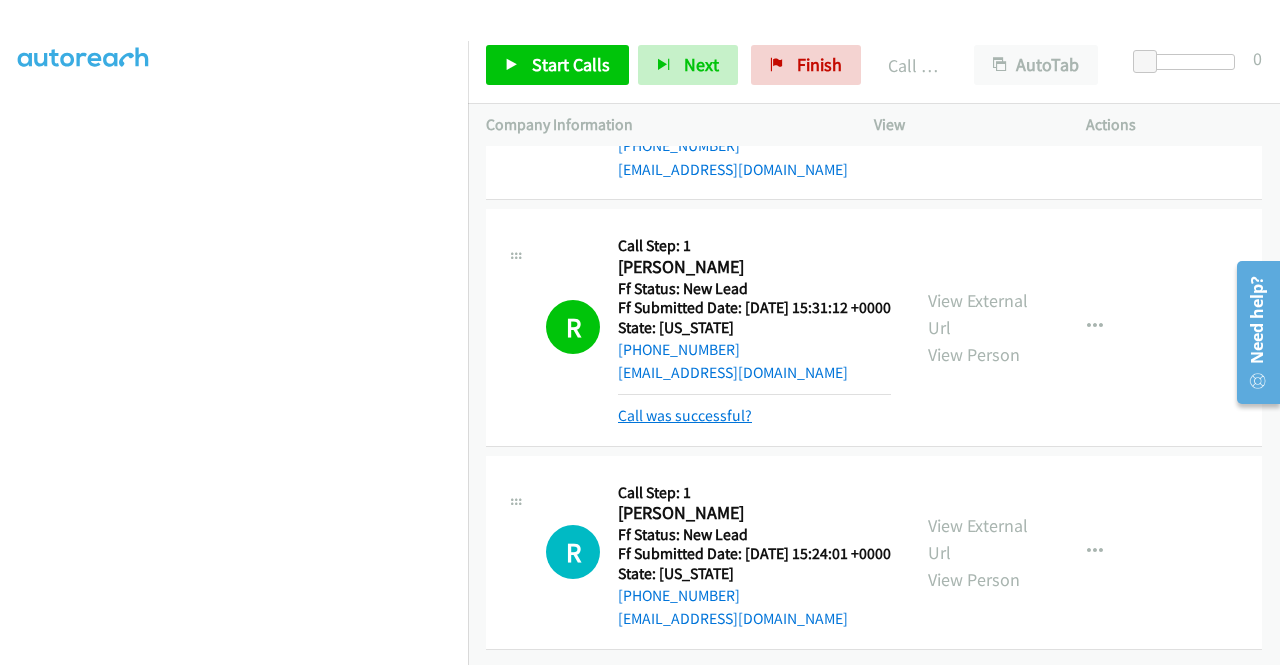 click on "Call was successful?" at bounding box center (685, 415) 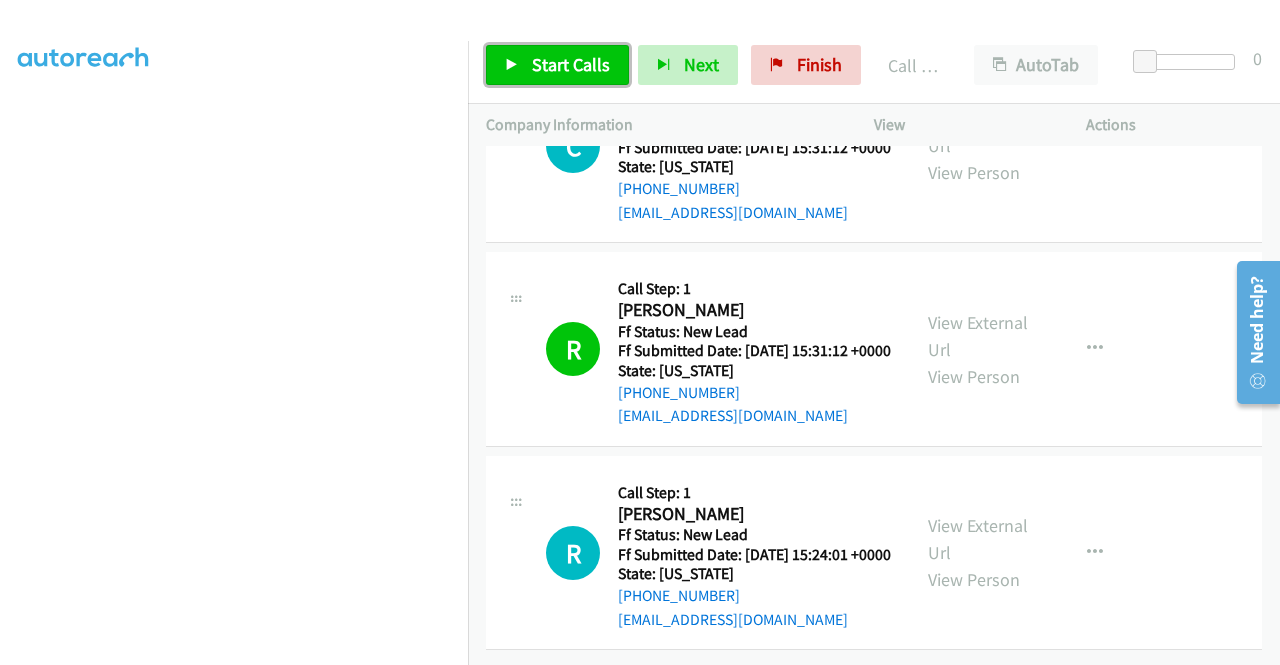 click on "Start Calls" at bounding box center [571, 64] 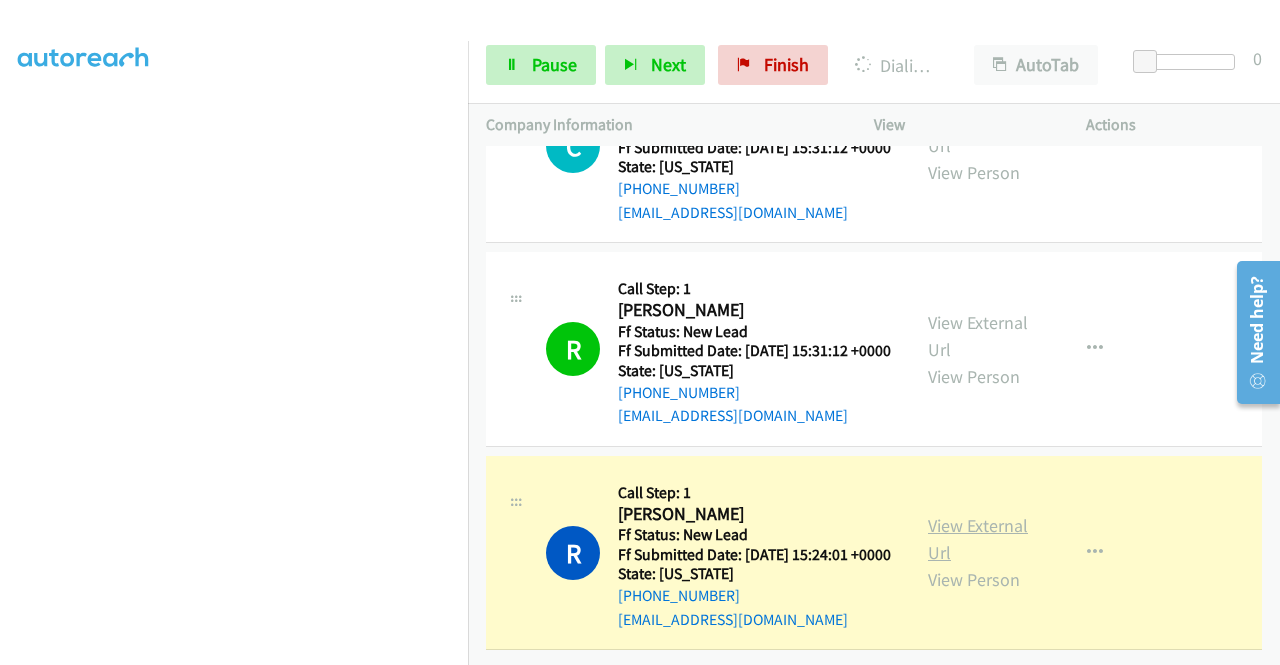 click on "View External Url" at bounding box center (978, 539) 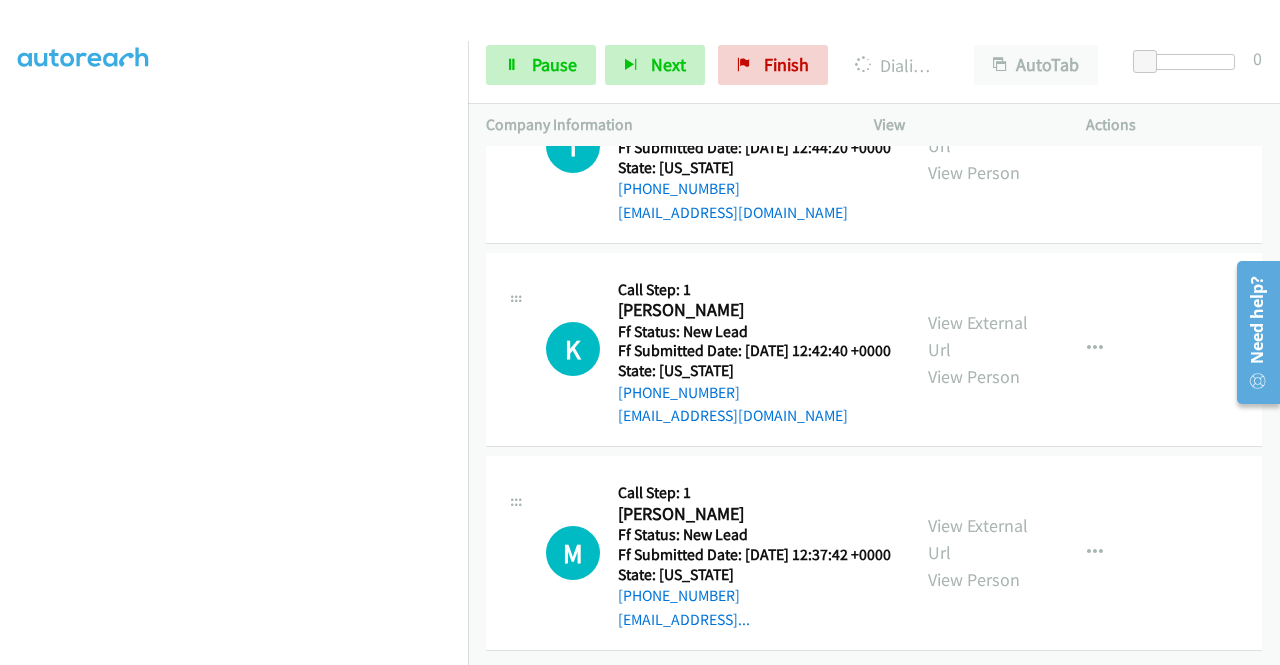 scroll, scrollTop: 8504, scrollLeft: 0, axis: vertical 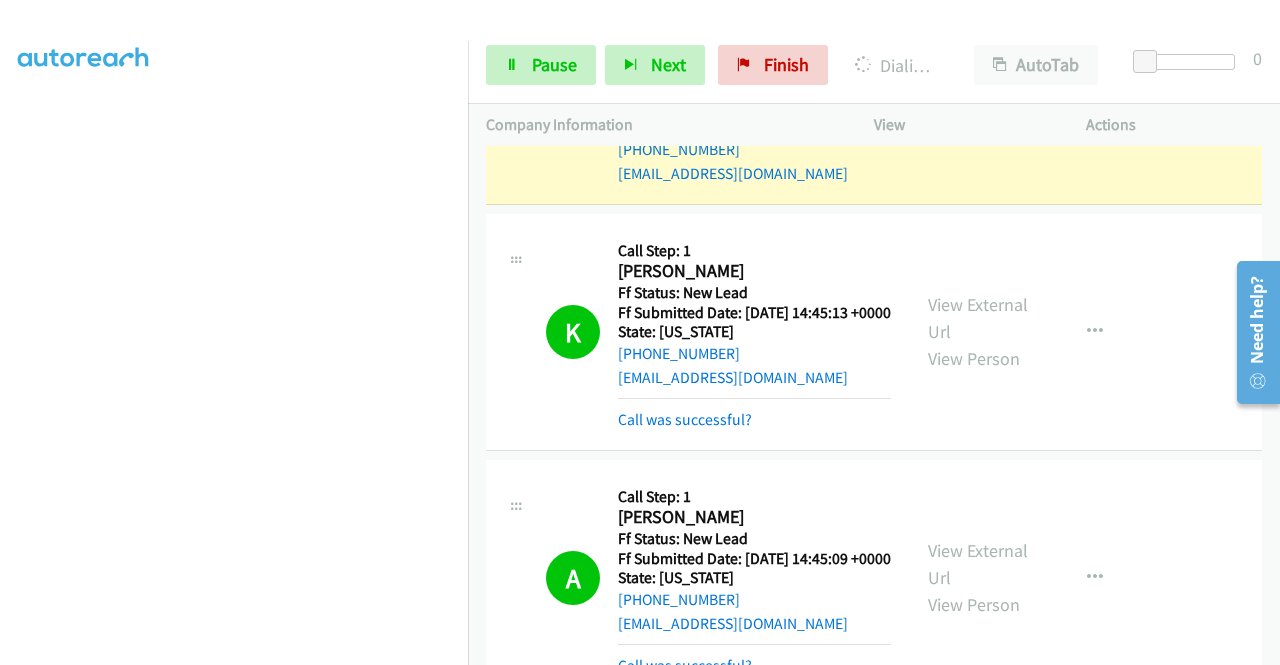 drag, startPoint x: 1272, startPoint y: 615, endPoint x: 53, endPoint y: 50, distance: 1343.5721 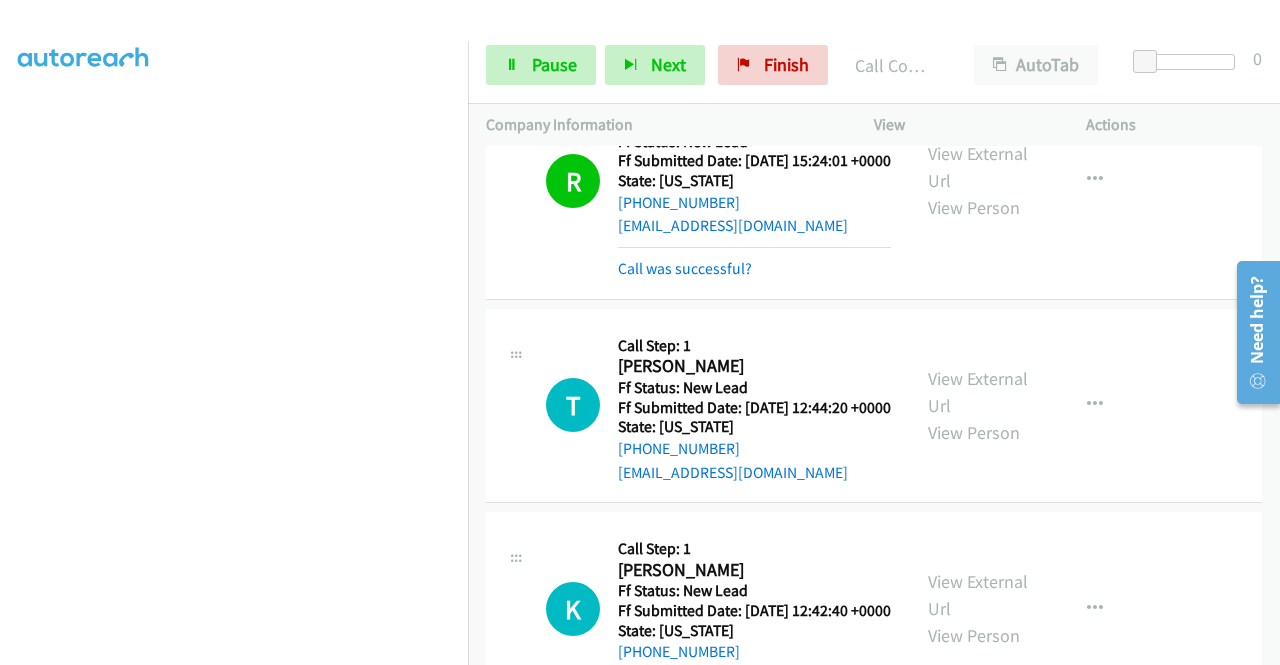scroll, scrollTop: 7926, scrollLeft: 0, axis: vertical 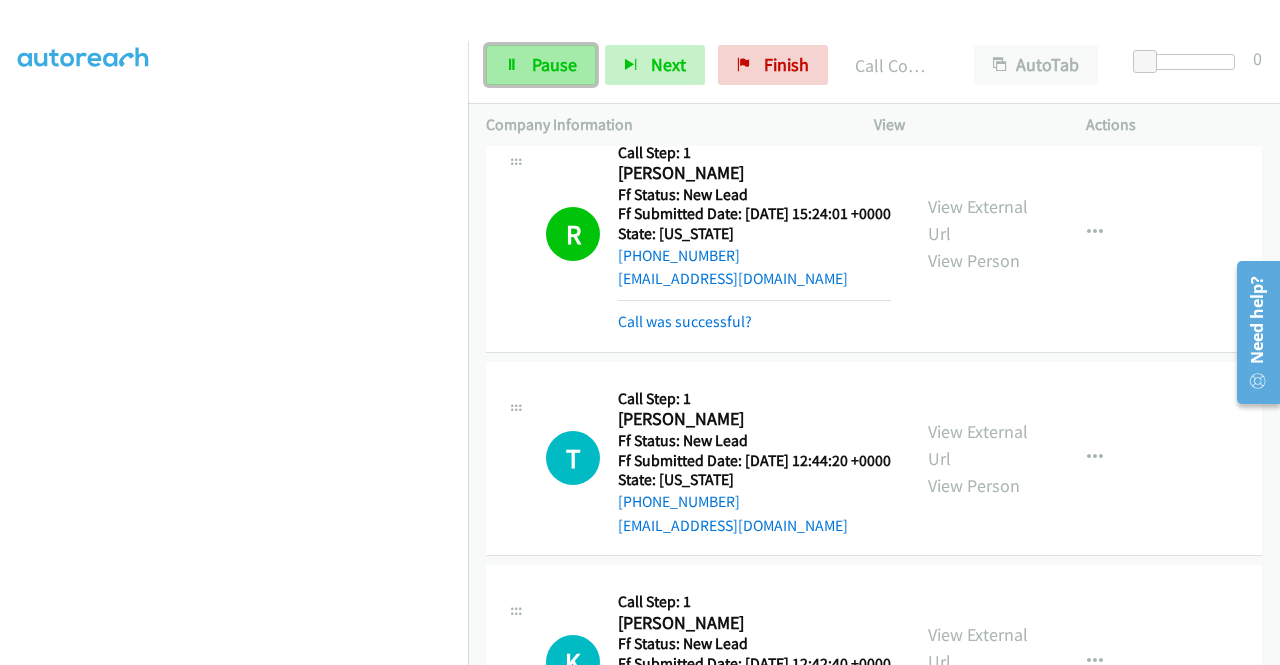 click on "Pause" at bounding box center [541, 65] 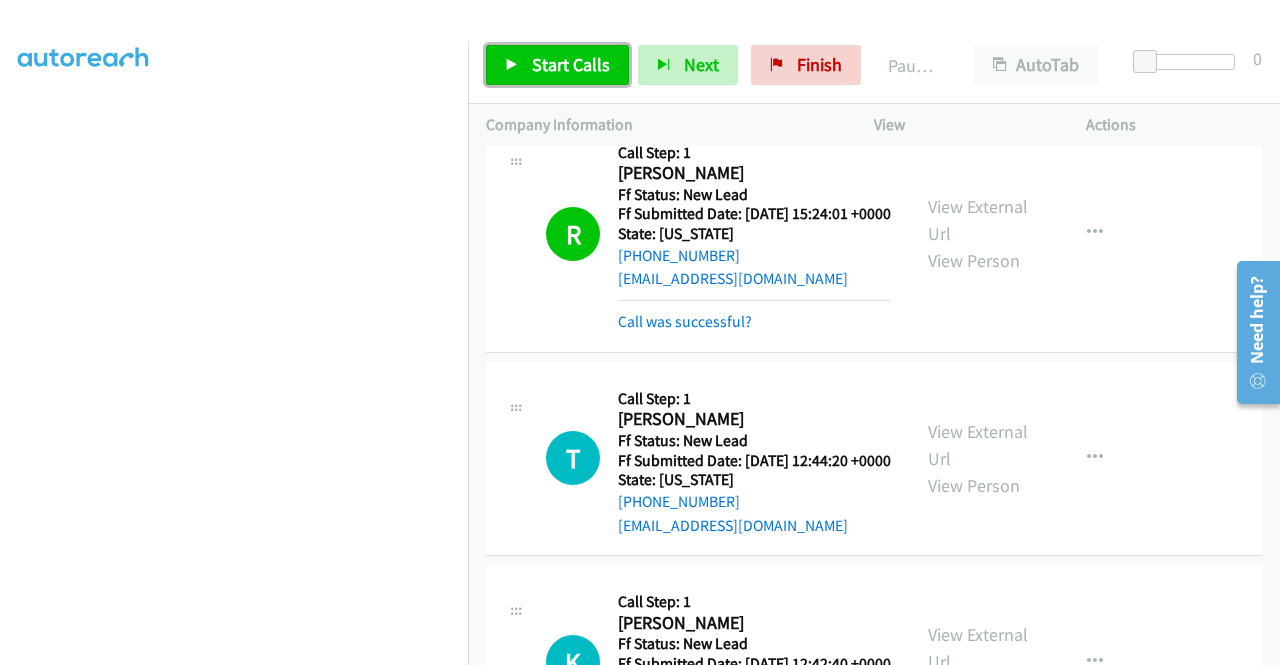 click on "Start Calls" at bounding box center [571, 64] 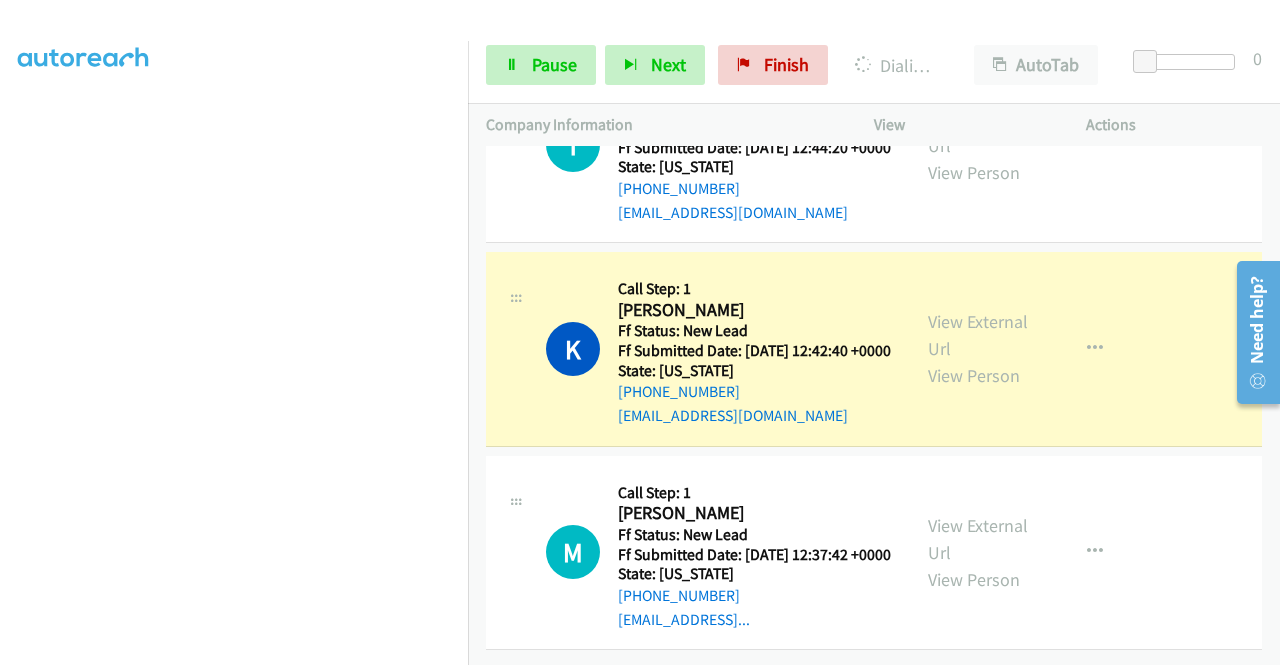 scroll, scrollTop: 8646, scrollLeft: 0, axis: vertical 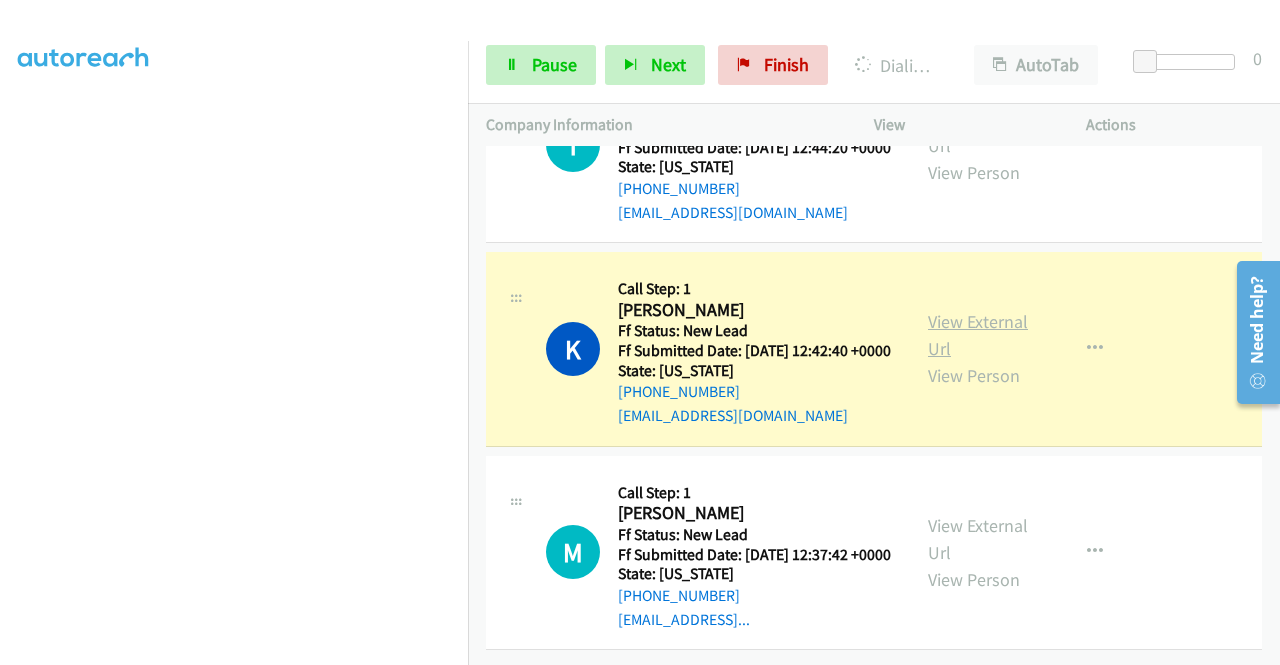 click on "View External Url" at bounding box center [978, 335] 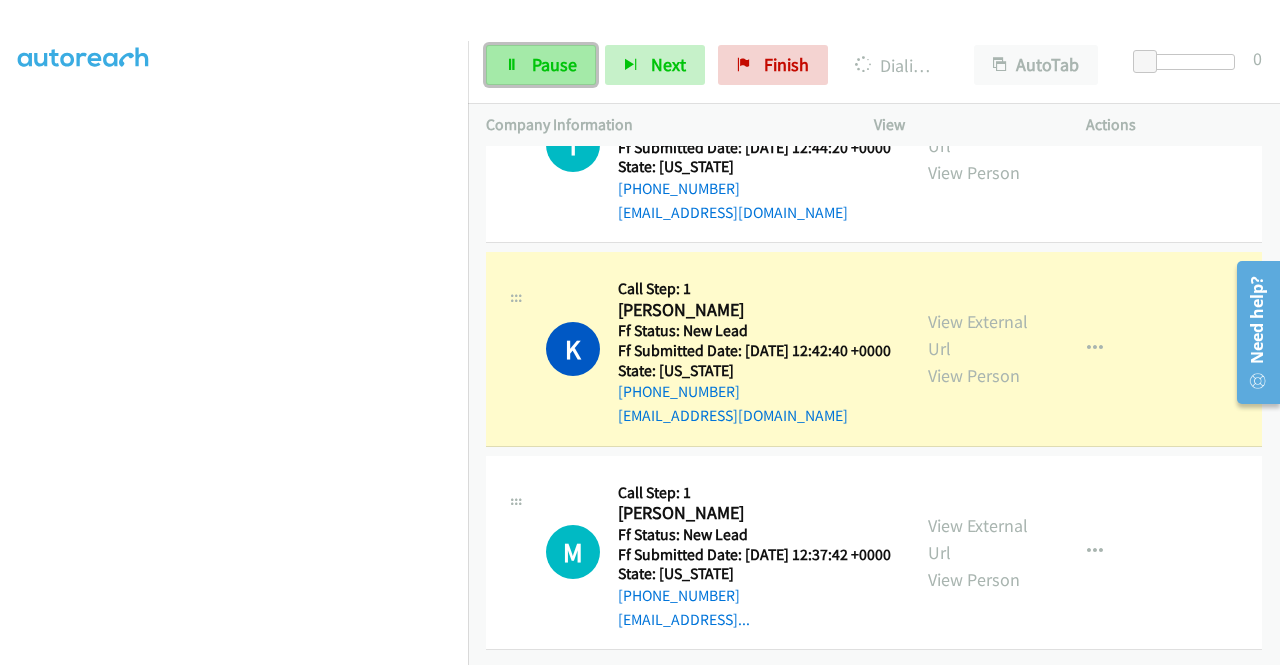 click on "Pause" at bounding box center [541, 65] 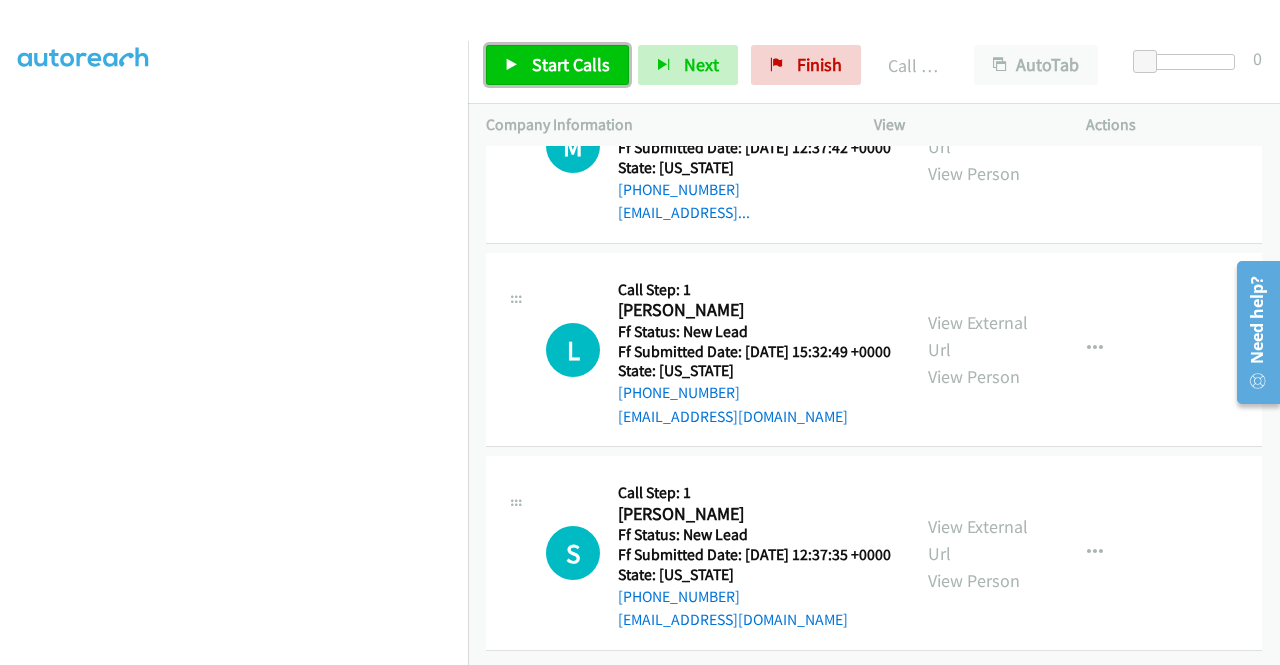 click on "Start Calls" at bounding box center [571, 64] 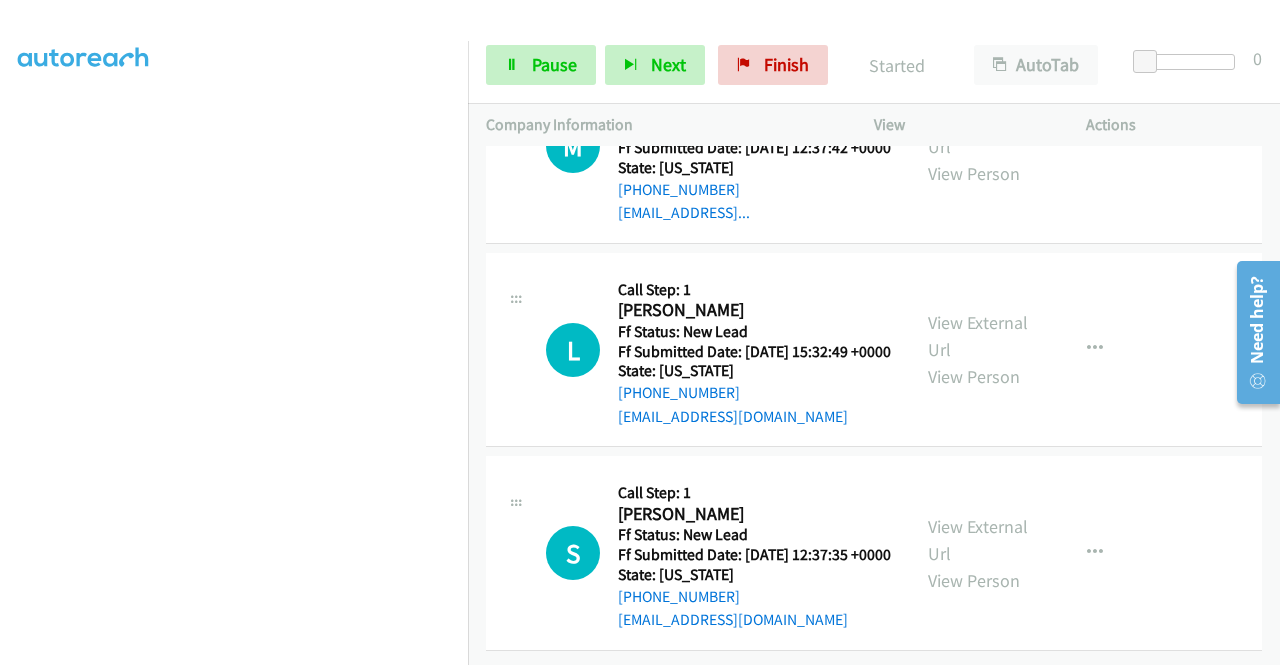 scroll, scrollTop: 8966, scrollLeft: 0, axis: vertical 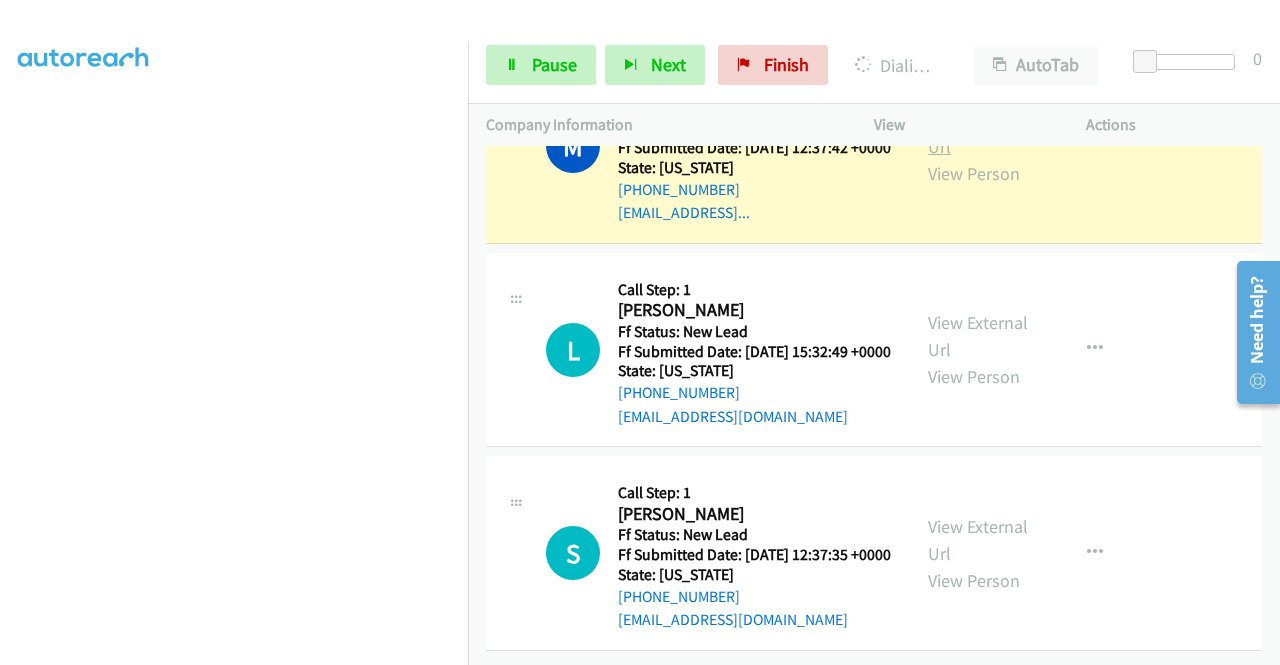 click on "View External Url" at bounding box center [978, 133] 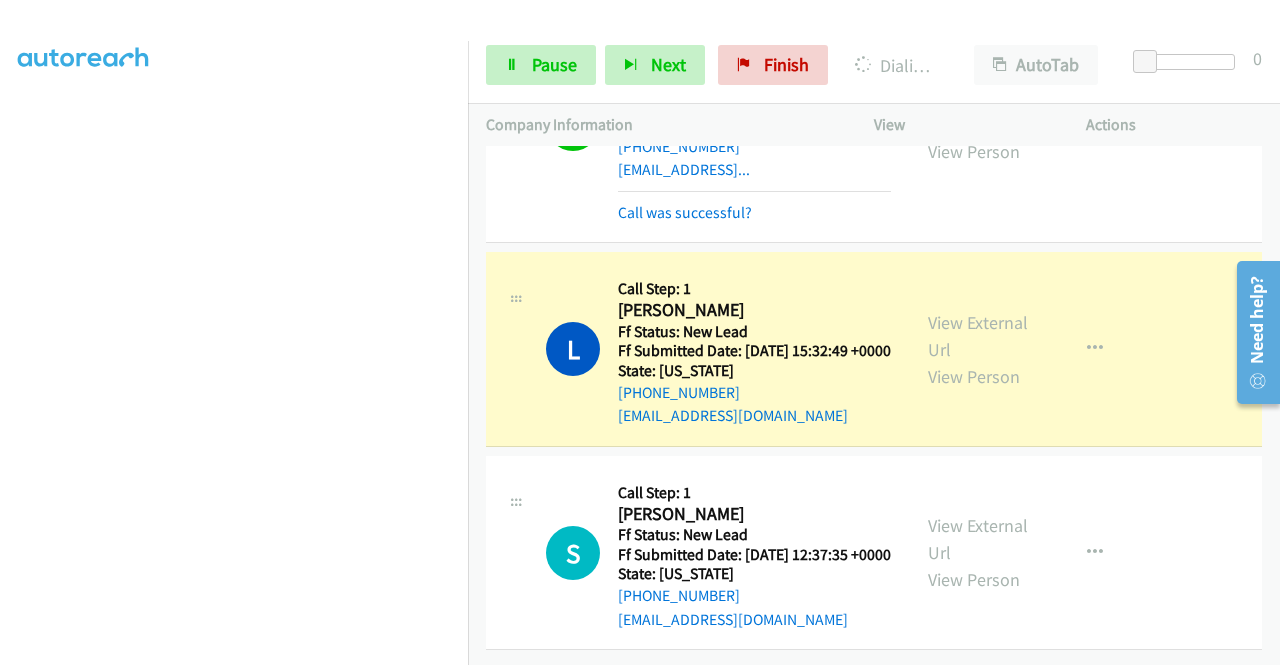 scroll, scrollTop: 9232, scrollLeft: 0, axis: vertical 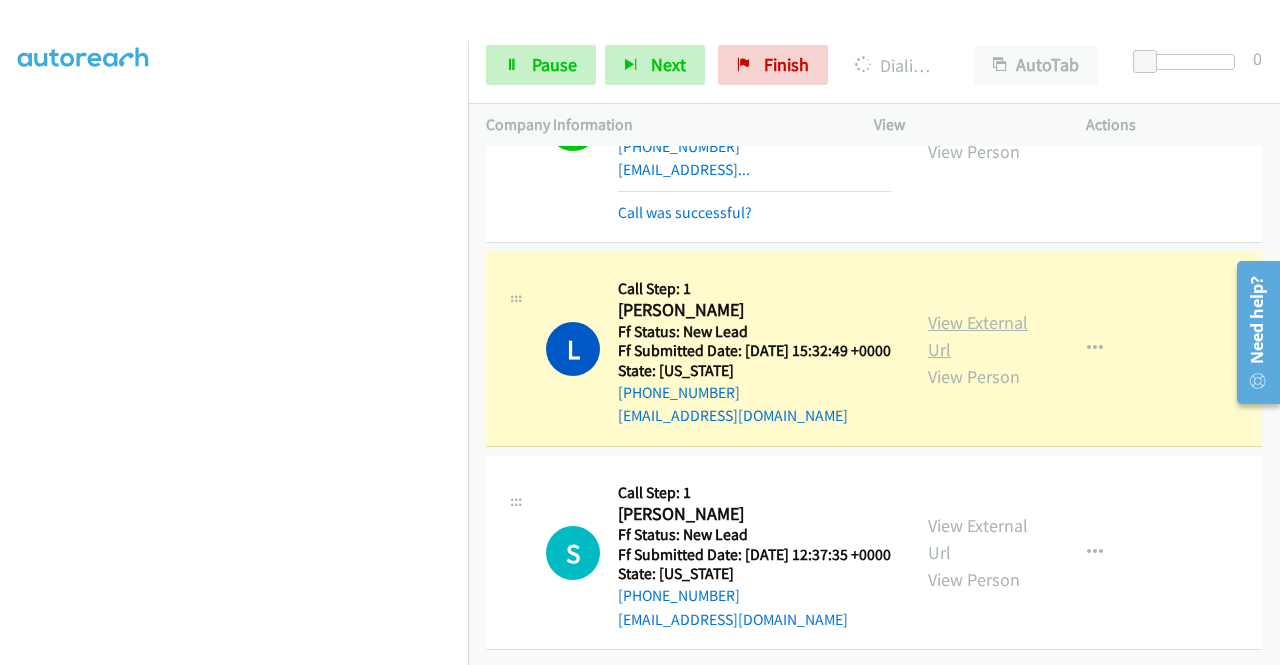 click on "View External Url" at bounding box center [978, 336] 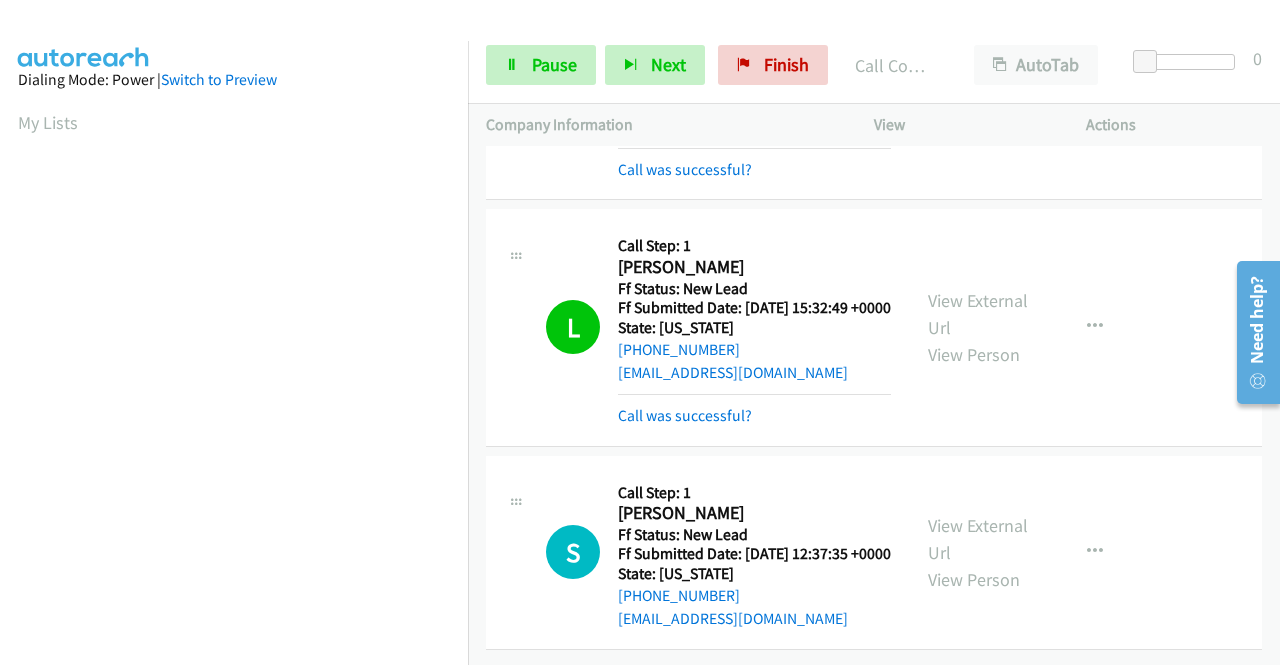 scroll, scrollTop: 456, scrollLeft: 0, axis: vertical 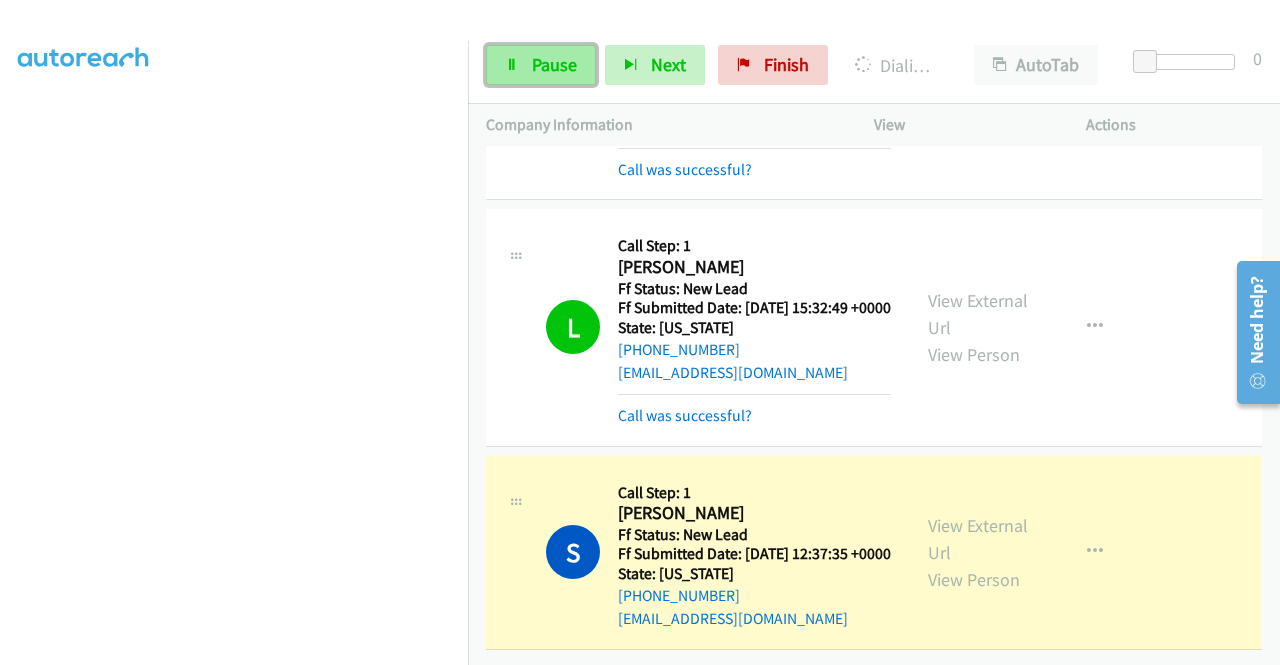 click on "Pause" at bounding box center (541, 65) 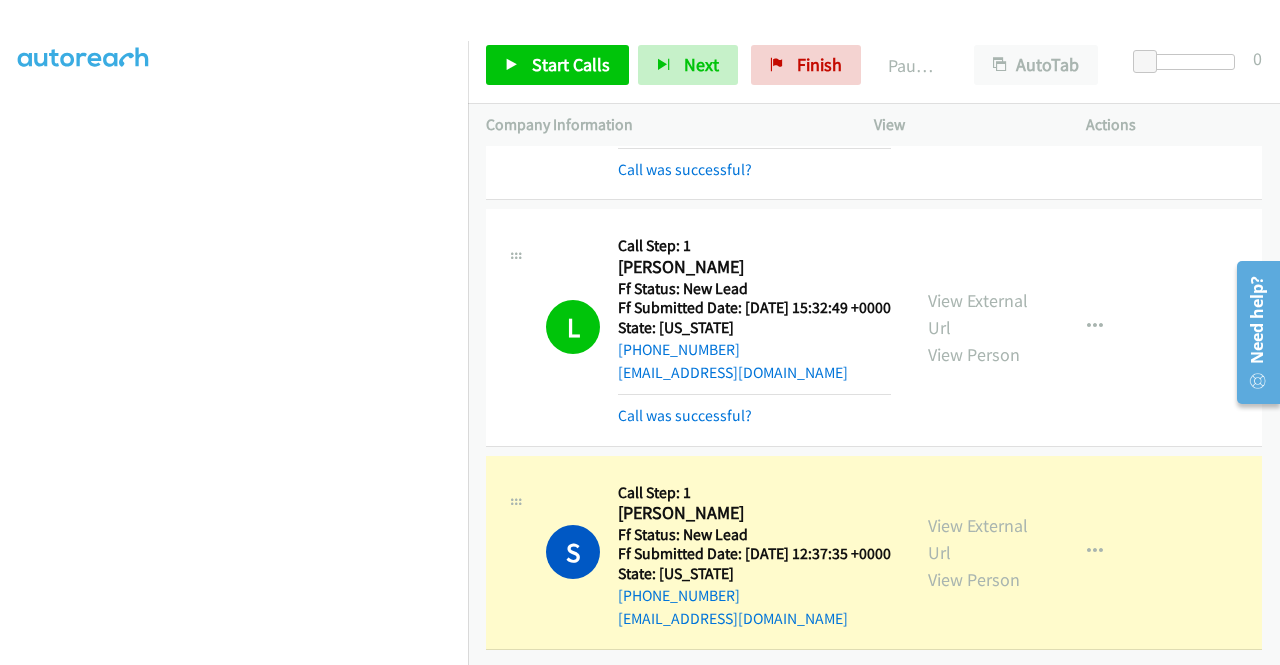 scroll, scrollTop: 9274, scrollLeft: 0, axis: vertical 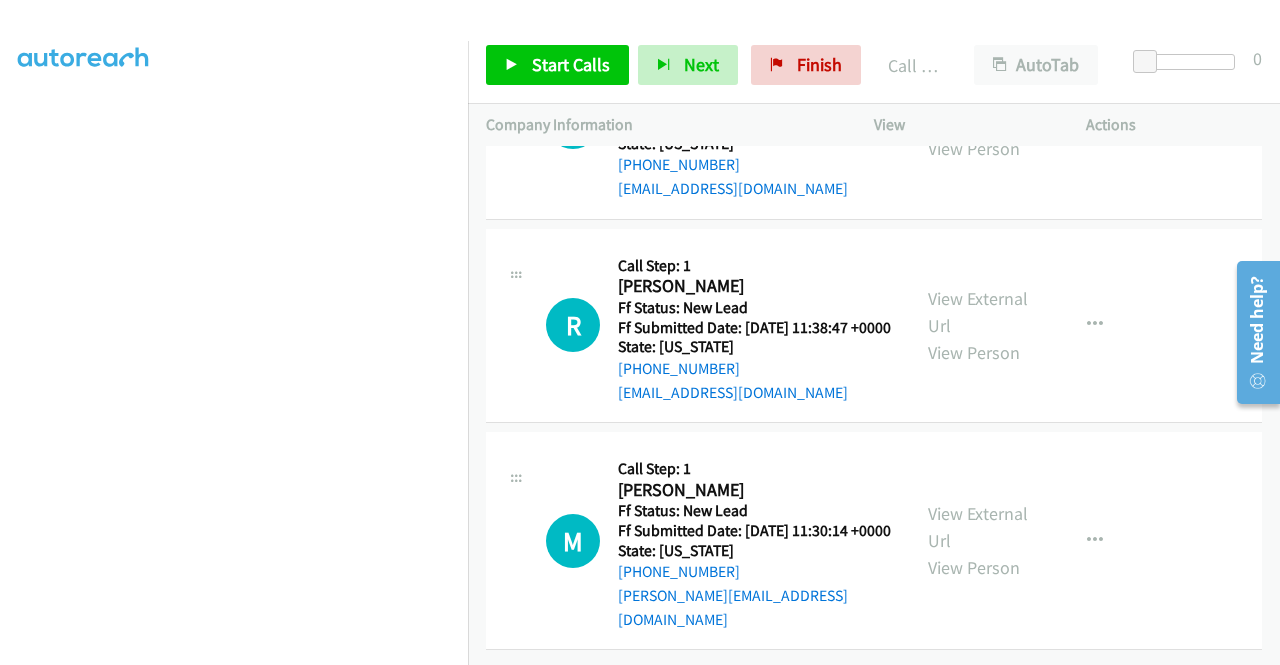 click on "View External Url
View Person" at bounding box center (980, -307) 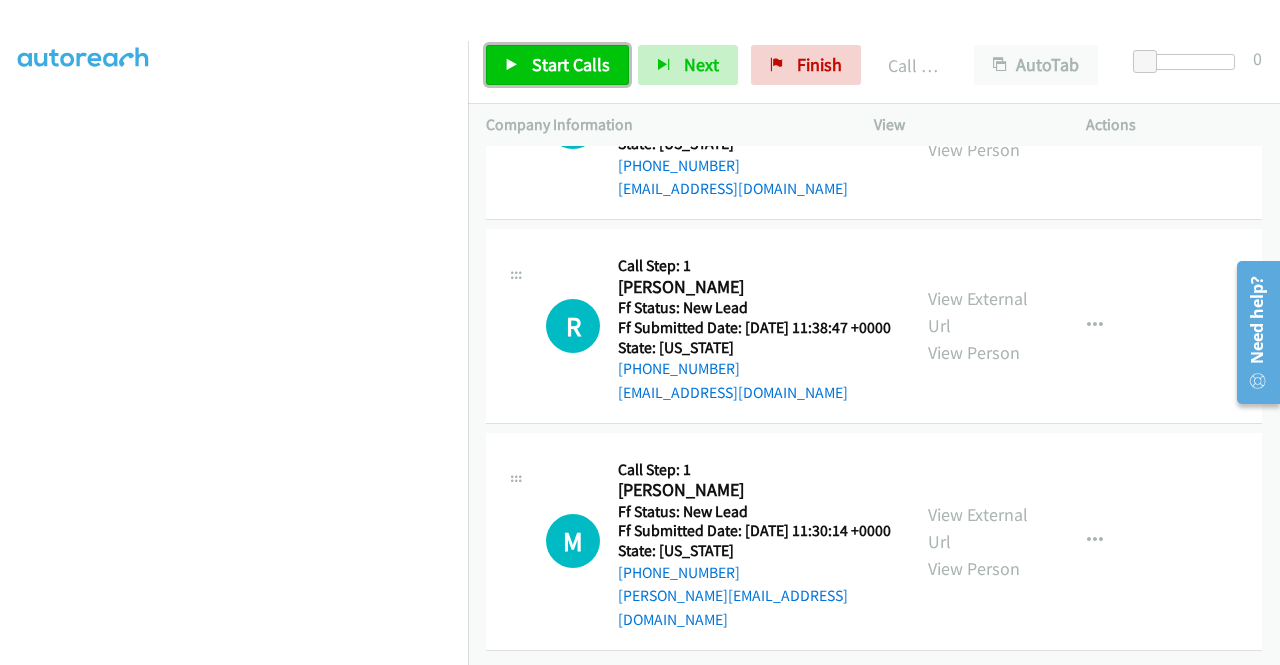 click on "Start Calls" at bounding box center [571, 64] 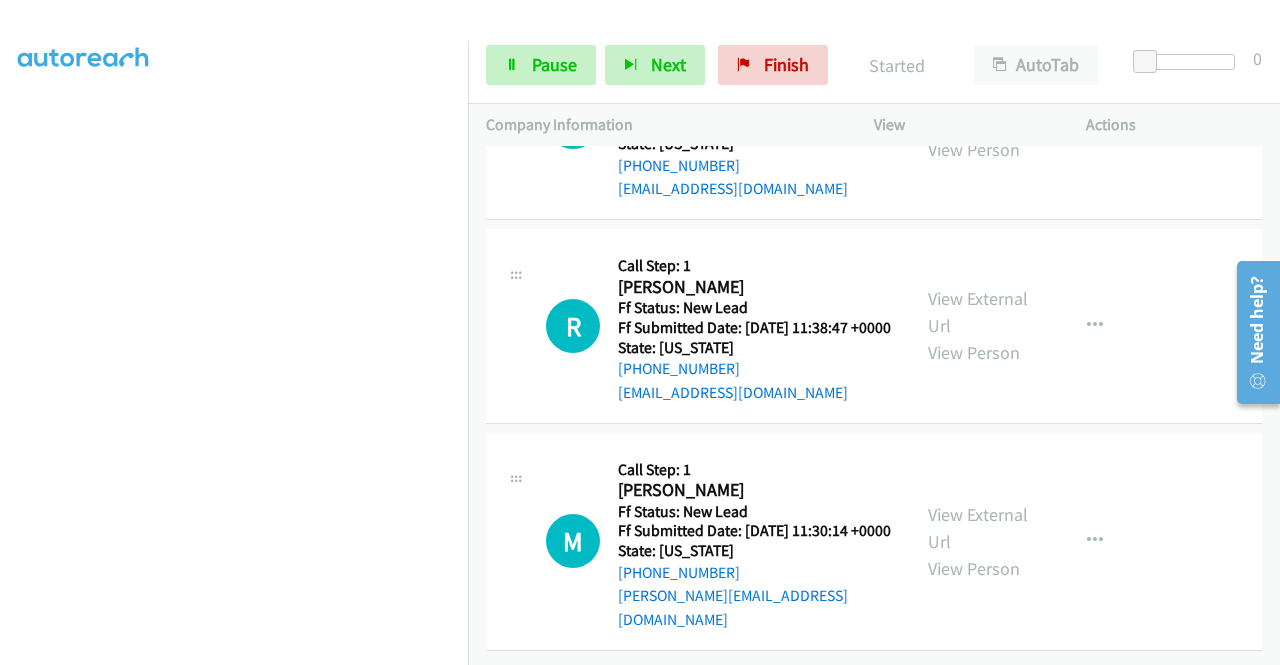 scroll, scrollTop: 9751, scrollLeft: 0, axis: vertical 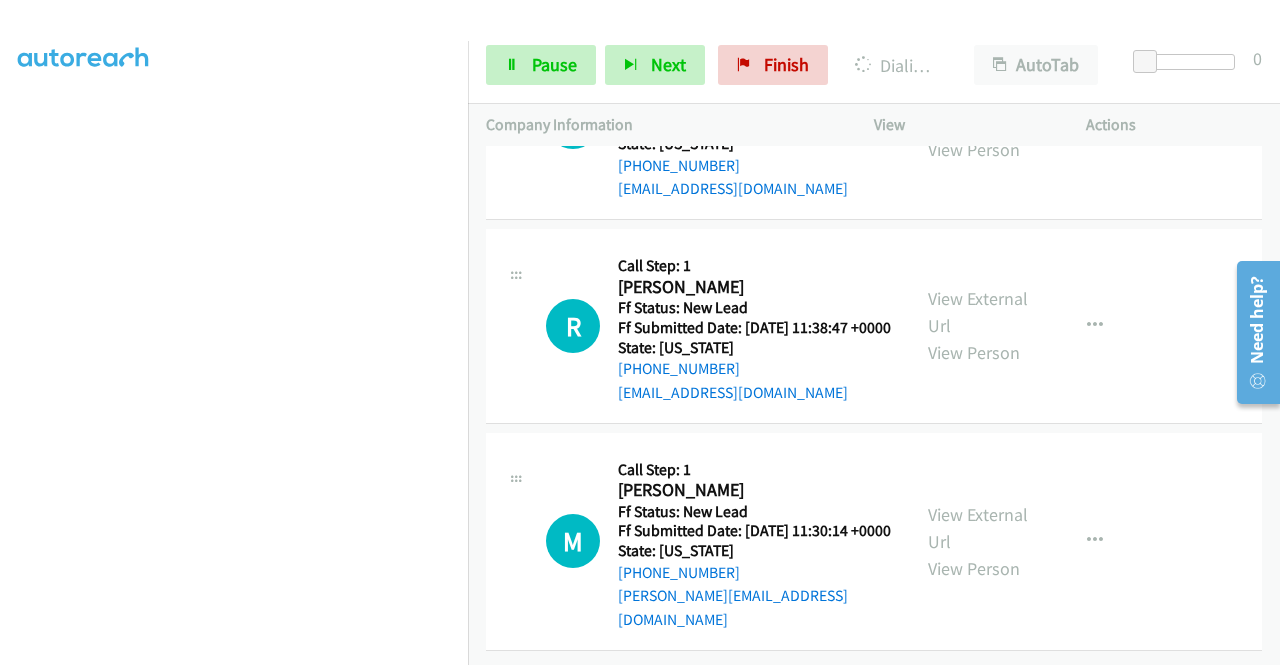 click on "View External Url" at bounding box center [978, -95] 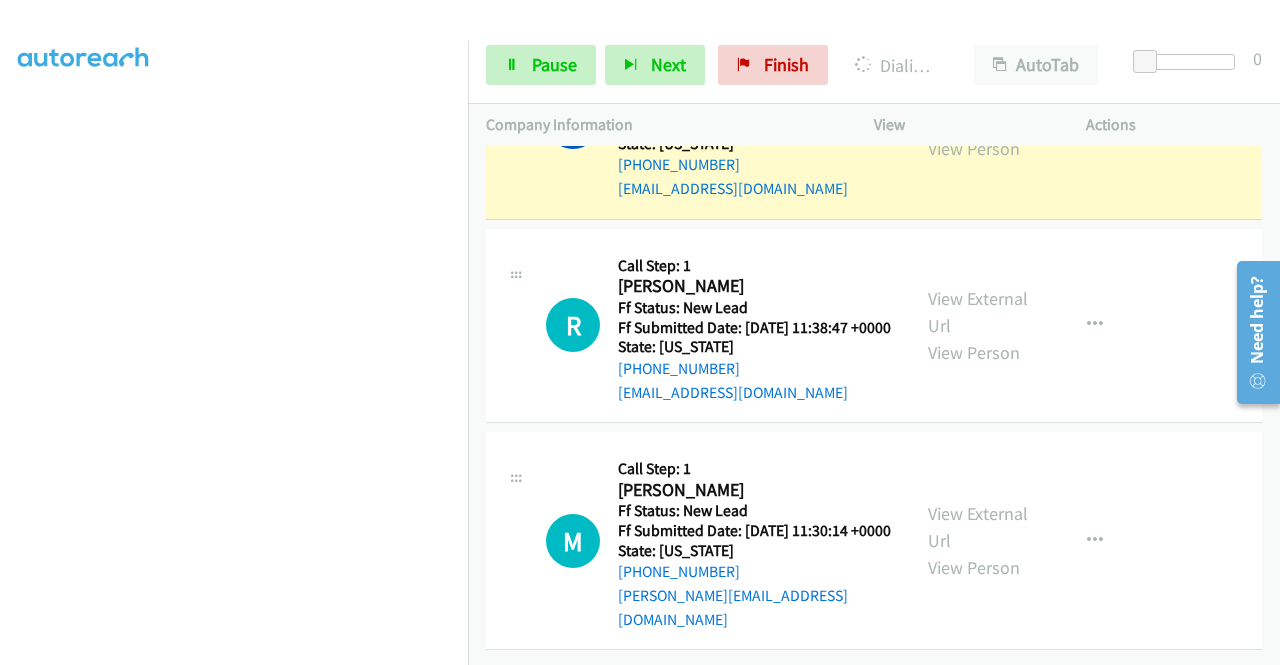 scroll, scrollTop: 10058, scrollLeft: 0, axis: vertical 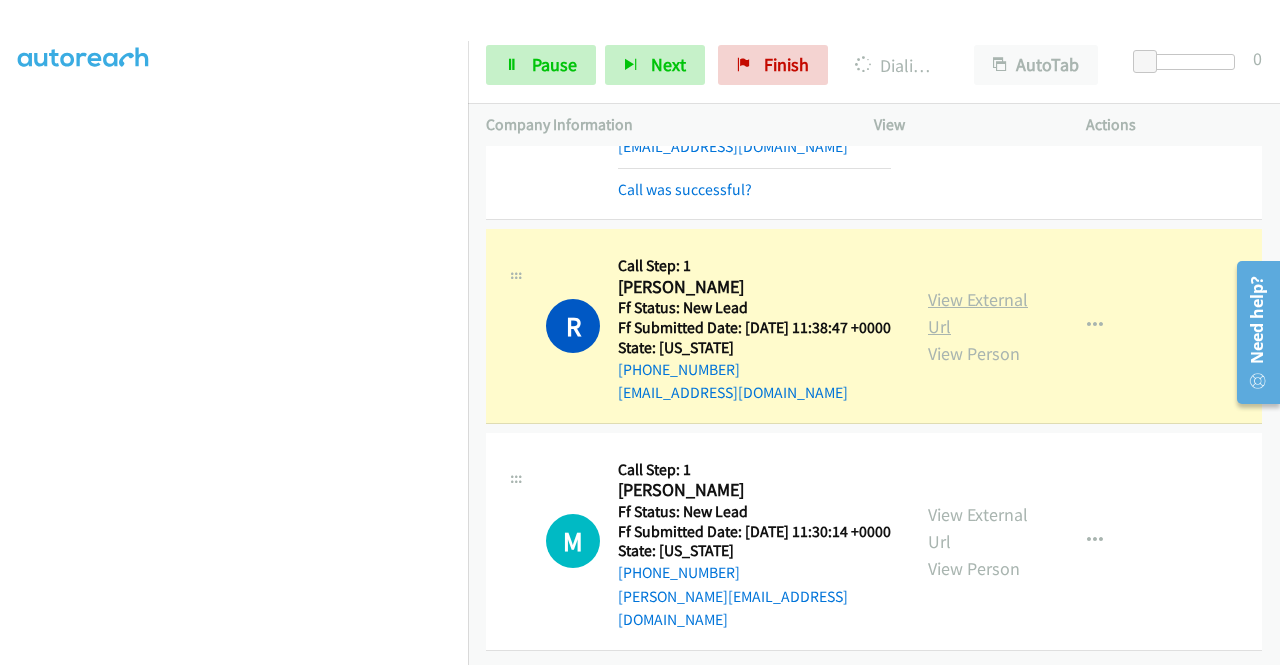click on "View External Url" at bounding box center (978, 313) 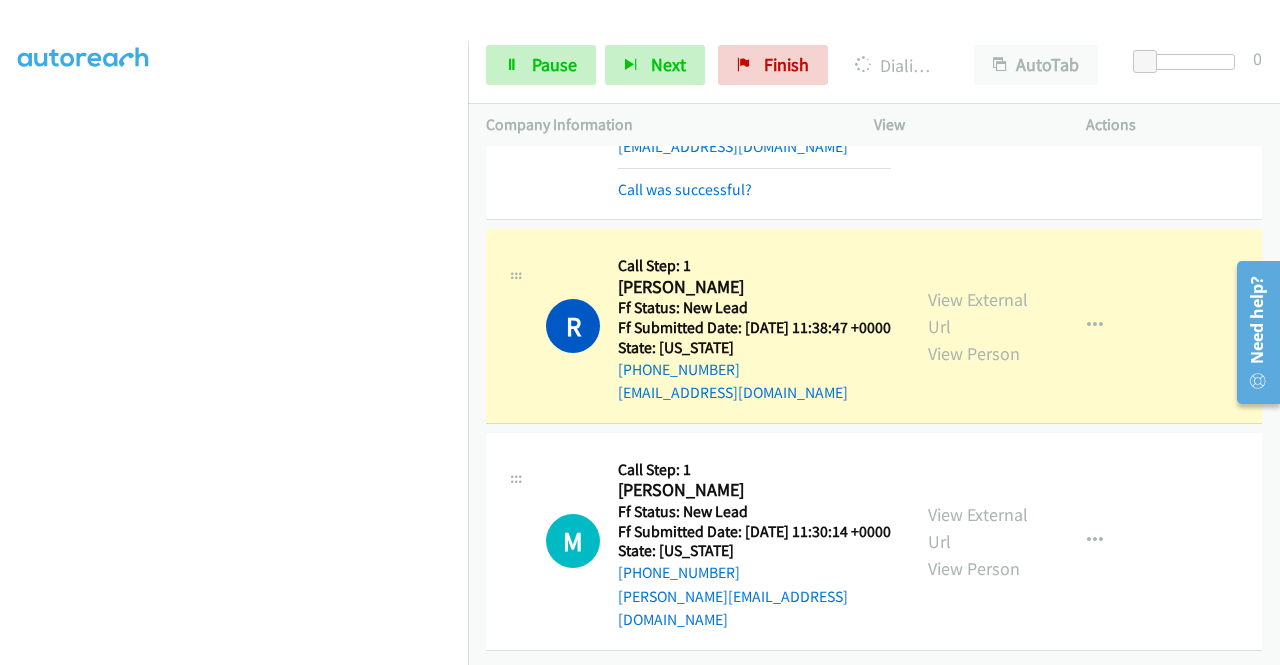 click on "Start Calls
Pause
Next
Finish
Dialing [PERSON_NAME]
AutoTab
AutoTab
0" at bounding box center (874, 65) 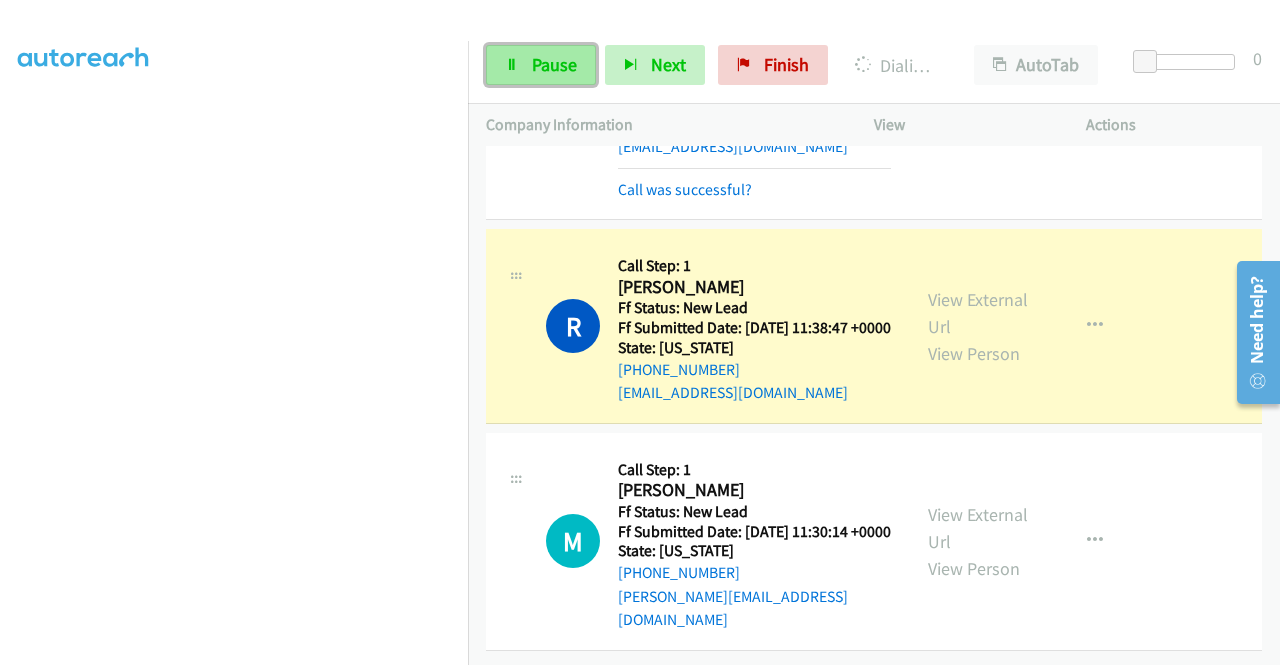 click on "Pause" at bounding box center (541, 65) 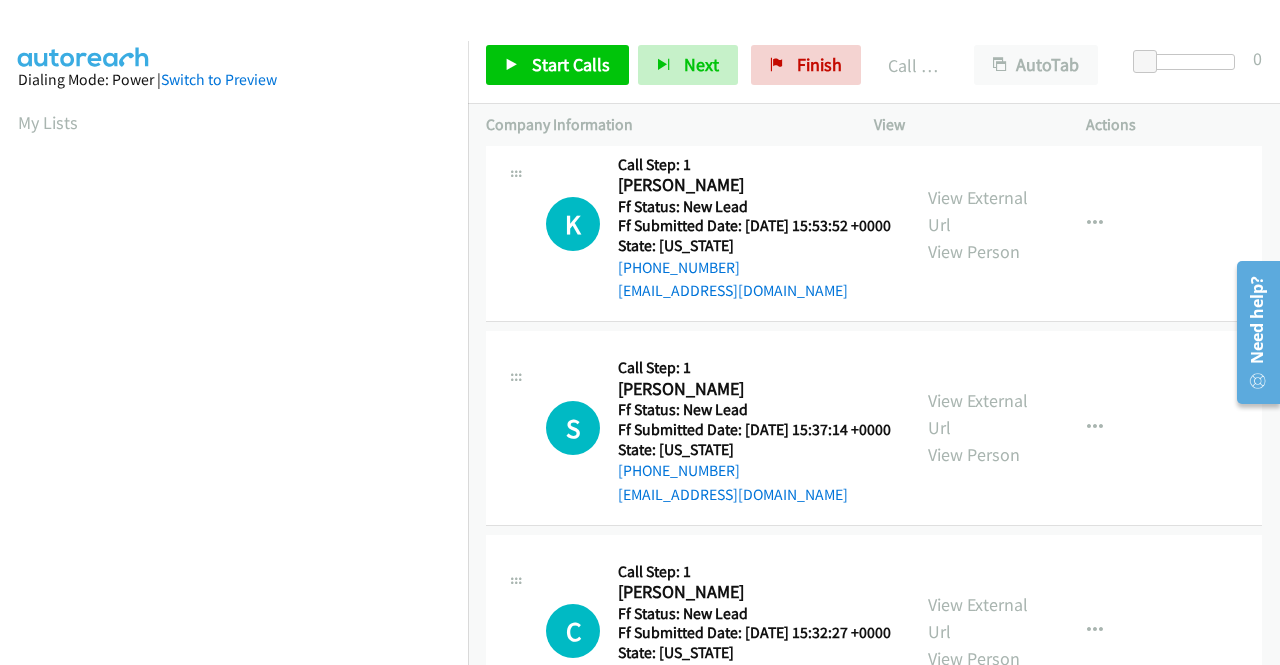 scroll, scrollTop: 456, scrollLeft: 0, axis: vertical 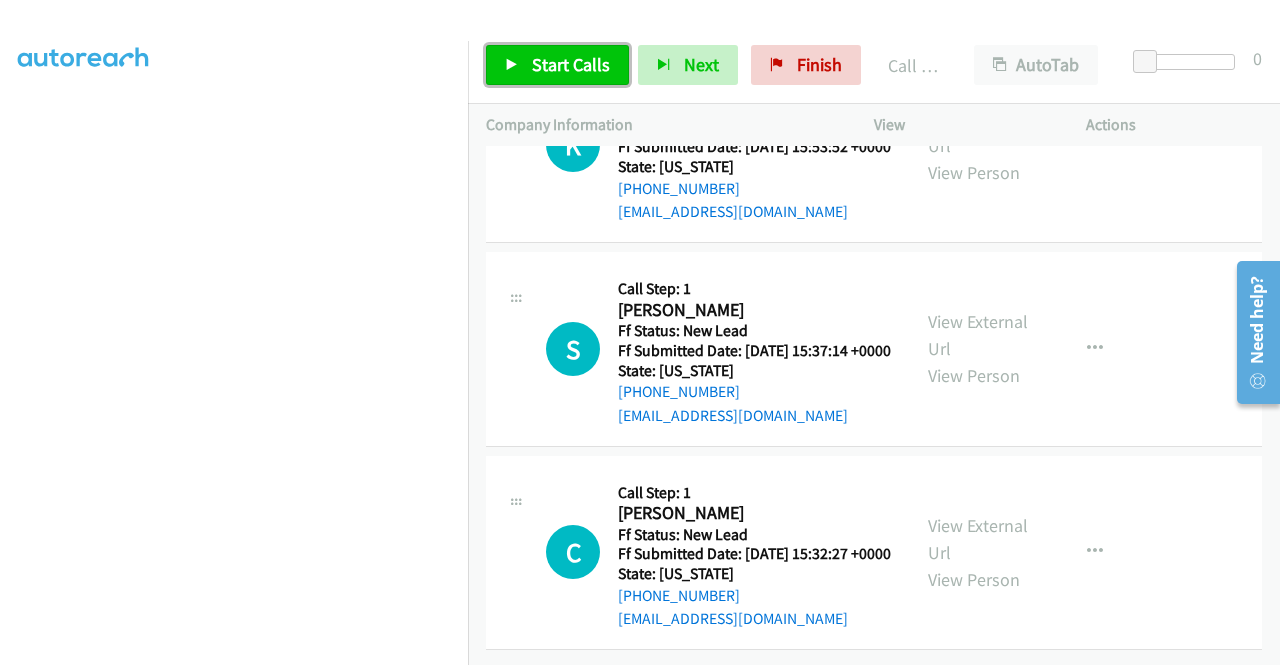 click on "Start Calls" at bounding box center [557, 65] 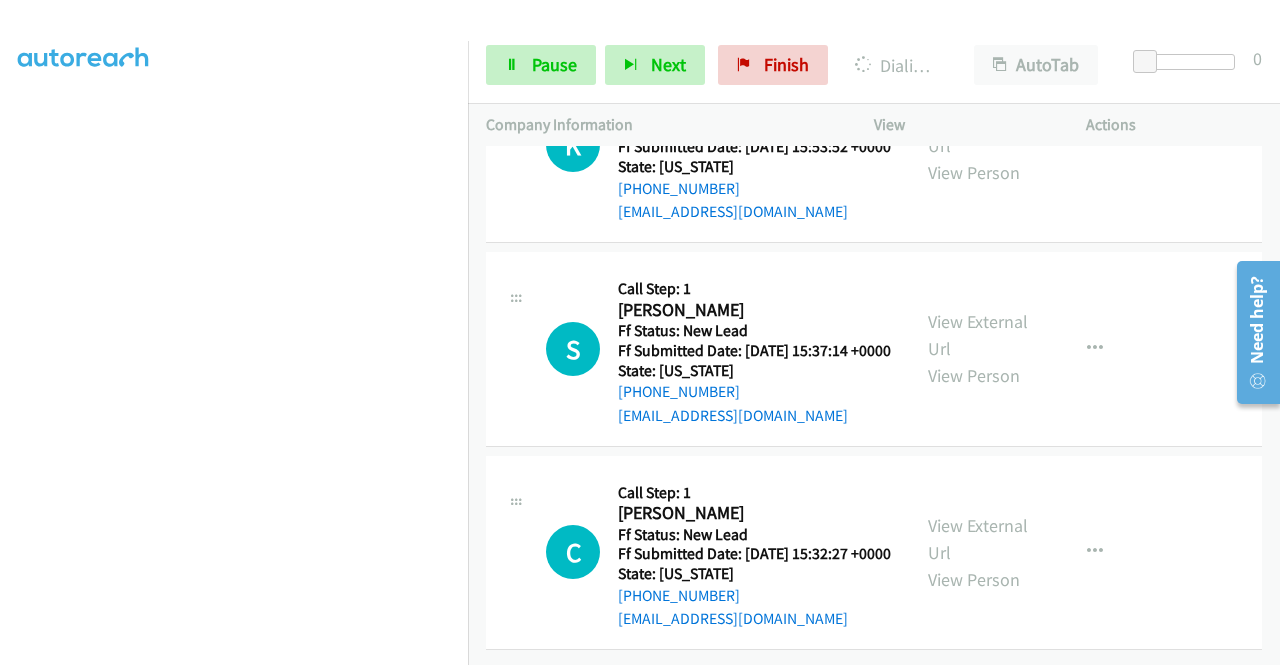 click on "View External Url" at bounding box center (978, -84) 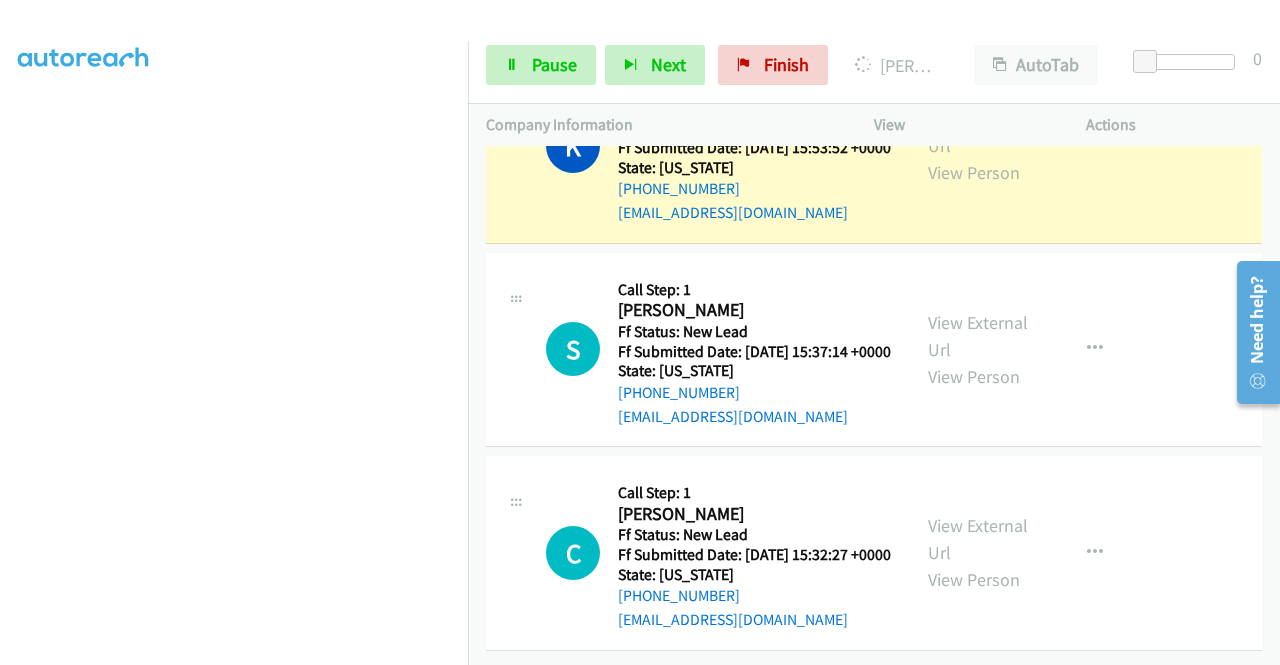 scroll, scrollTop: 10738, scrollLeft: 0, axis: vertical 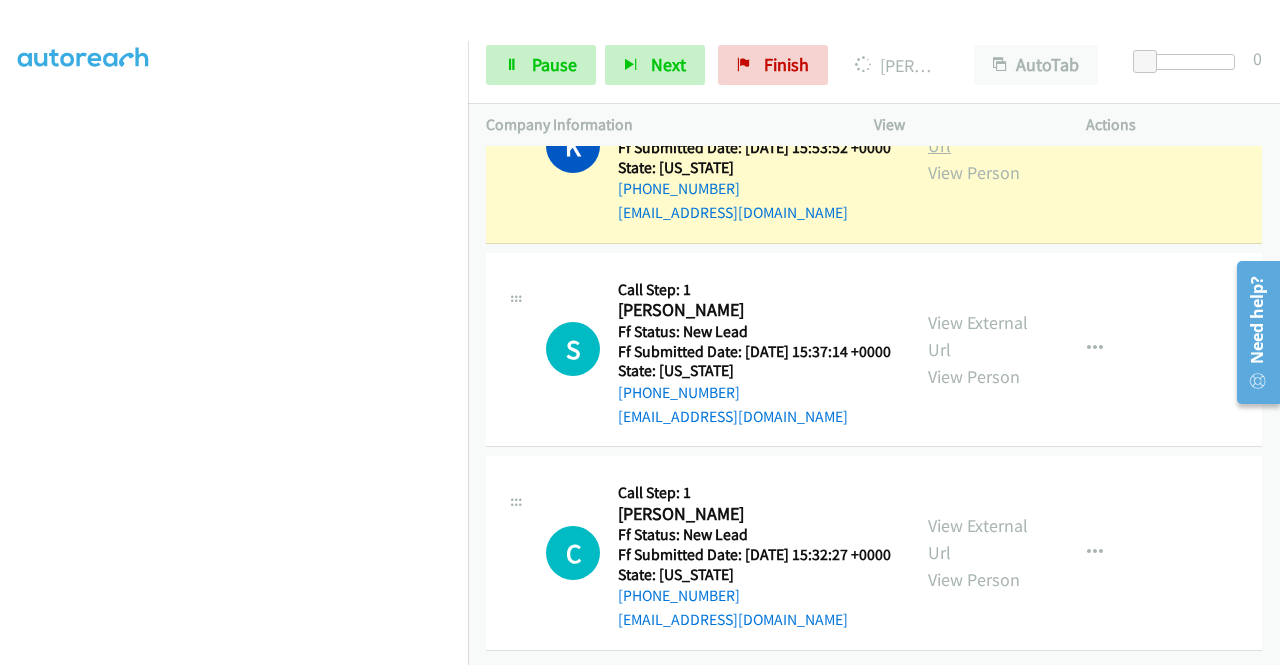 click on "View External Url" at bounding box center (978, 132) 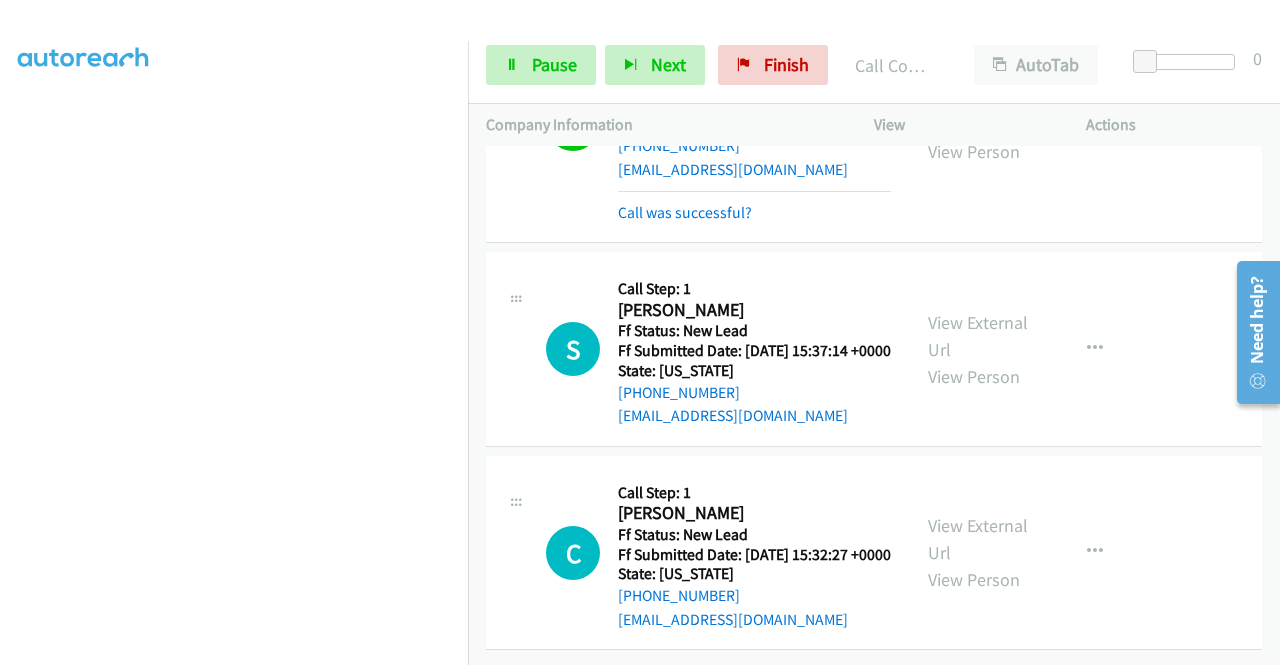 scroll, scrollTop: 10938, scrollLeft: 0, axis: vertical 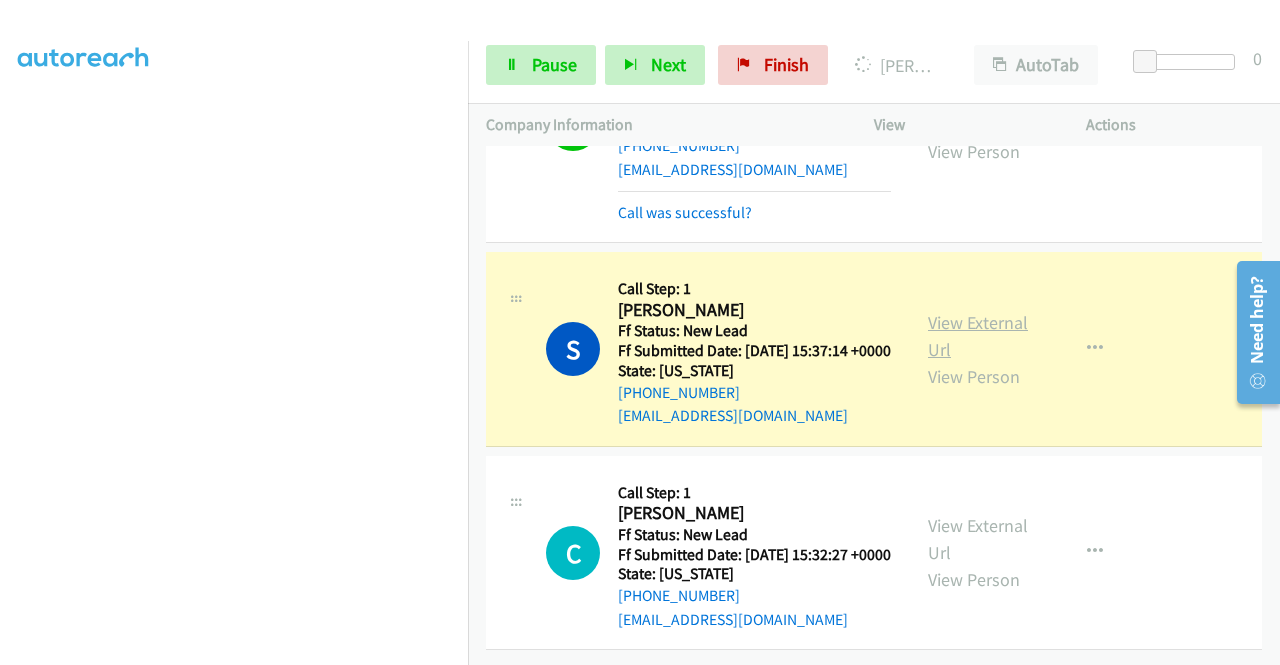 click on "View External Url" at bounding box center (978, 336) 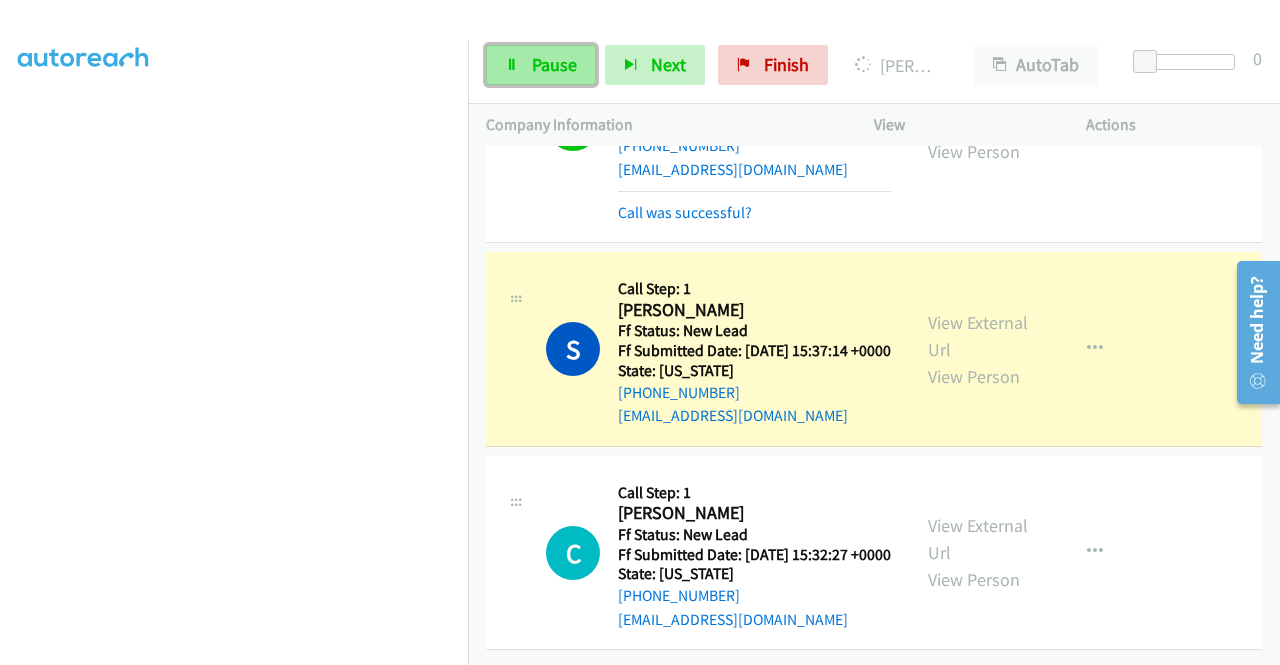 click on "Pause" at bounding box center (541, 65) 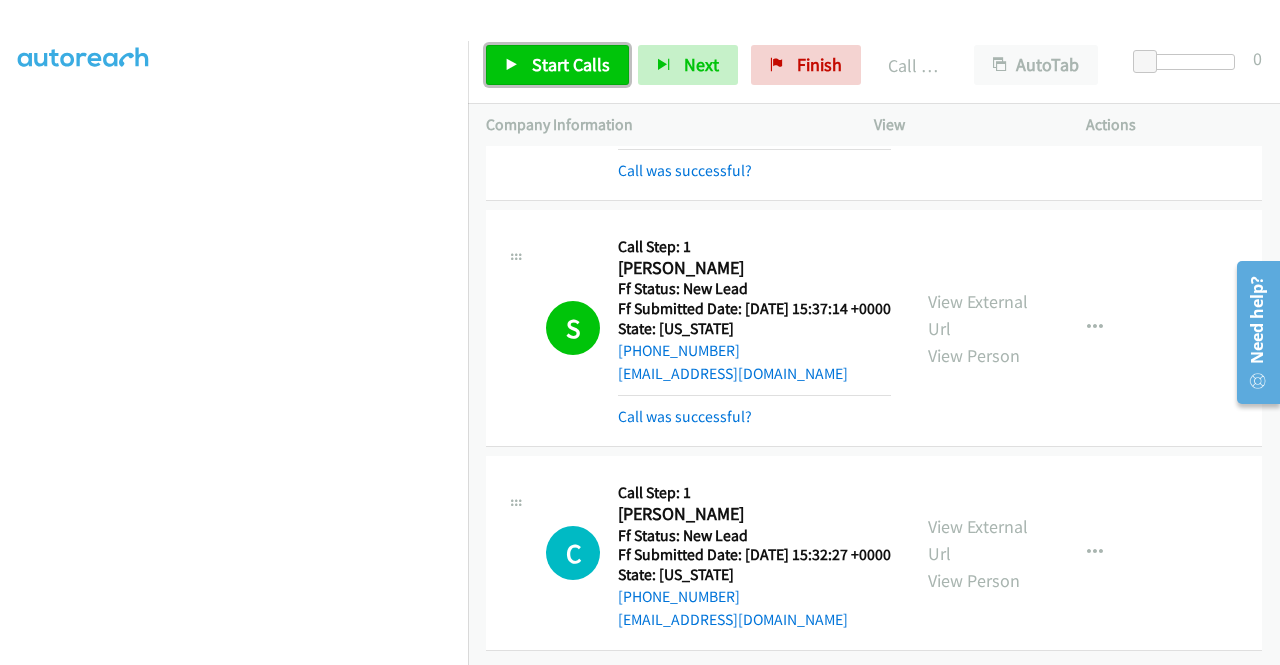 click on "Start Calls" at bounding box center [557, 65] 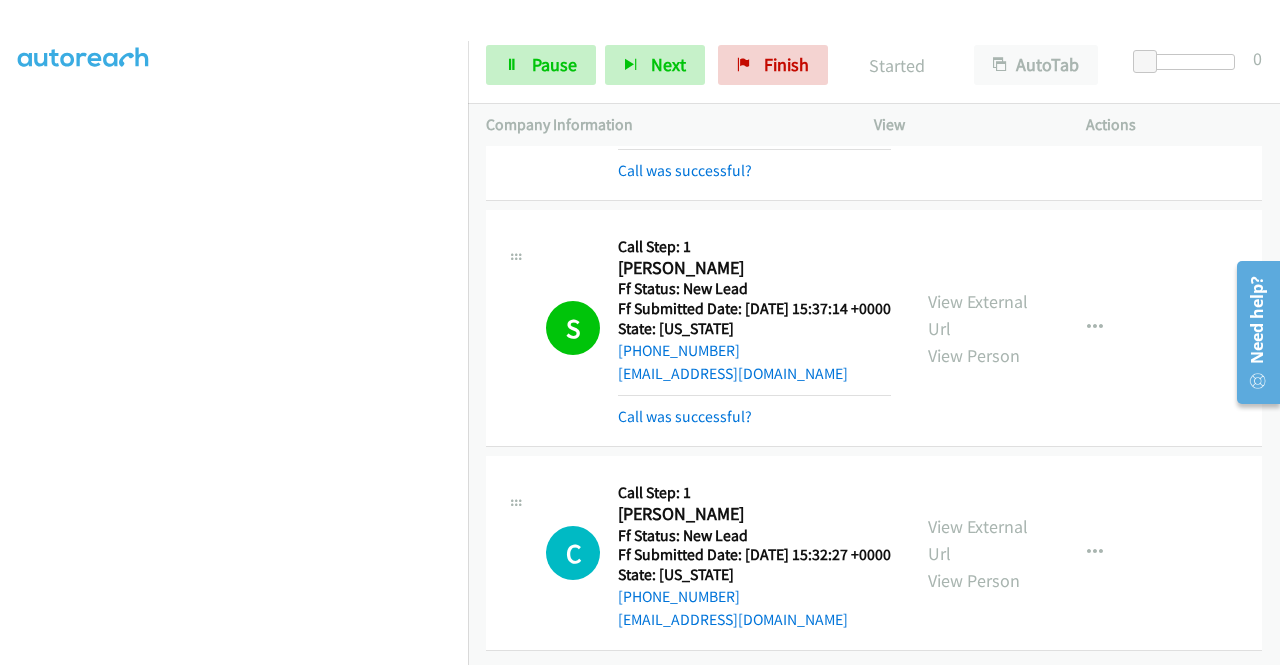 scroll, scrollTop: 11088, scrollLeft: 0, axis: vertical 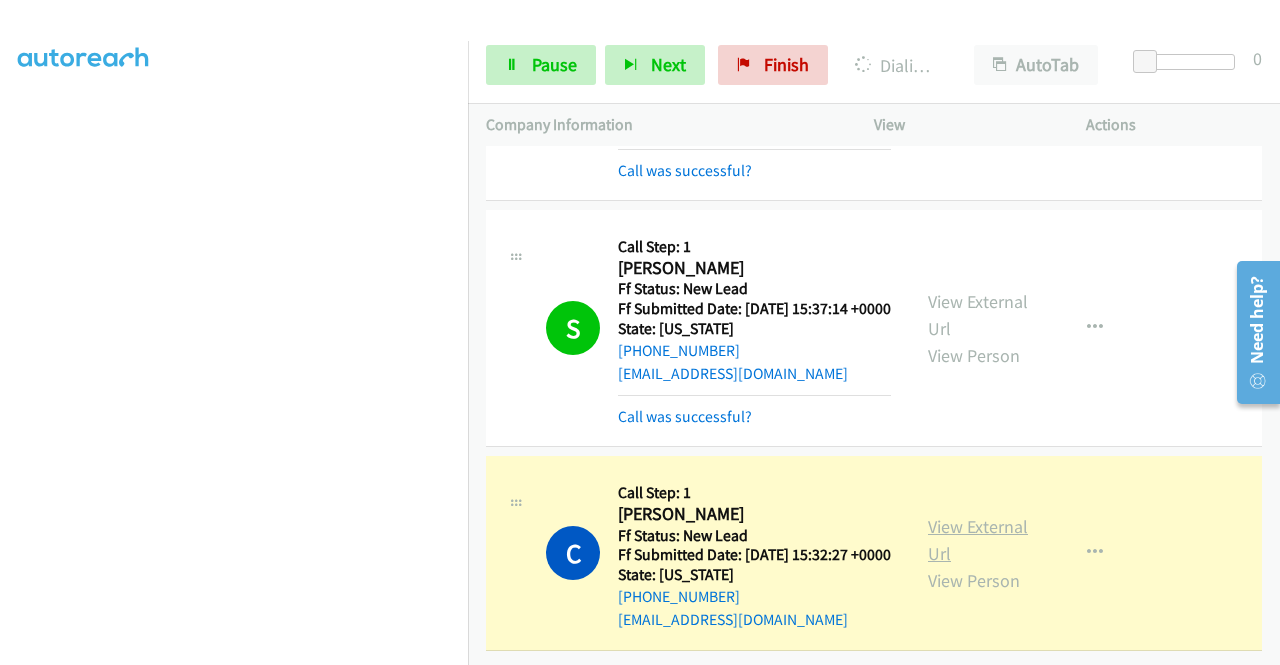 click on "View External Url" at bounding box center [978, 540] 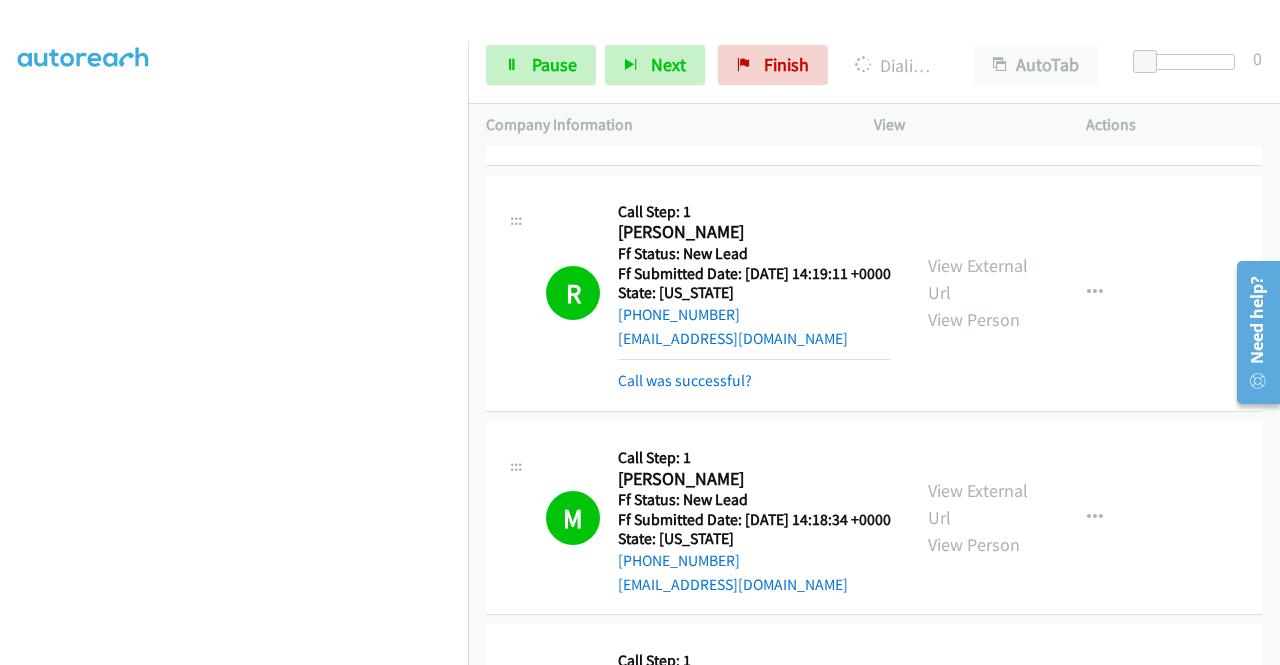 scroll, scrollTop: 0, scrollLeft: 0, axis: both 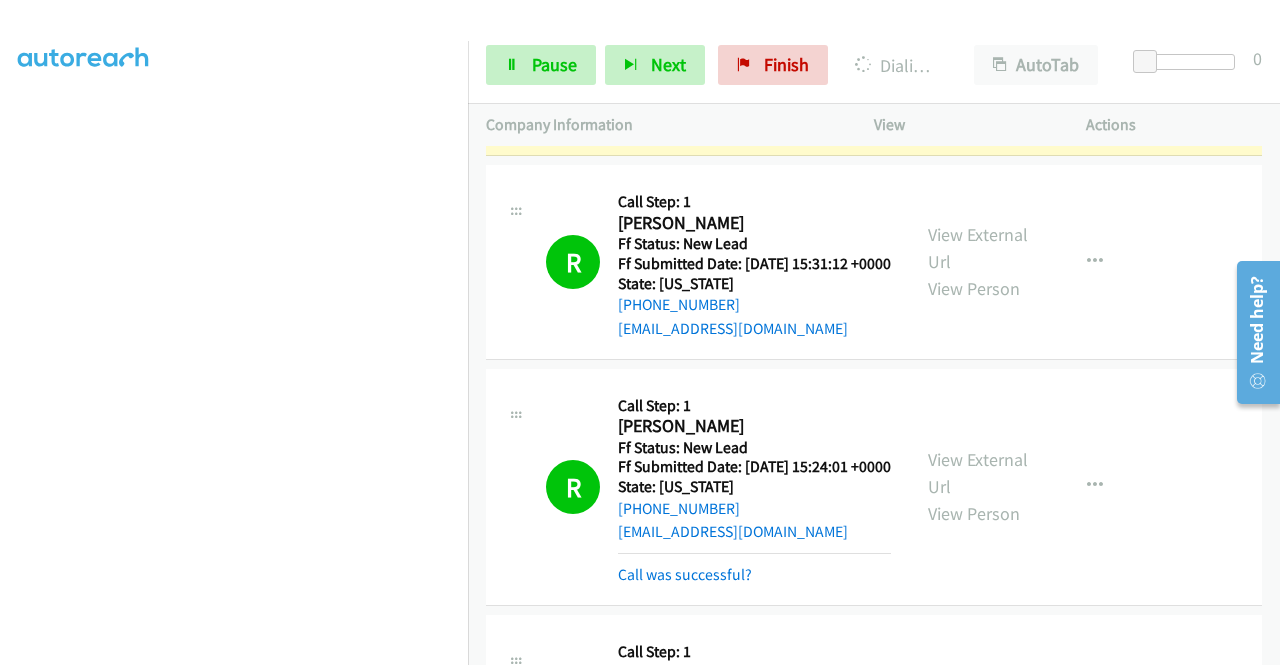 click on "View External Url" at bounding box center [978, 45] 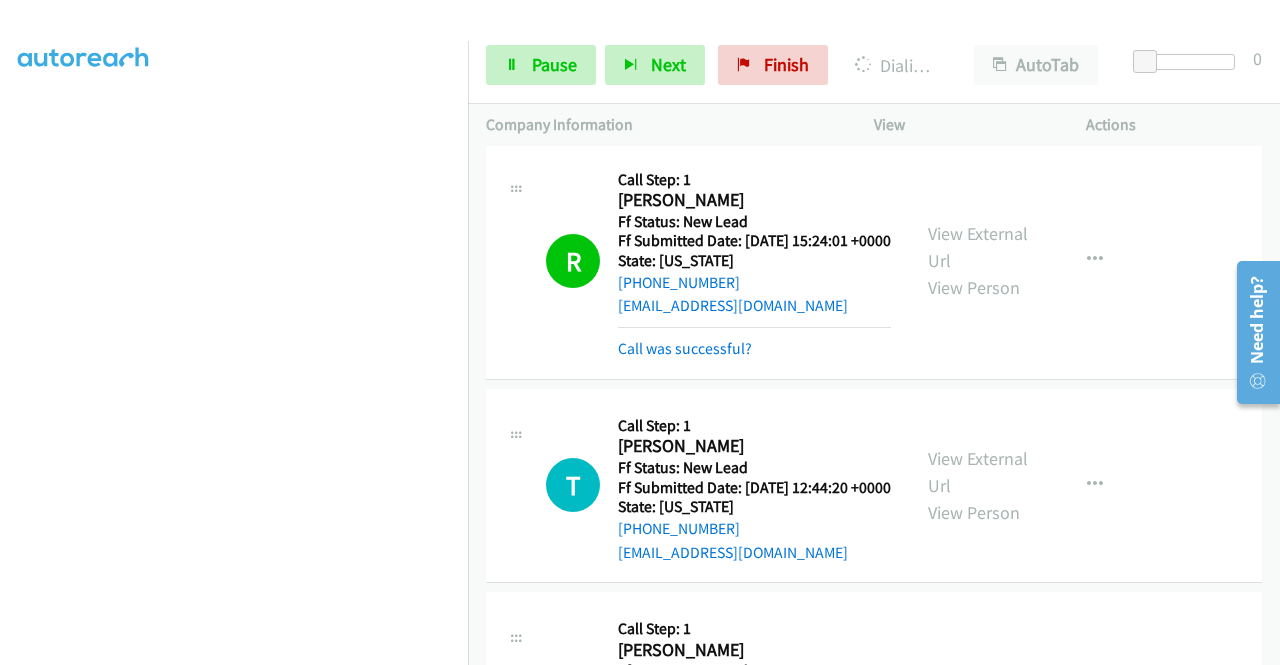 scroll, scrollTop: 7833, scrollLeft: 0, axis: vertical 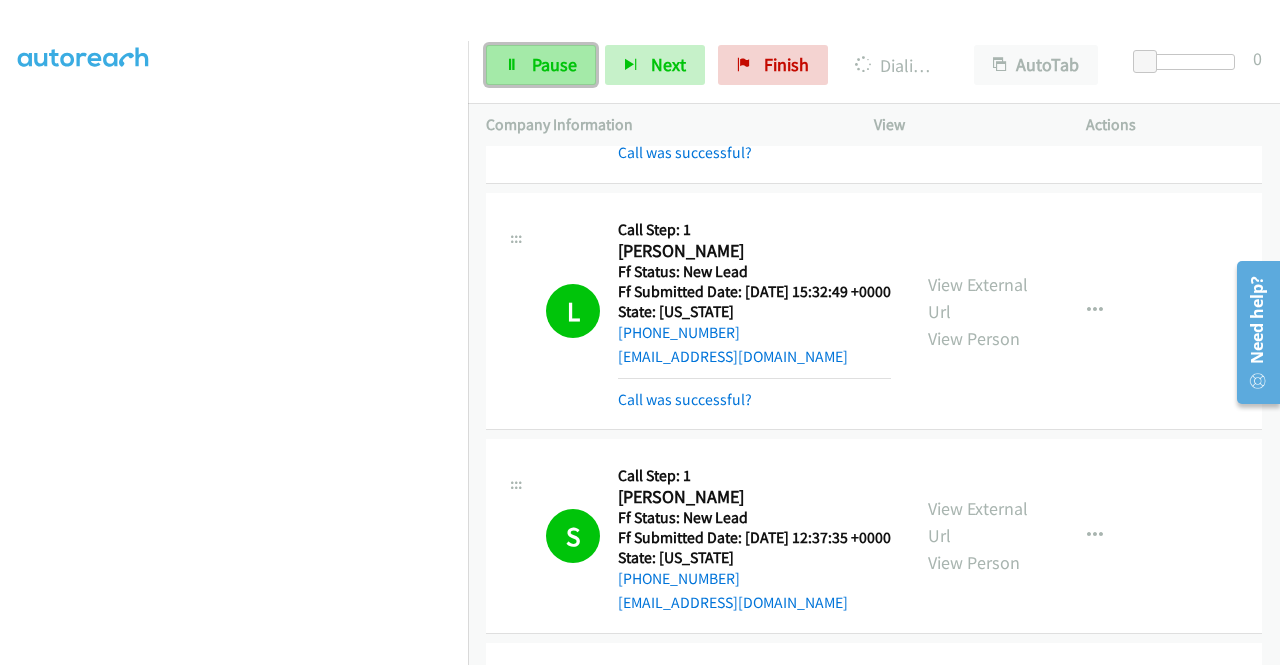 click on "Pause" at bounding box center (554, 64) 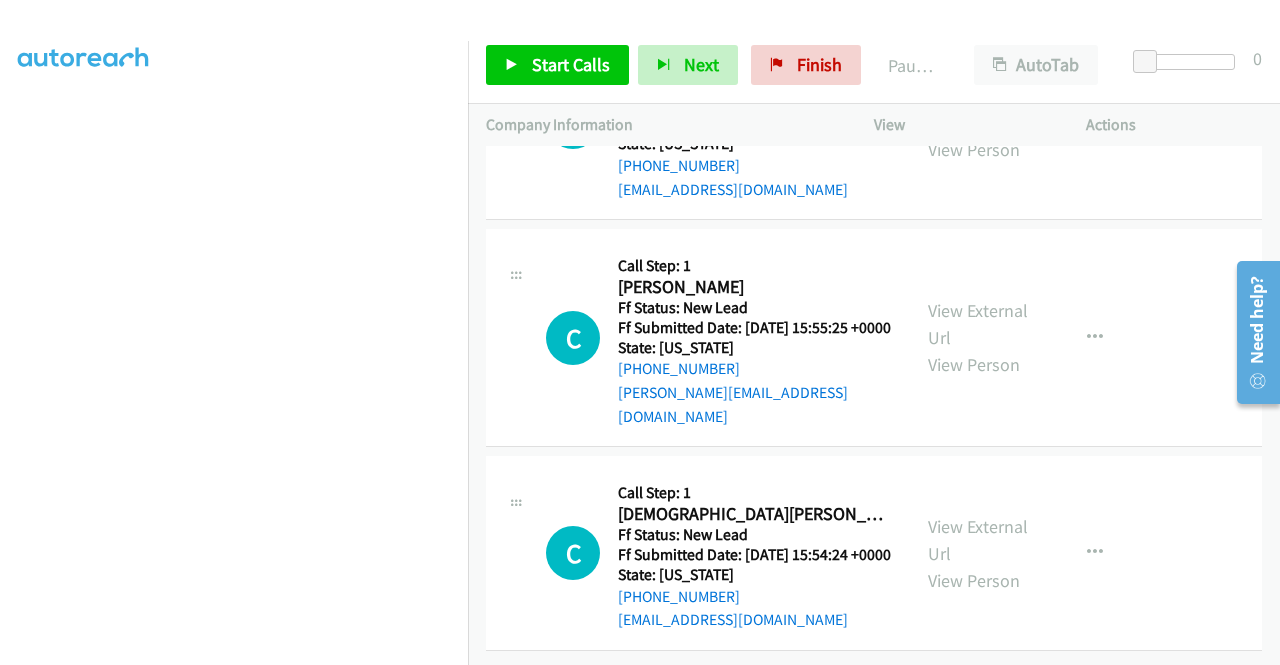 scroll, scrollTop: 11474, scrollLeft: 0, axis: vertical 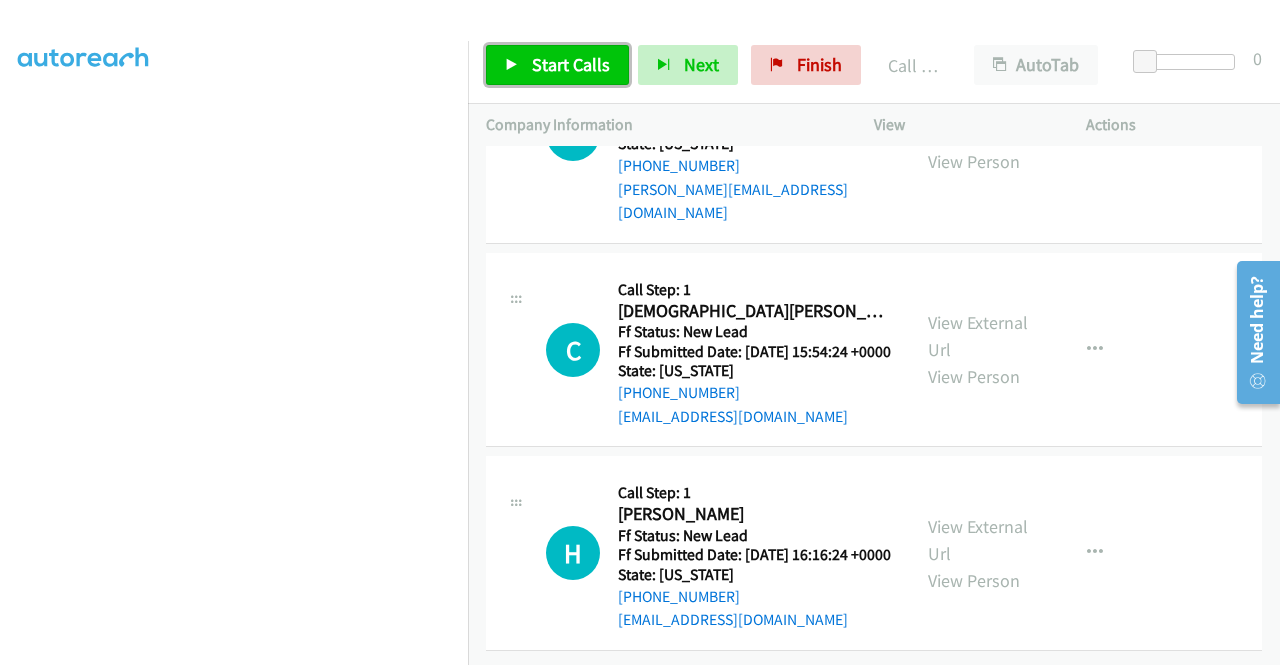 click on "Start Calls" at bounding box center (557, 65) 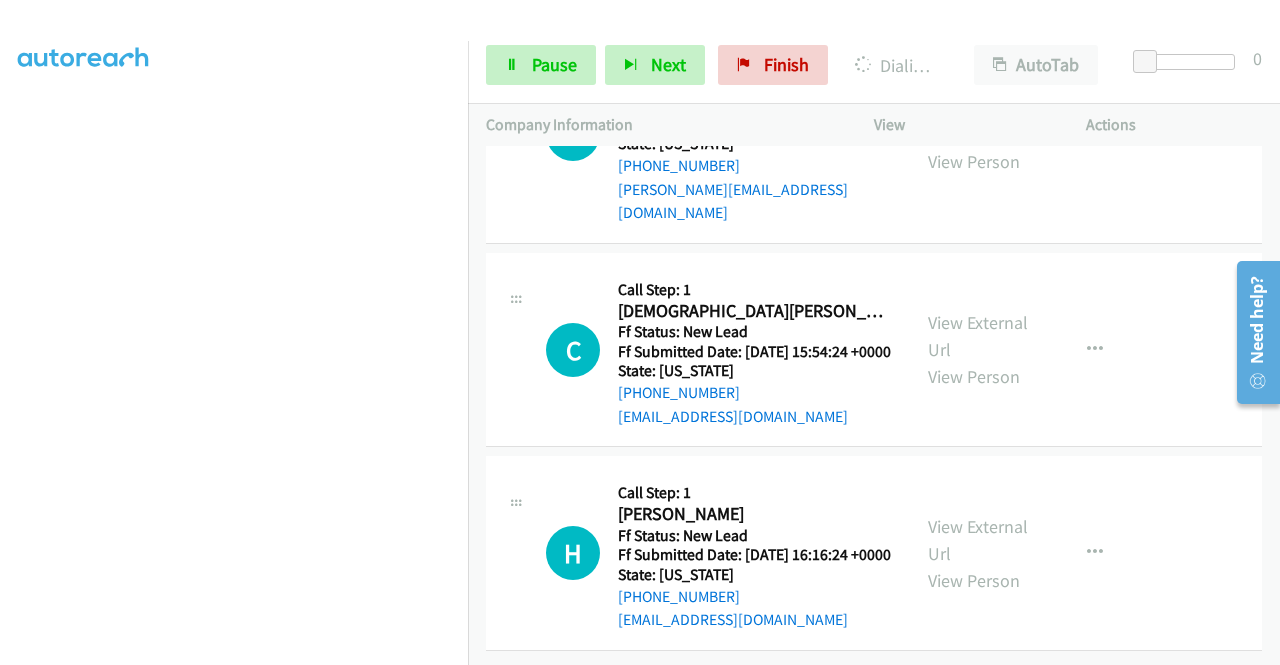 click on "View External Url
View Person" at bounding box center [980, -81] 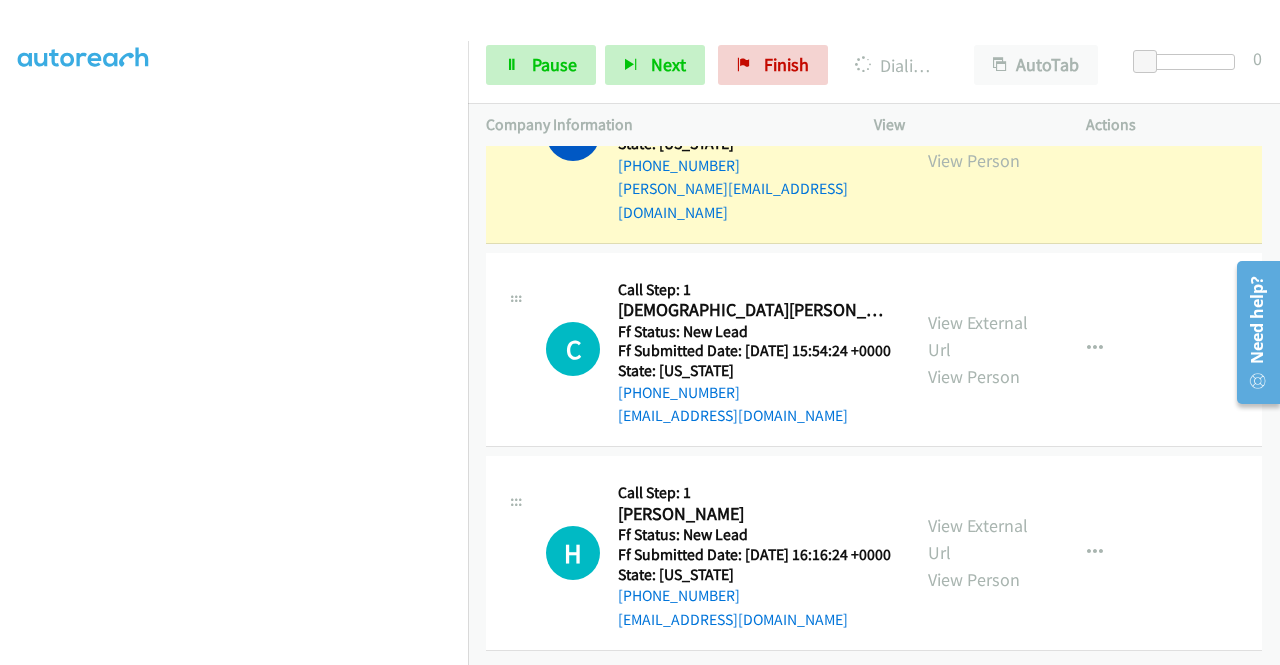 click on "View External Url" at bounding box center [978, 120] 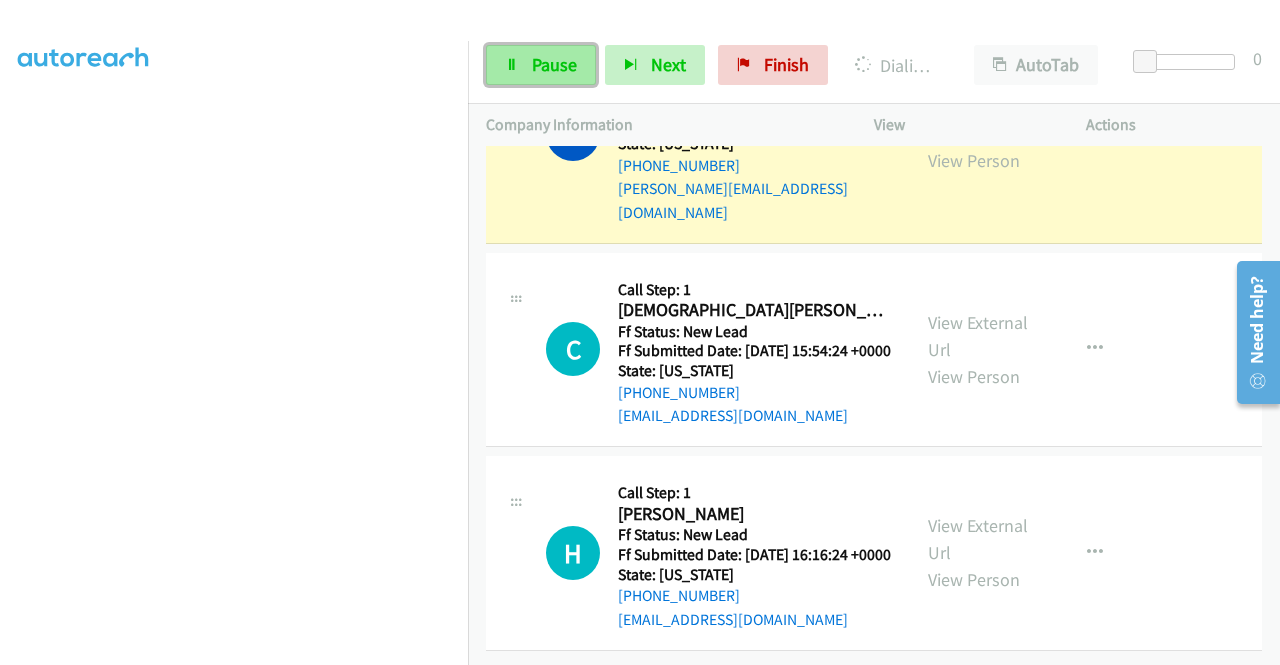 click on "Pause" at bounding box center [541, 65] 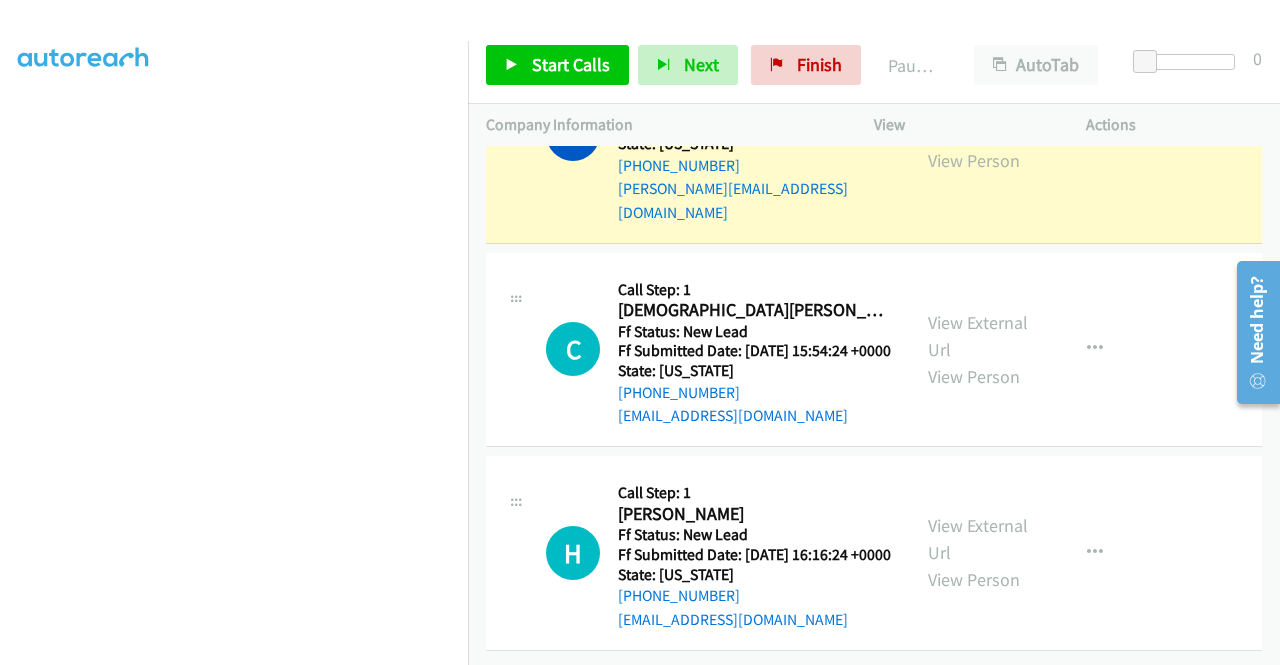 scroll, scrollTop: 413, scrollLeft: 15, axis: both 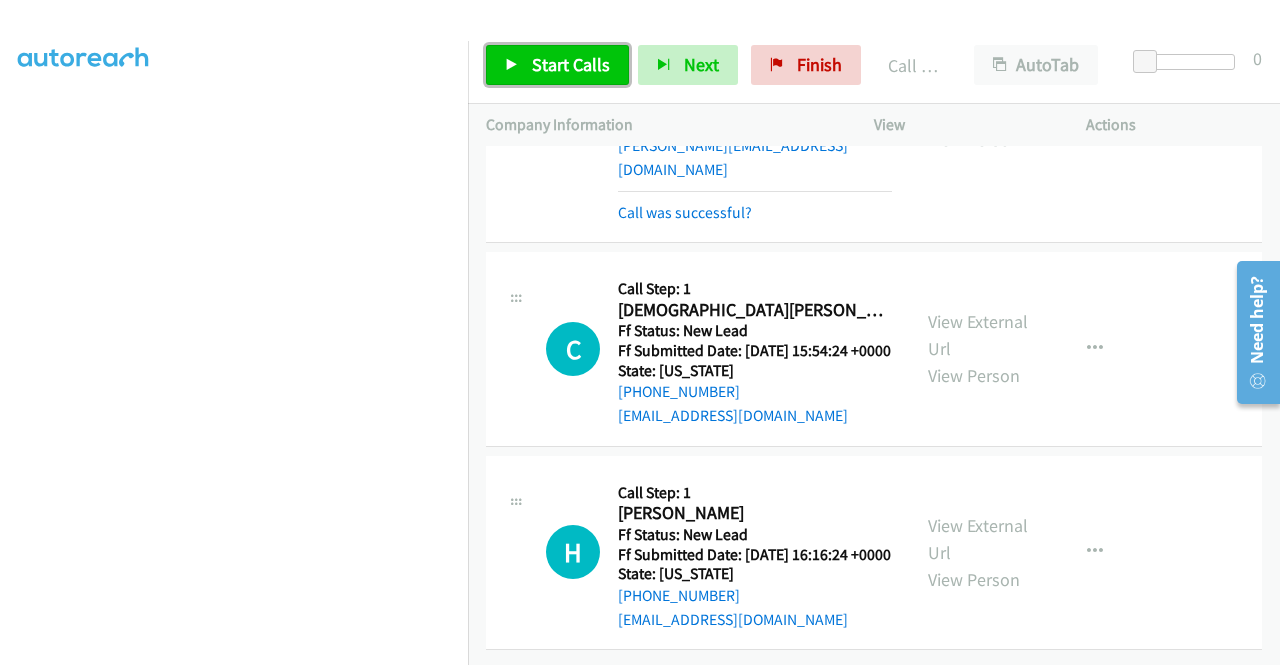click on "Start Calls" at bounding box center [557, 65] 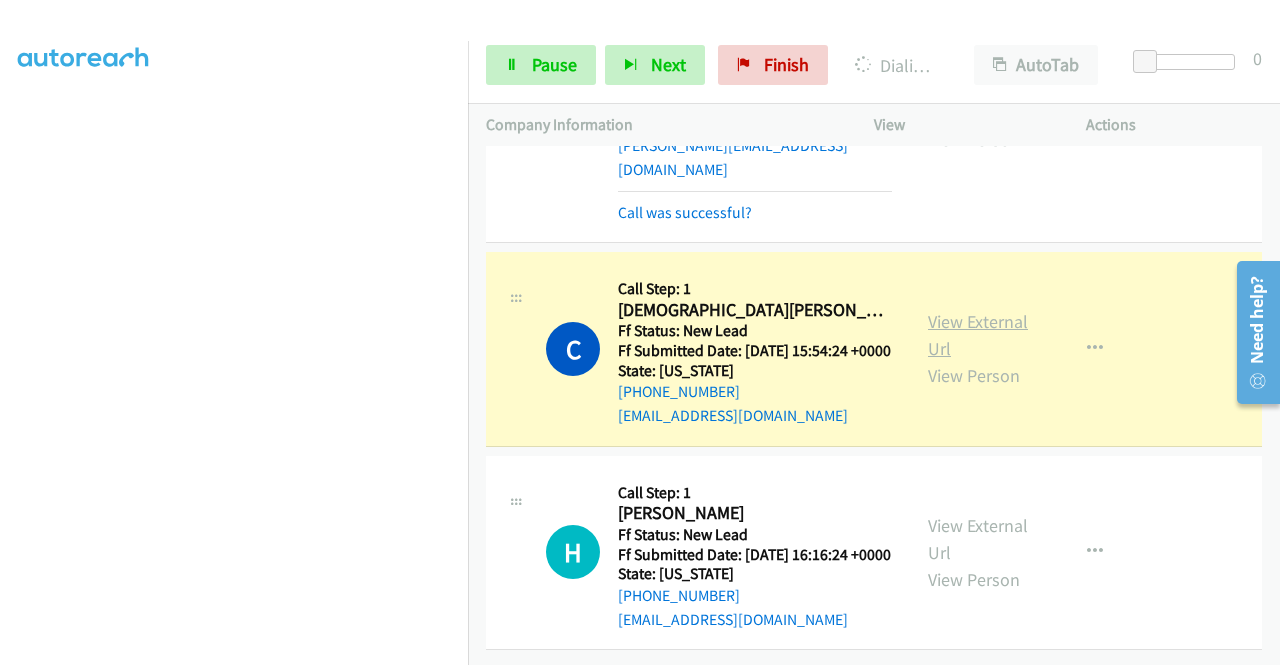 click on "View External Url" at bounding box center [978, 335] 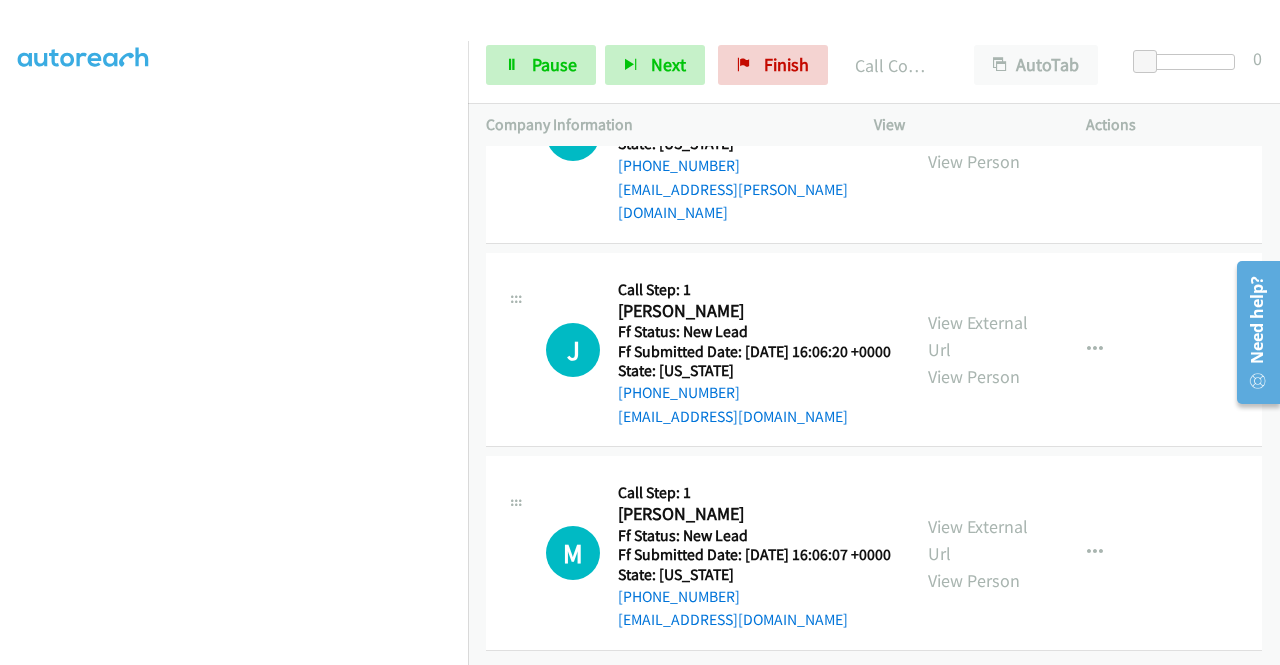 scroll, scrollTop: 12496, scrollLeft: 0, axis: vertical 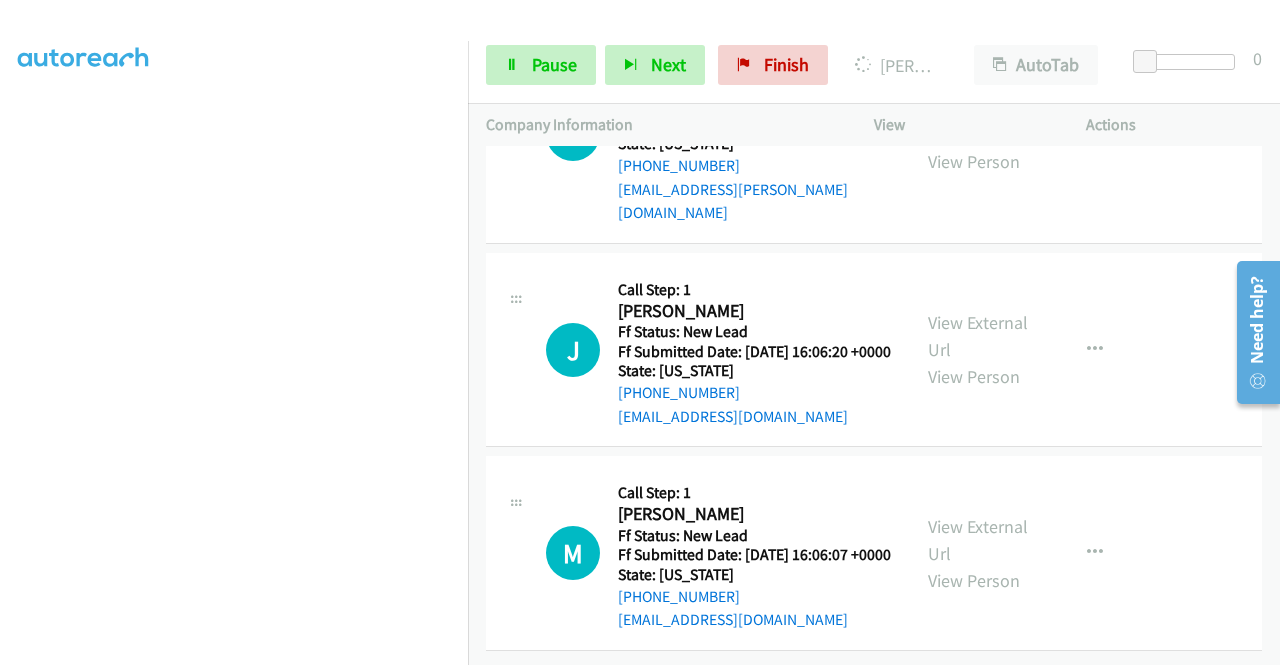 click on "View External Url" at bounding box center (978, -94) 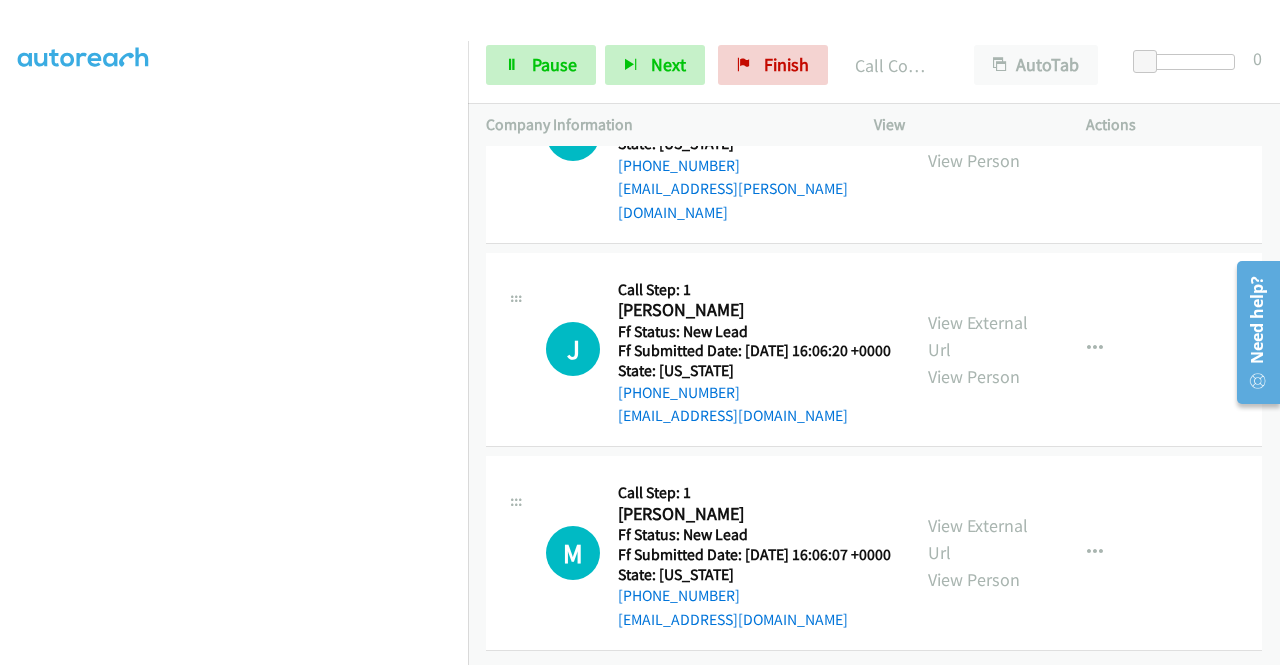 scroll, scrollTop: 12976, scrollLeft: 0, axis: vertical 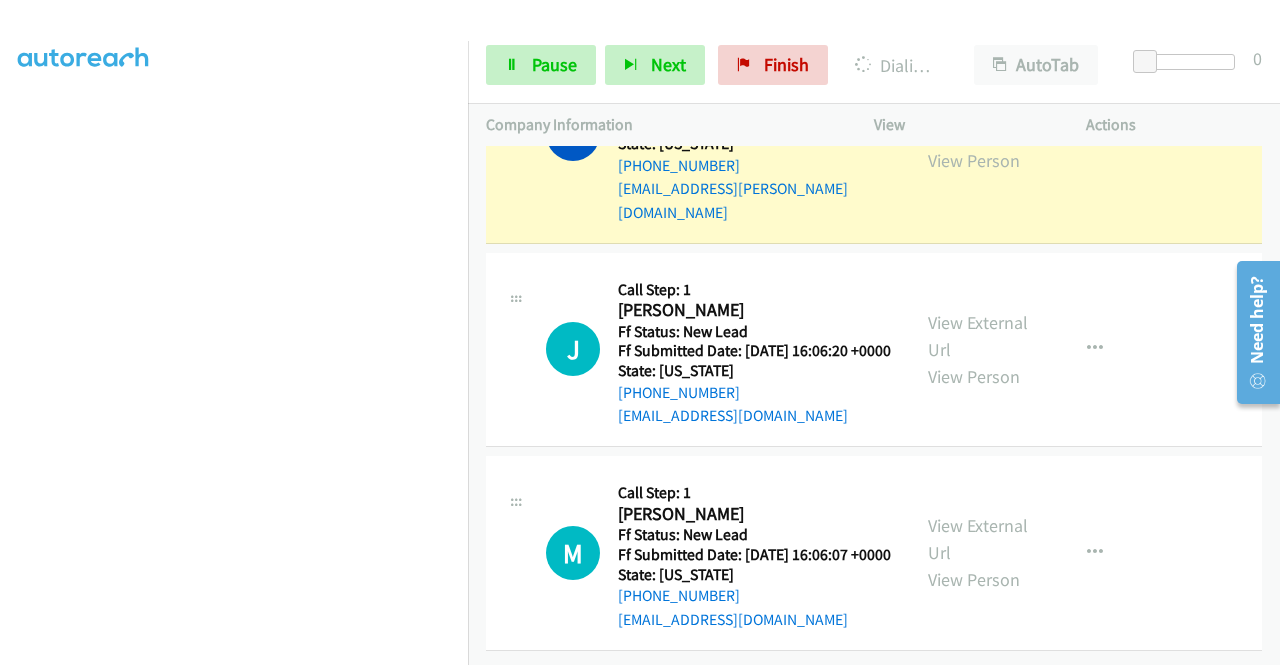 click on "View External Url" at bounding box center [978, 120] 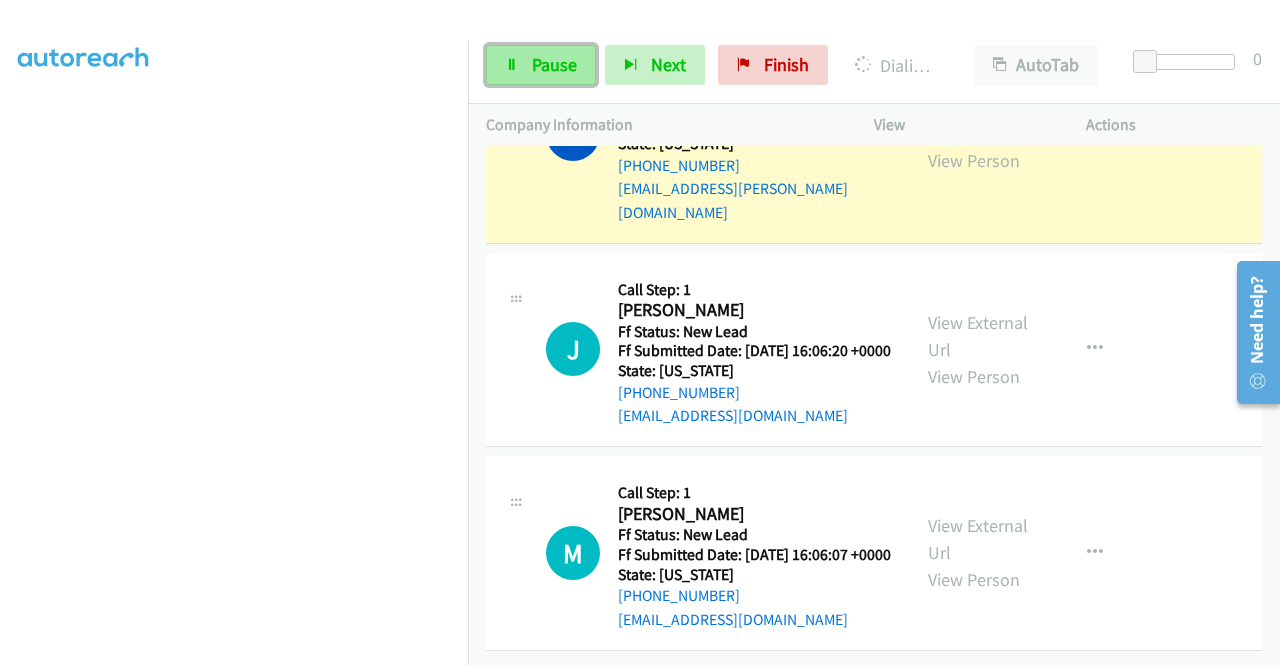 click on "Pause" at bounding box center [554, 64] 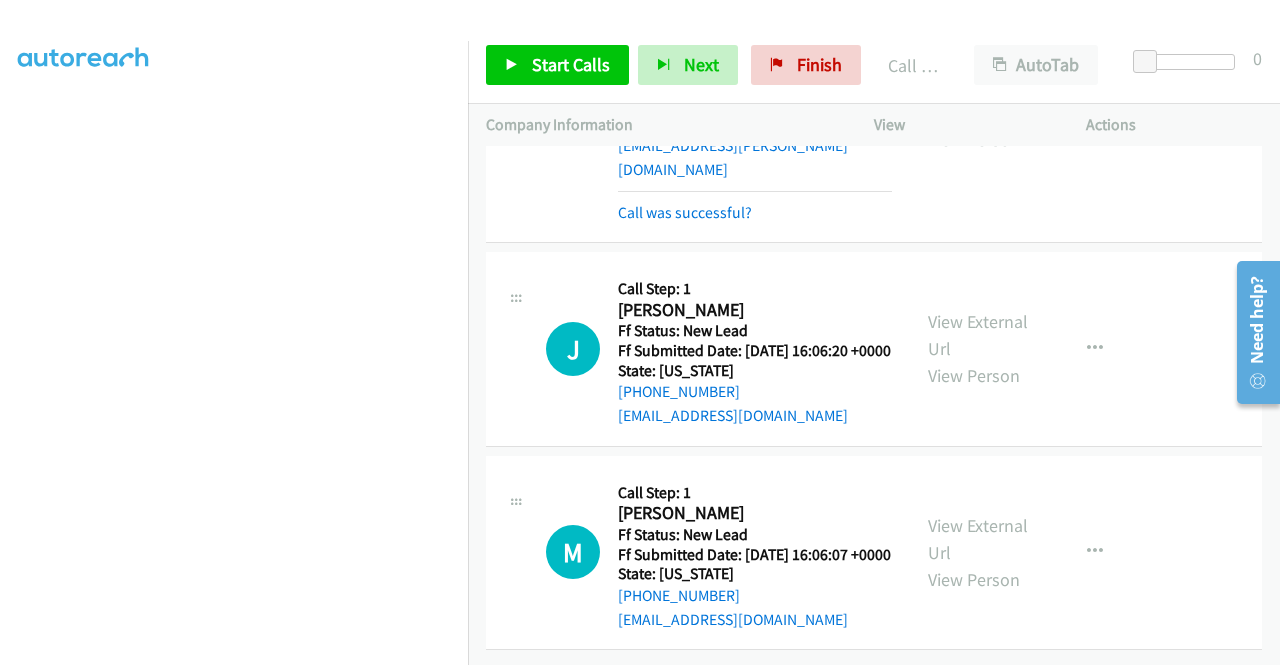scroll, scrollTop: 13016, scrollLeft: 0, axis: vertical 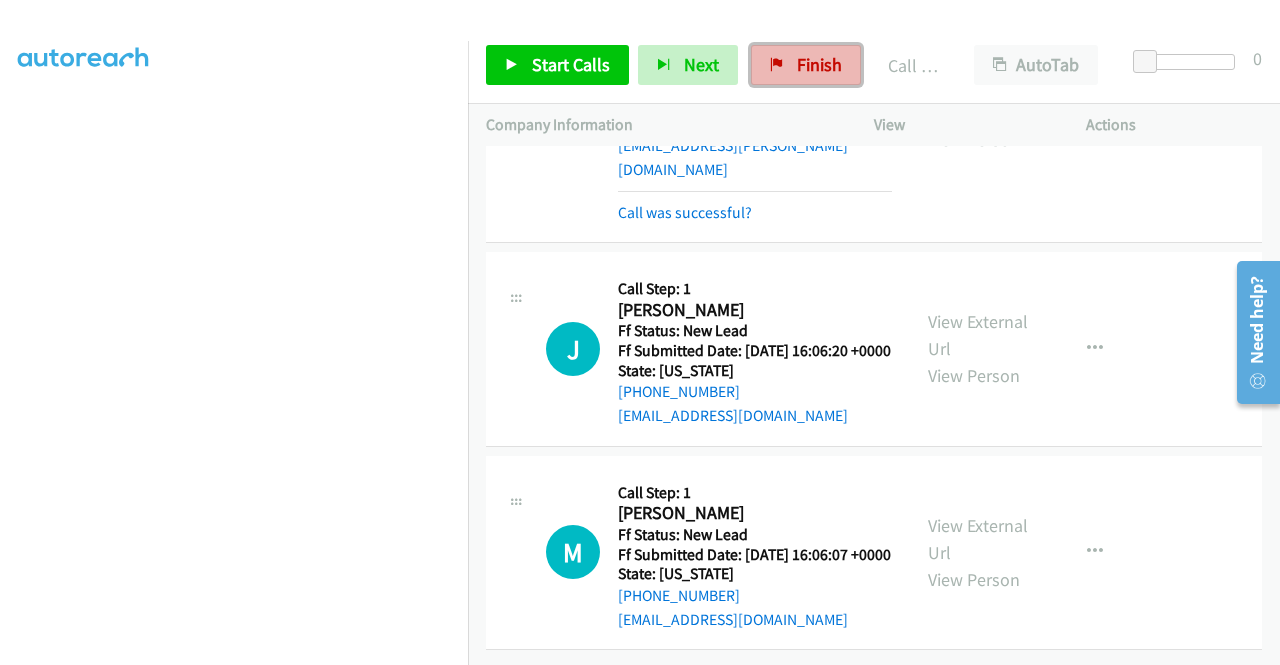 click on "Finish" at bounding box center (806, 65) 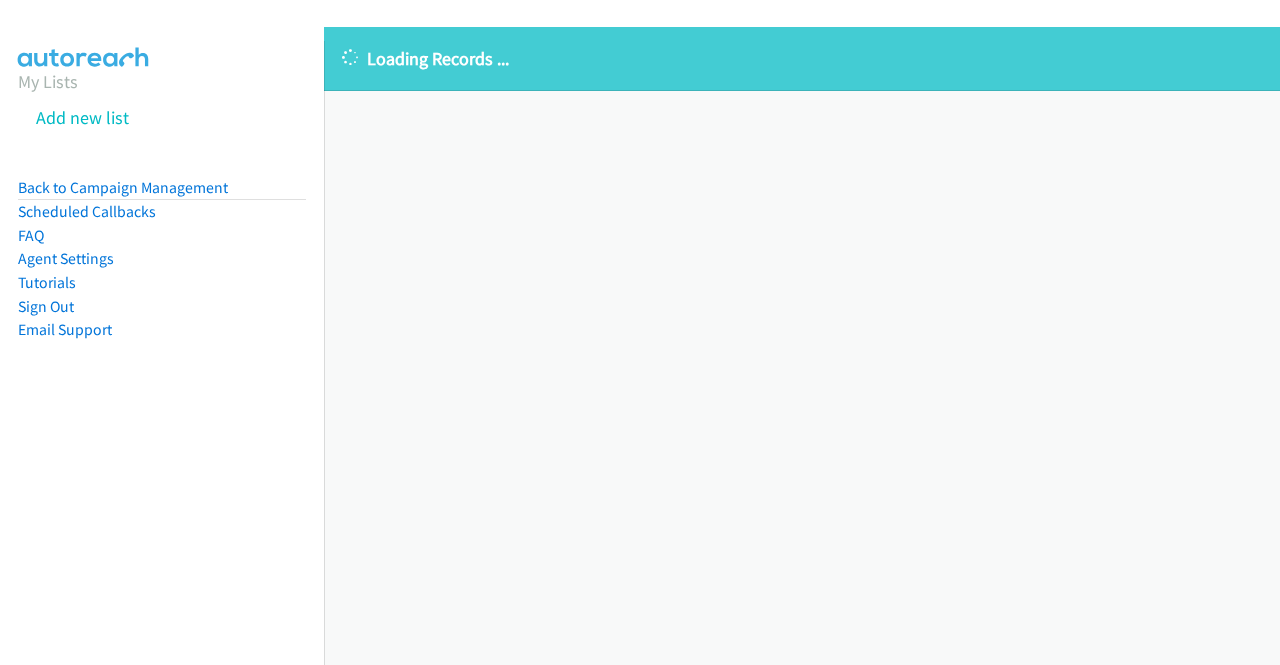 scroll, scrollTop: 0, scrollLeft: 0, axis: both 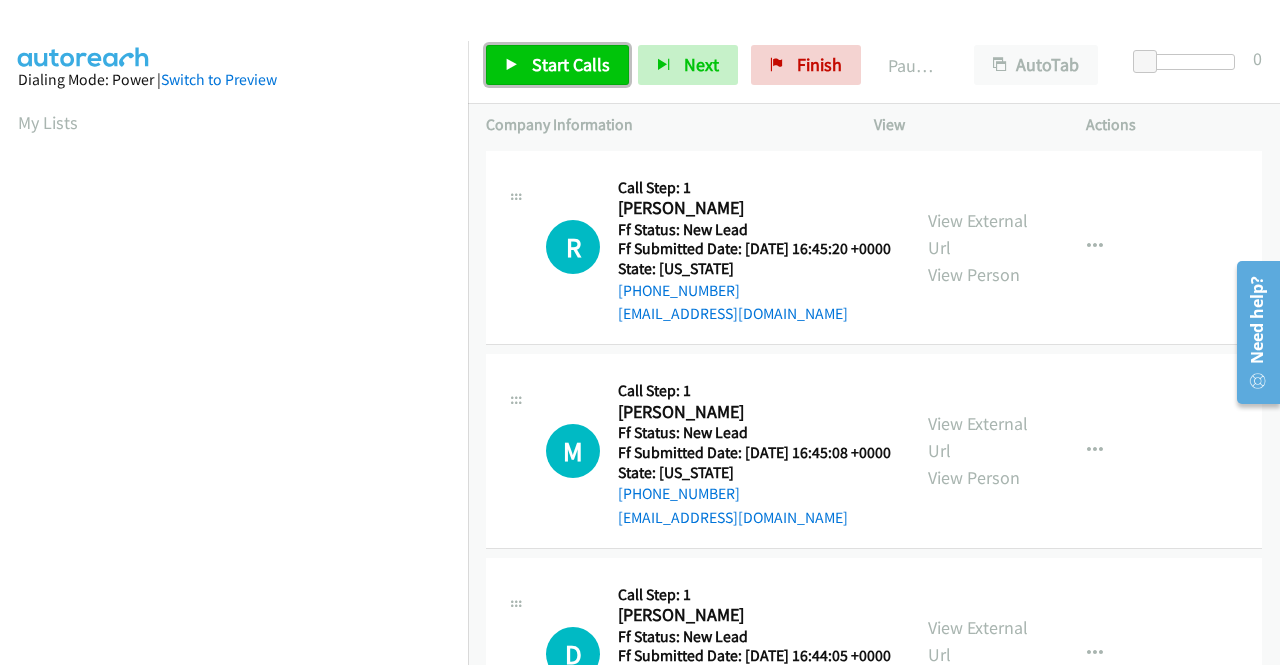 click on "Start Calls" at bounding box center [557, 65] 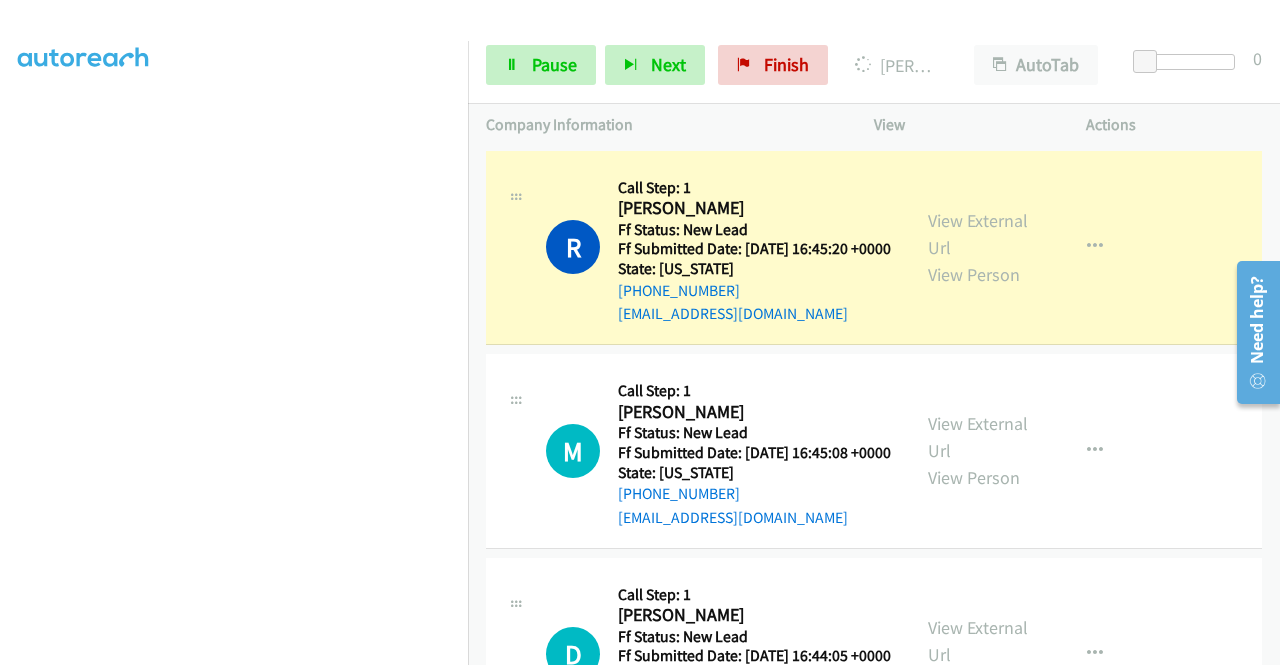 scroll, scrollTop: 387, scrollLeft: 0, axis: vertical 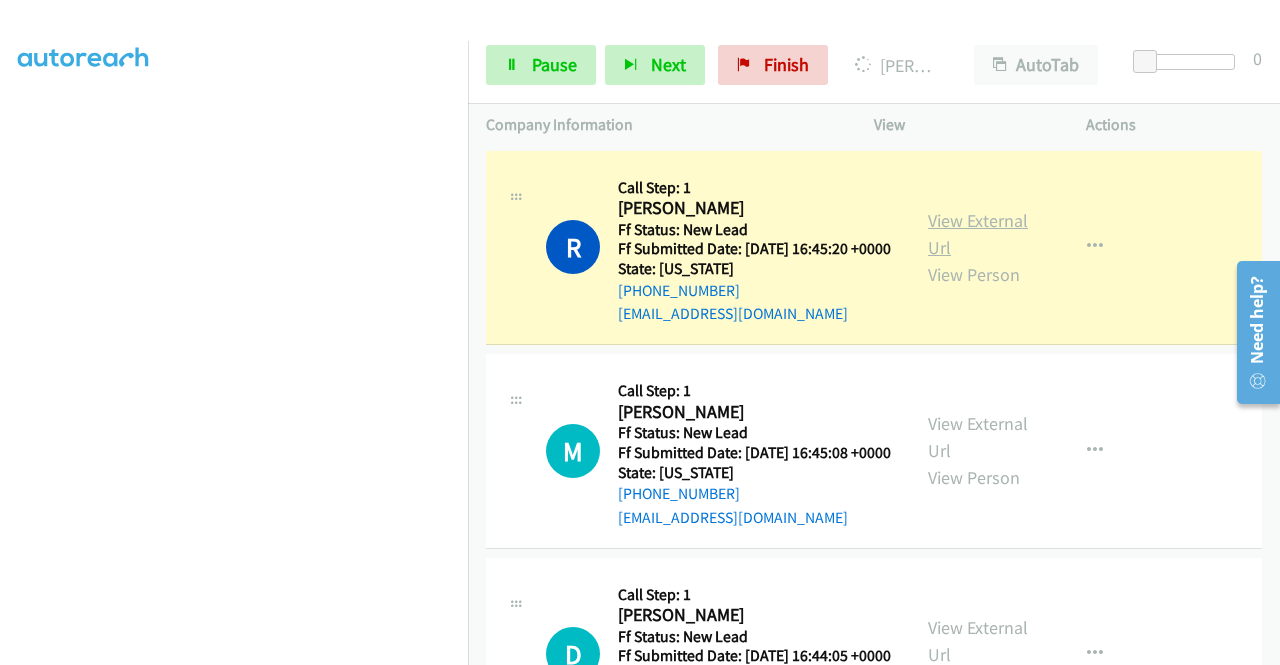 click on "View External Url" at bounding box center (978, 234) 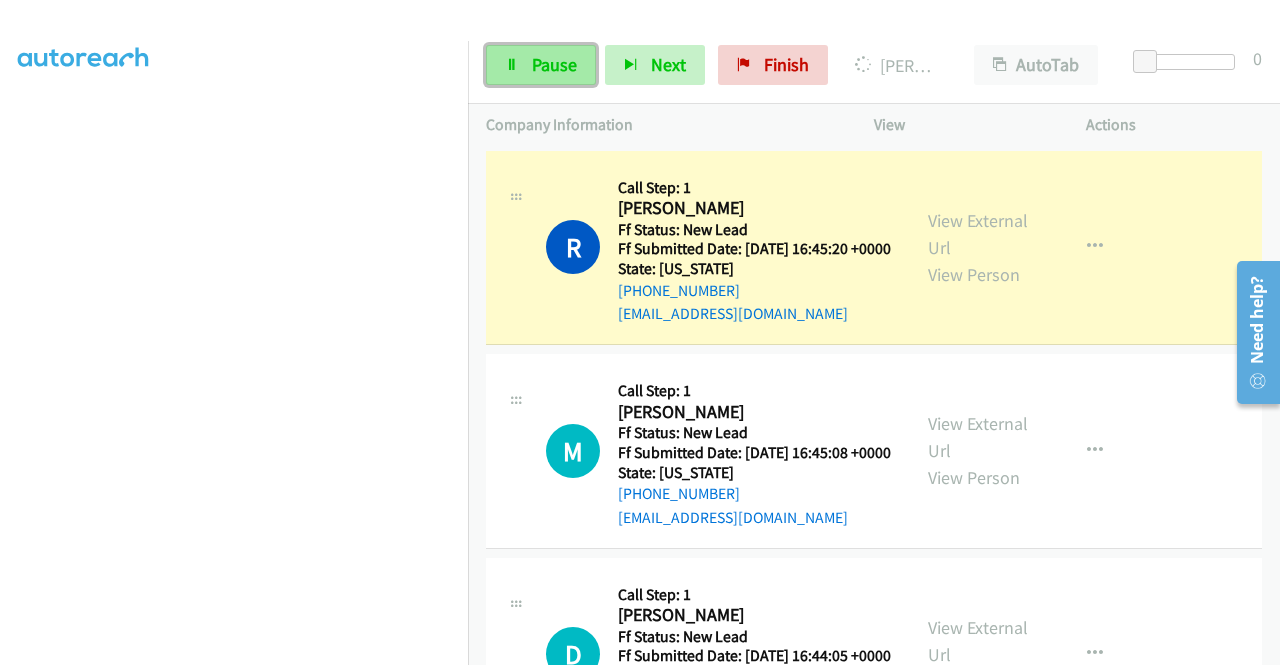 click on "Pause" at bounding box center [554, 64] 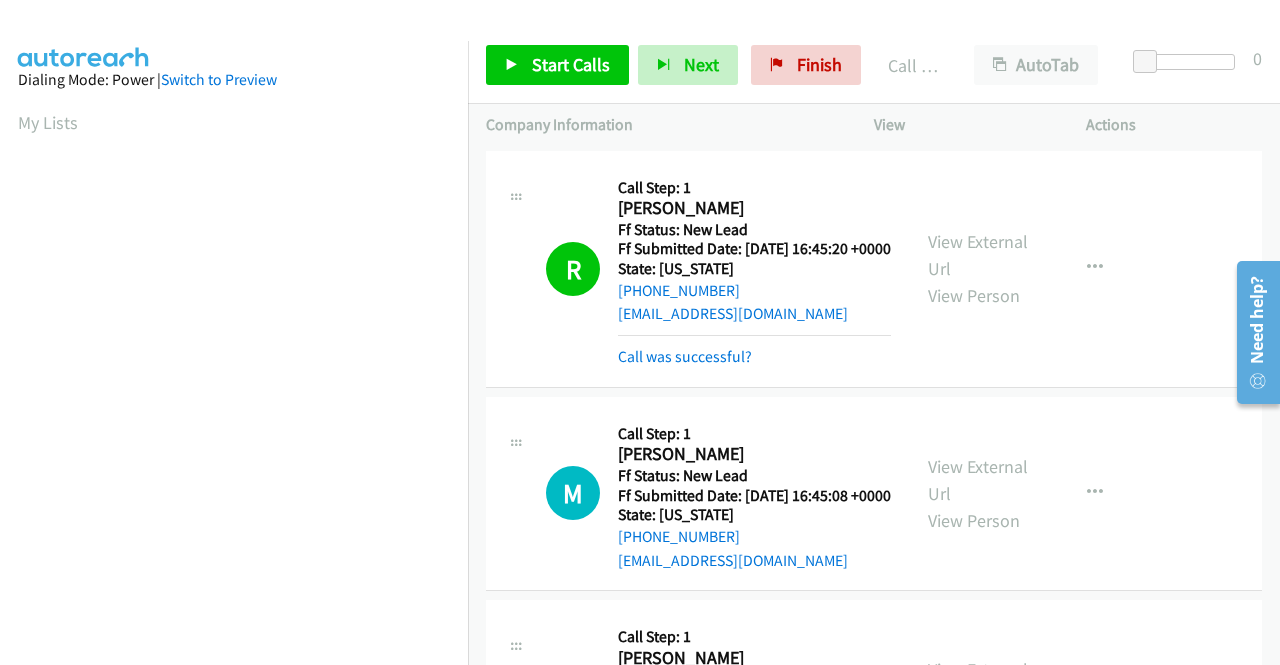 scroll, scrollTop: 456, scrollLeft: 0, axis: vertical 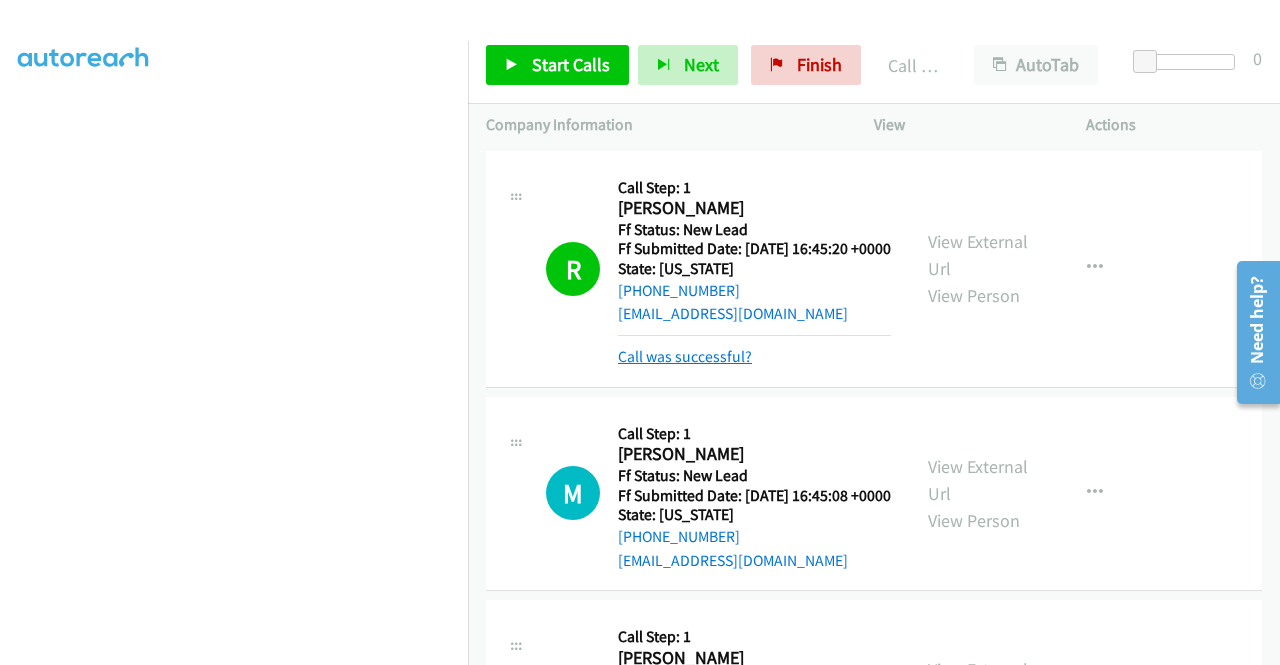 click on "Call was successful?" at bounding box center (685, 356) 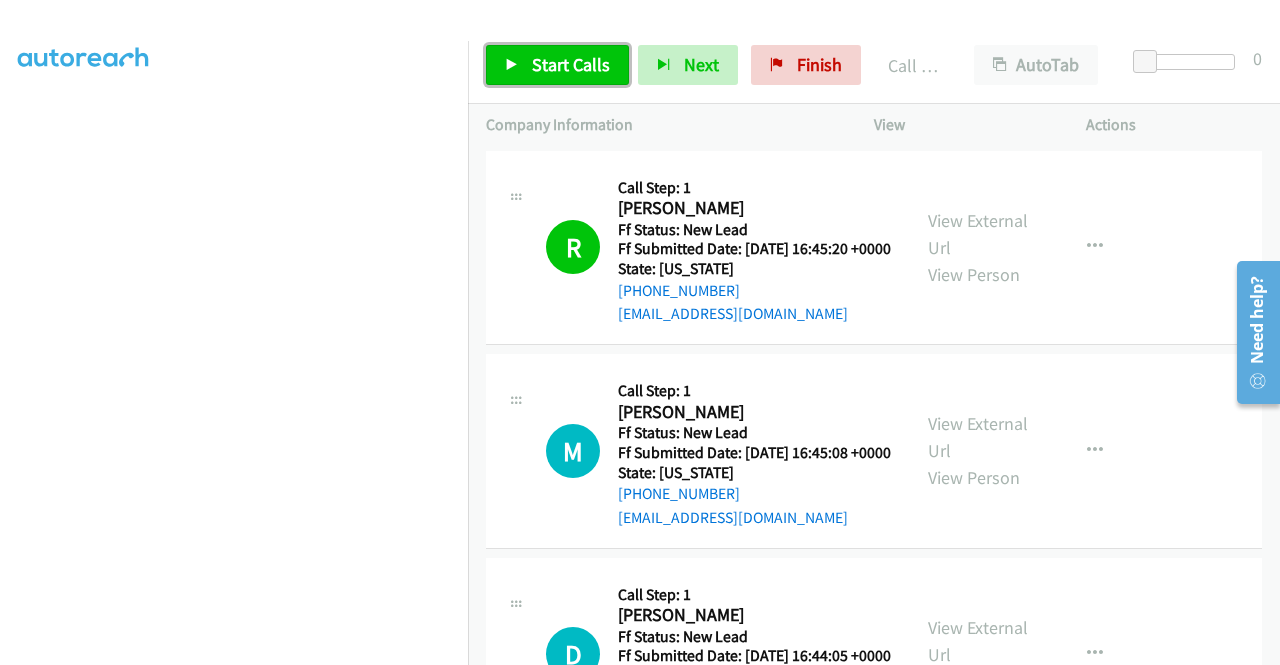 click on "Start Calls" at bounding box center (571, 64) 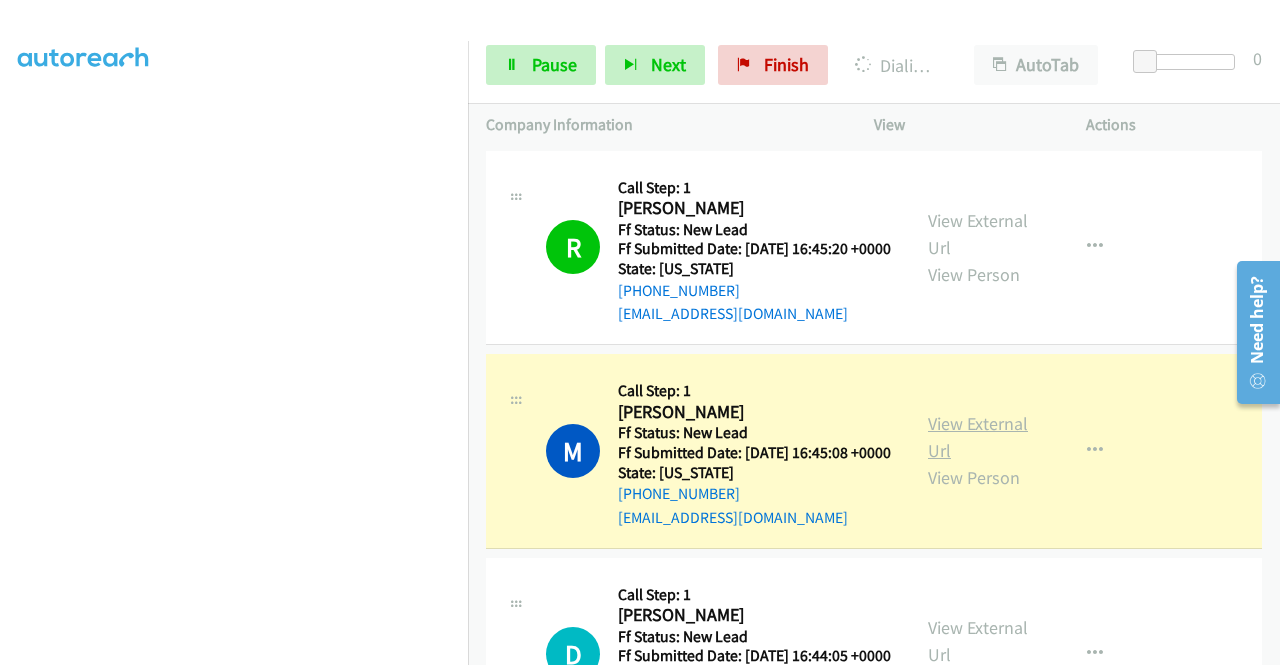 click on "View External Url" at bounding box center (978, 437) 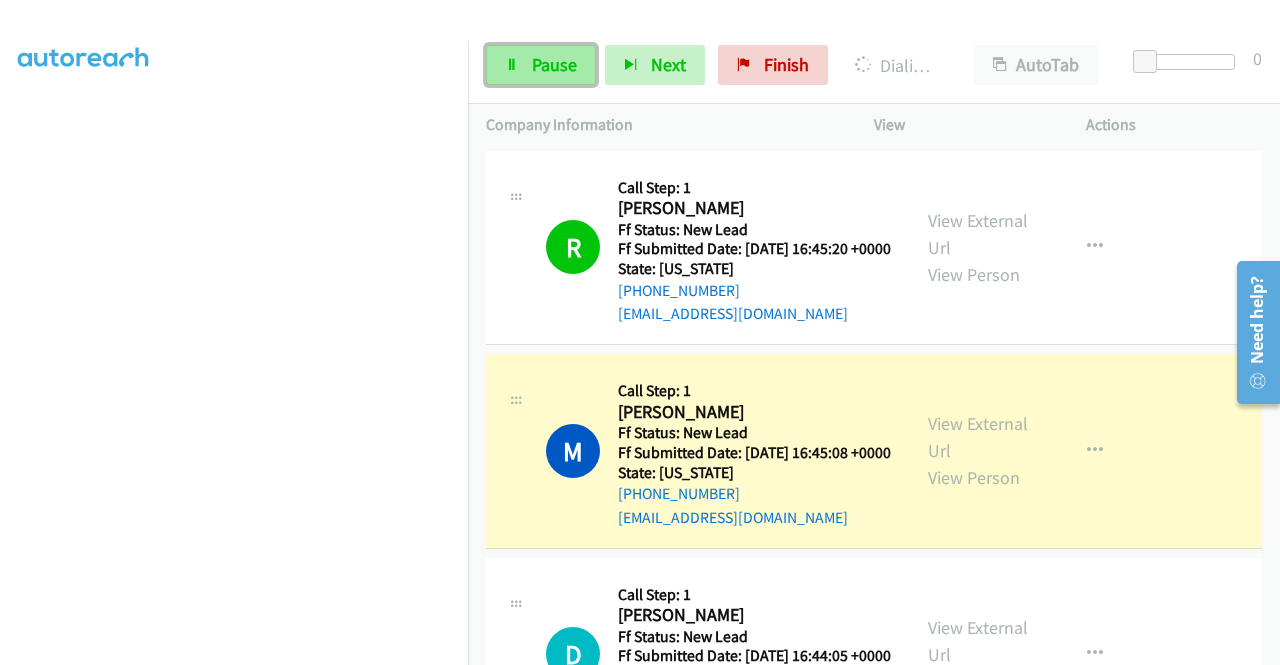 click on "Pause" at bounding box center [554, 64] 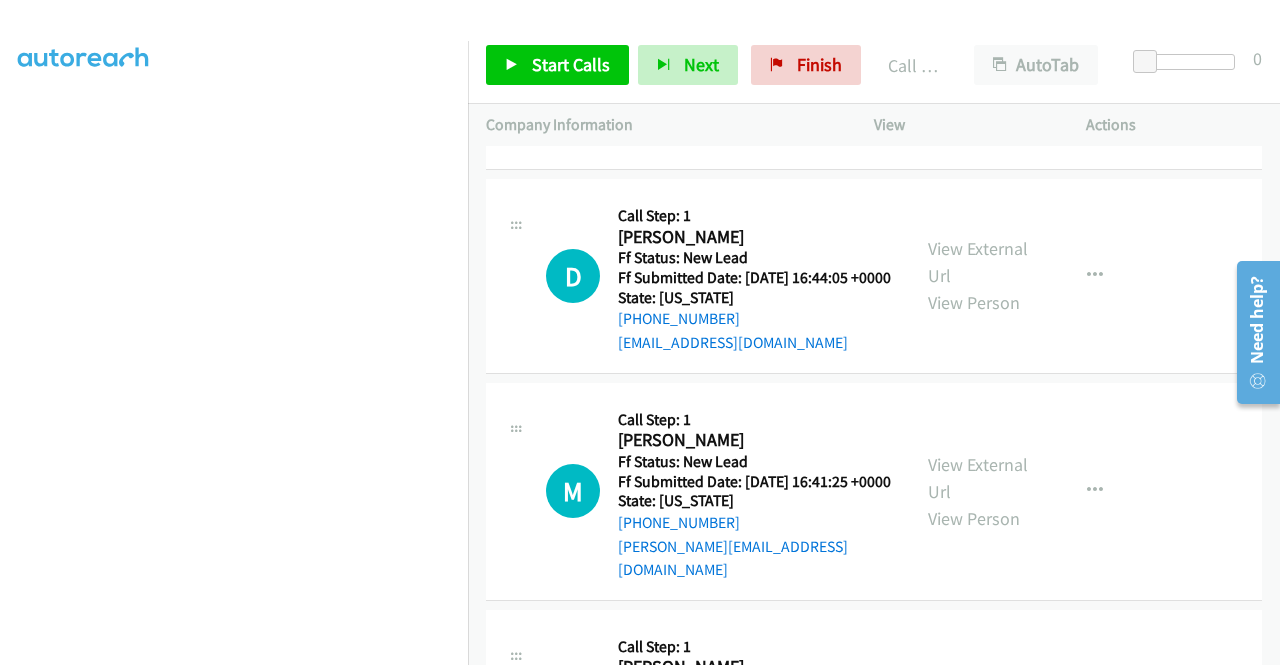 scroll, scrollTop: 456, scrollLeft: 0, axis: vertical 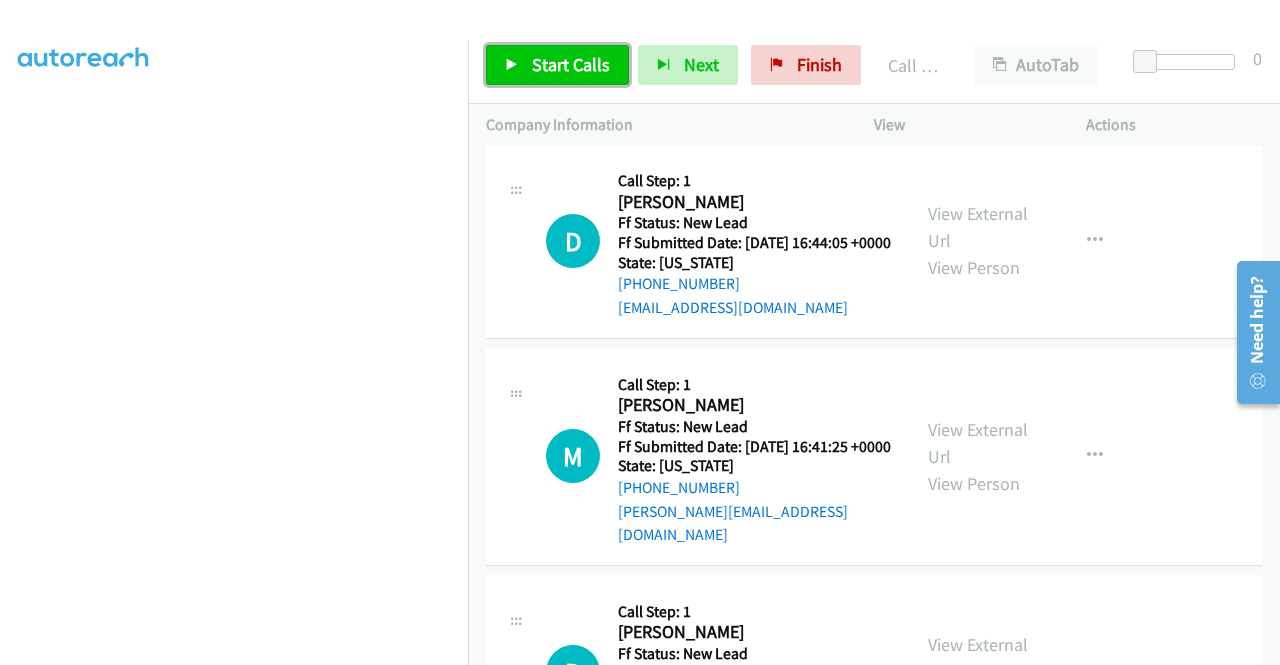 click on "Start Calls" at bounding box center (571, 64) 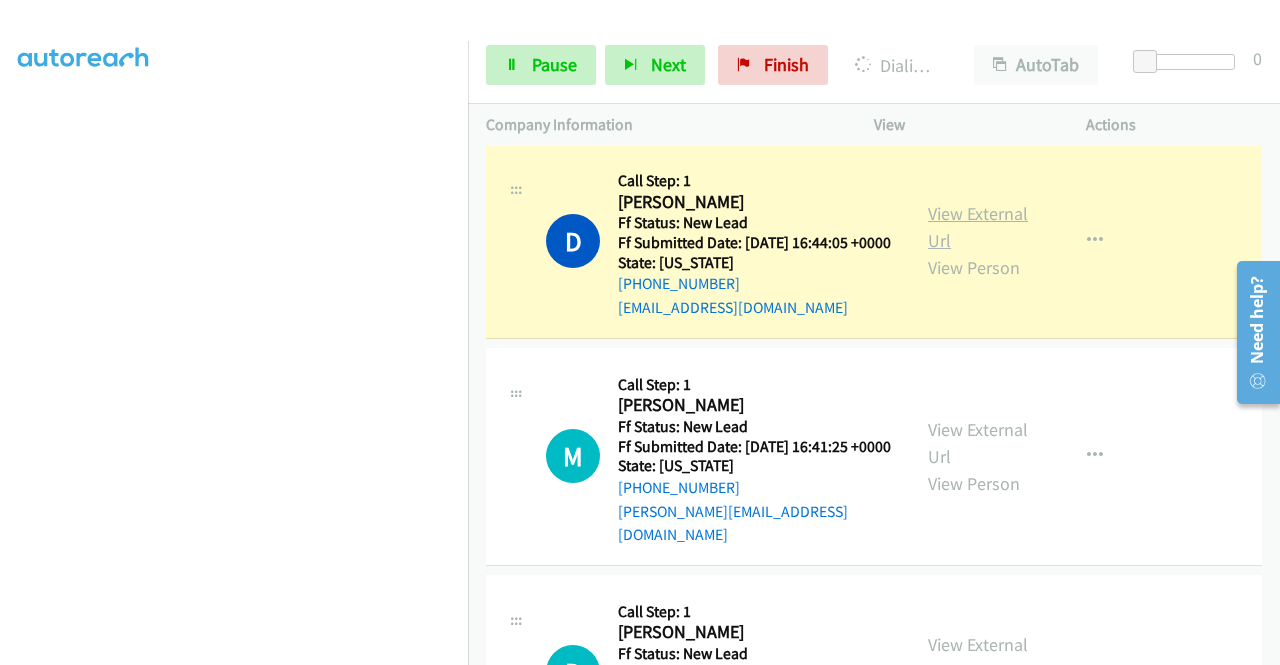 click on "View External Url" at bounding box center (978, 227) 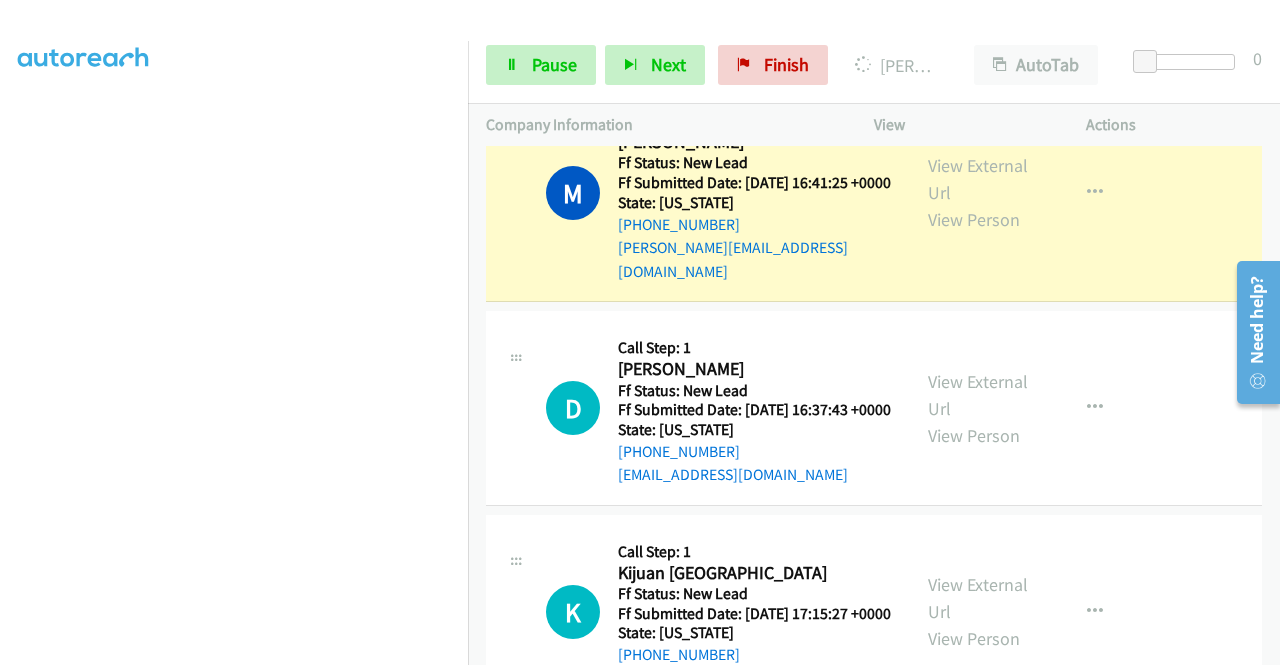 scroll, scrollTop: 802, scrollLeft: 0, axis: vertical 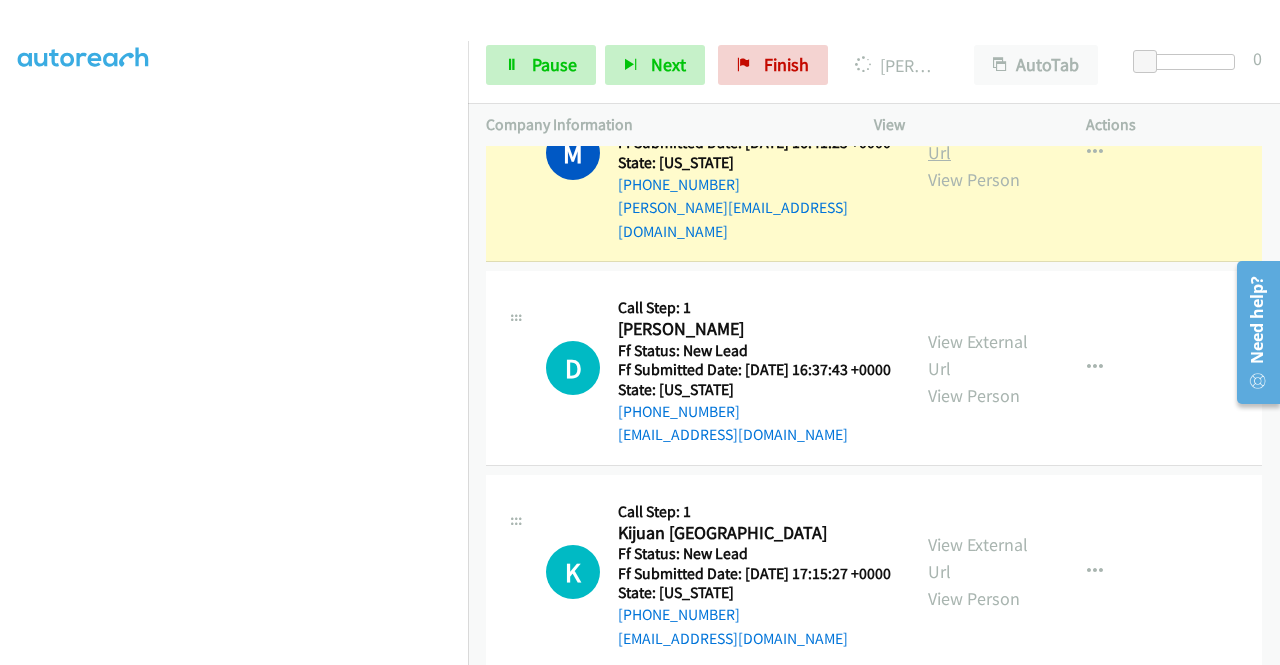 click on "View External Url" at bounding box center [978, 139] 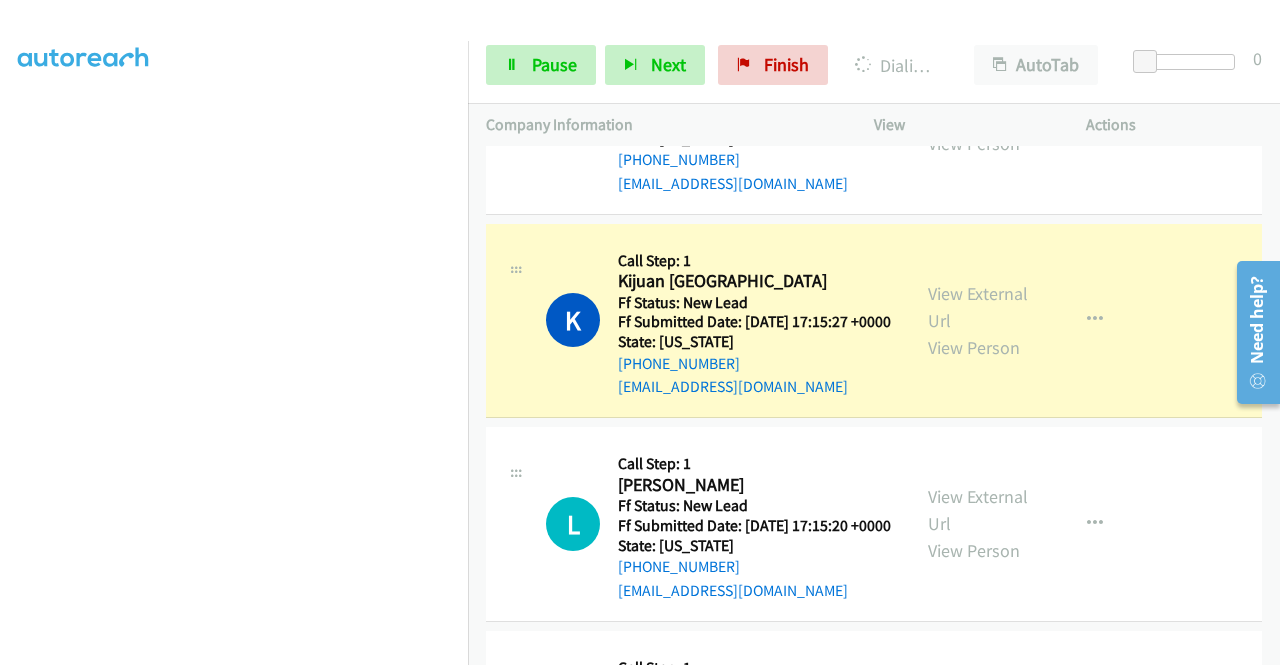 scroll, scrollTop: 1109, scrollLeft: 0, axis: vertical 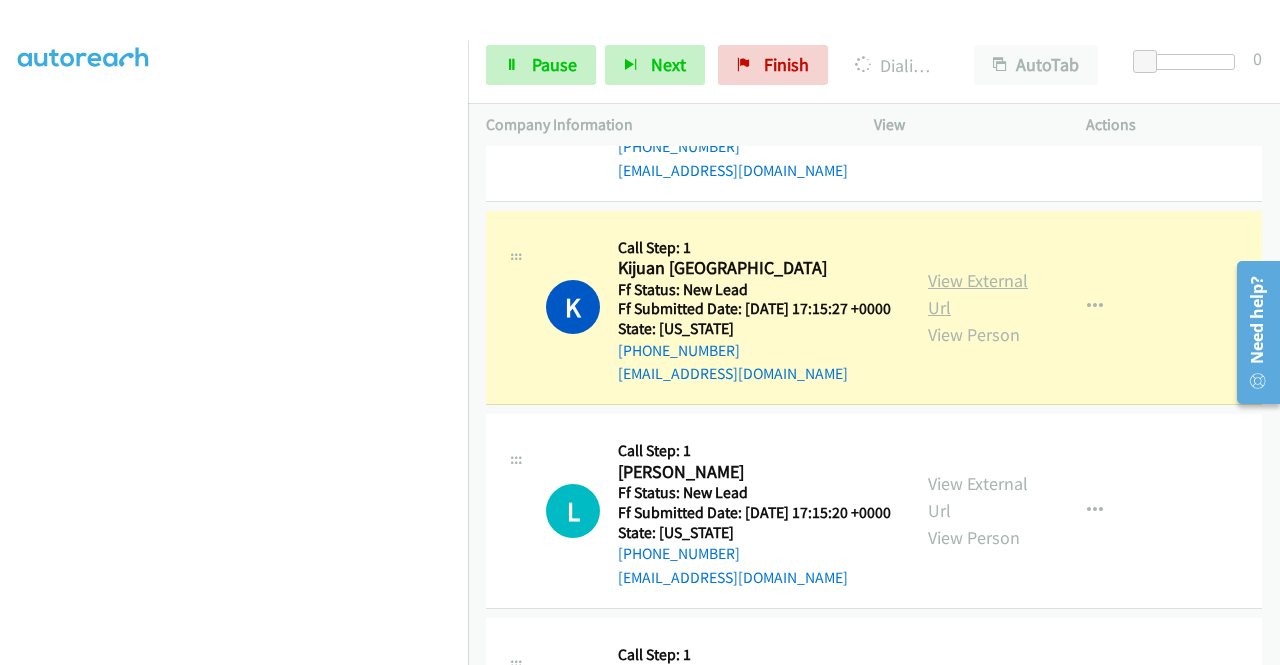 click on "View External Url" at bounding box center (978, 294) 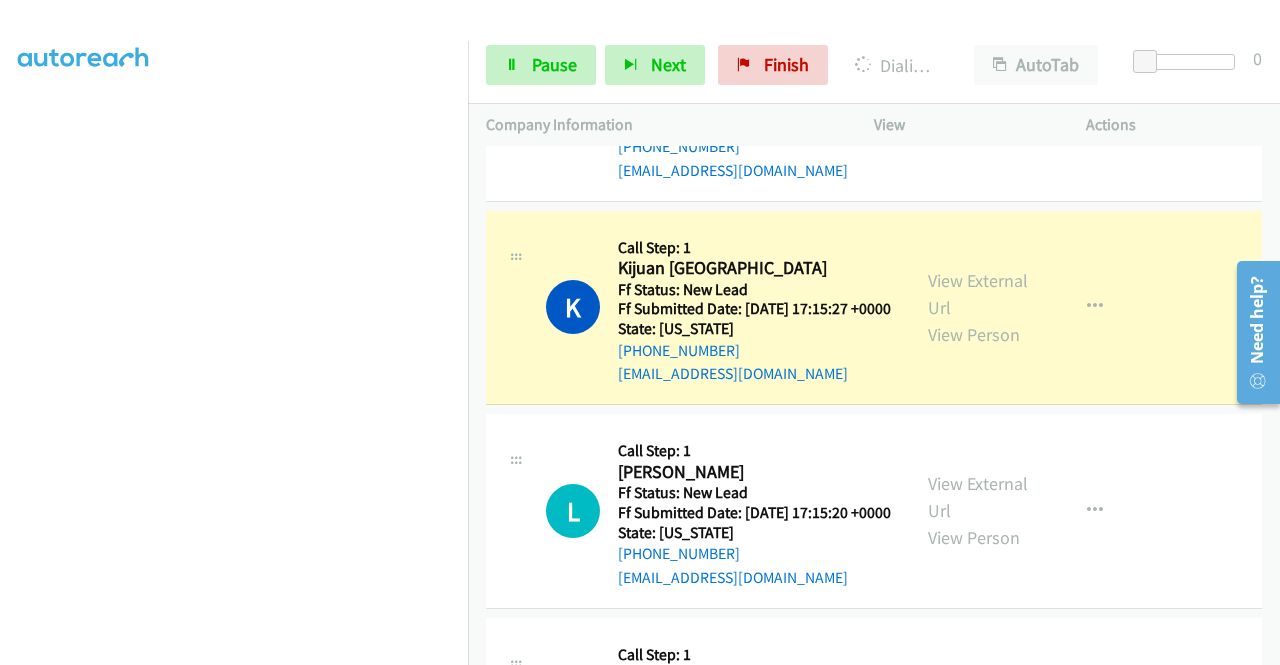 click on "Start Calls
Pause
Next
Finish
Dialing Kijuan Poland
AutoTab
AutoTab
0" at bounding box center [874, 65] 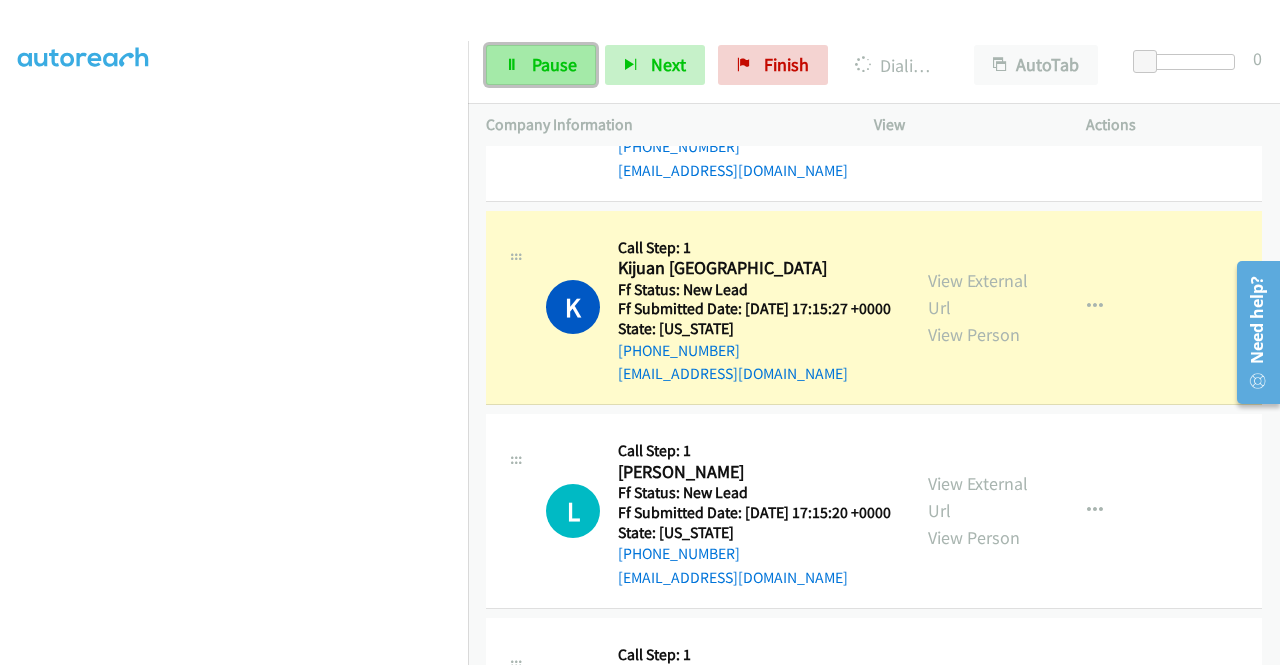 click on "Pause" at bounding box center (541, 65) 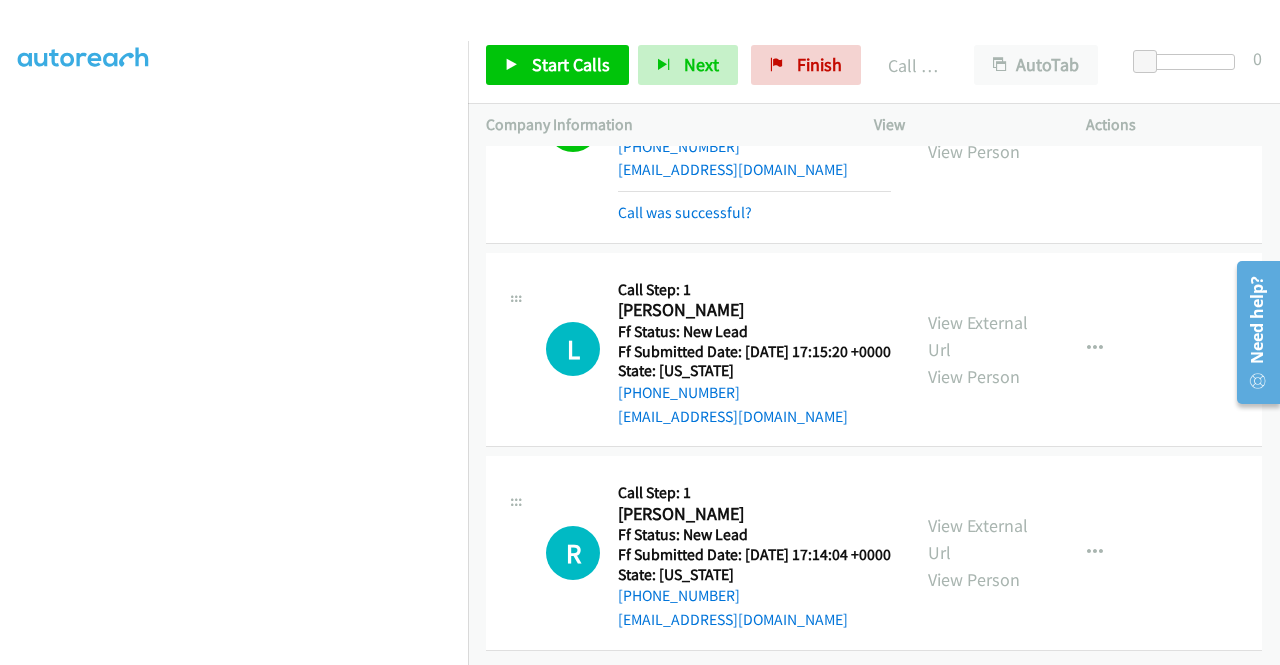 scroll, scrollTop: 1401, scrollLeft: 0, axis: vertical 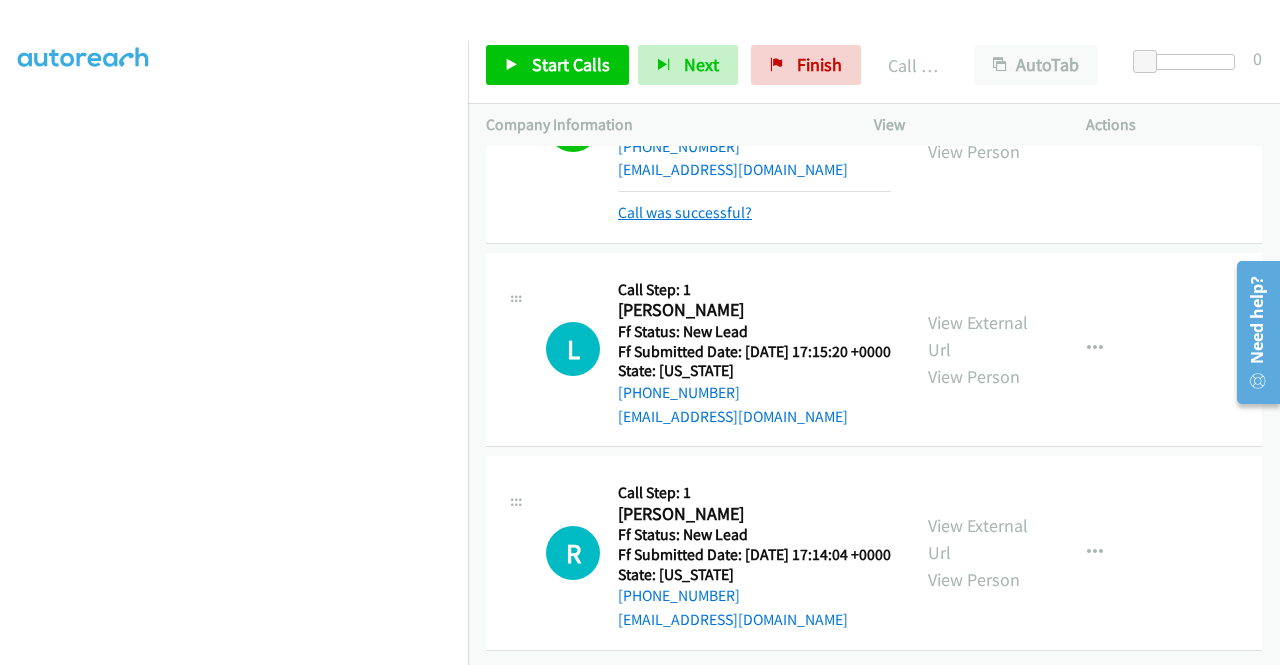 click on "Call was successful?" at bounding box center [685, 212] 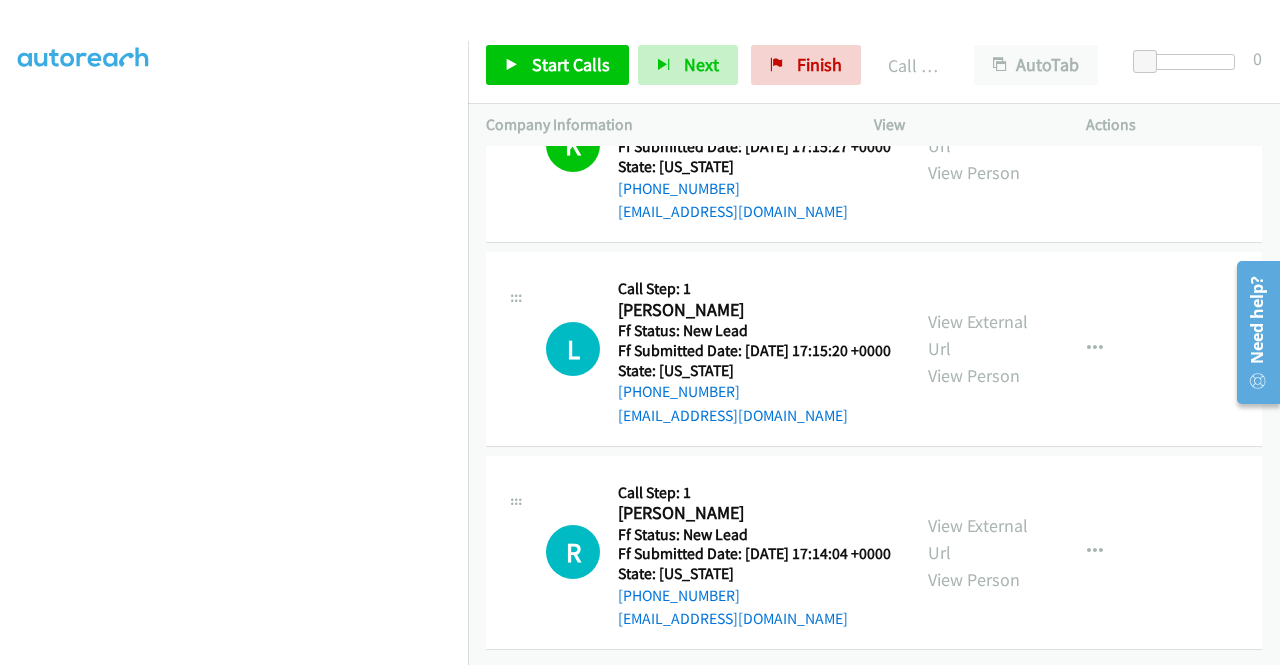 click on "Start Calls
Pause
Next
Finish
Call Completed
AutoTab
AutoTab
0" at bounding box center [874, 65] 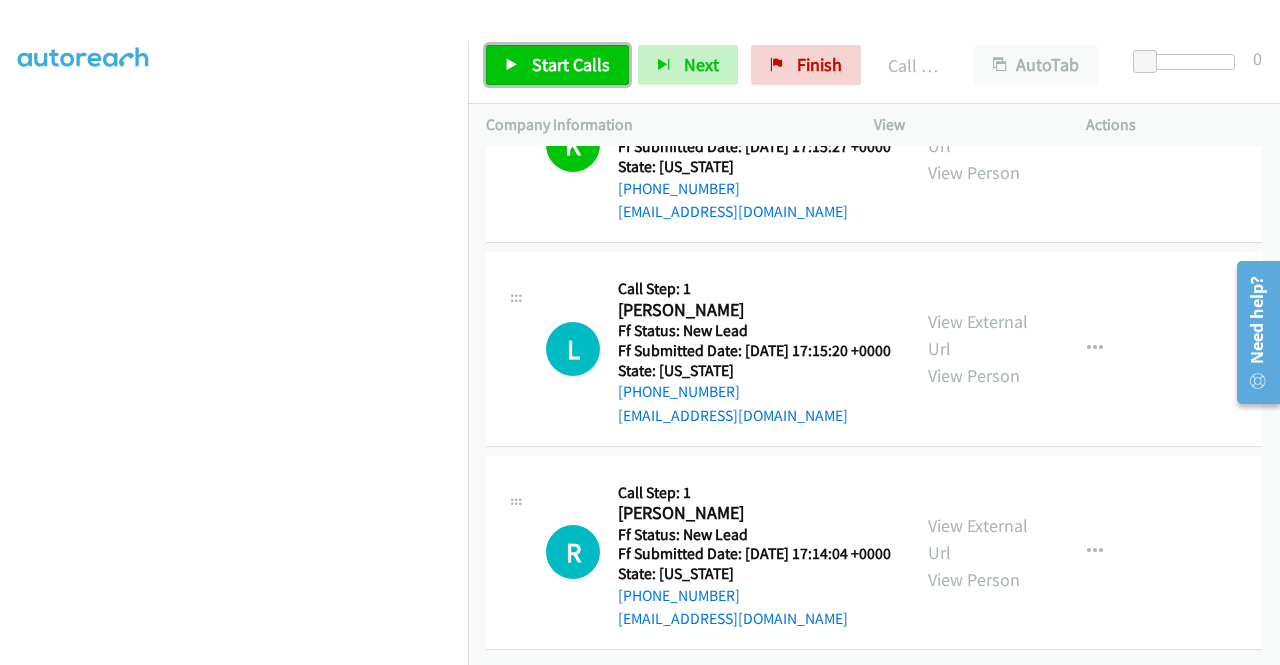 click on "Start Calls" at bounding box center [557, 65] 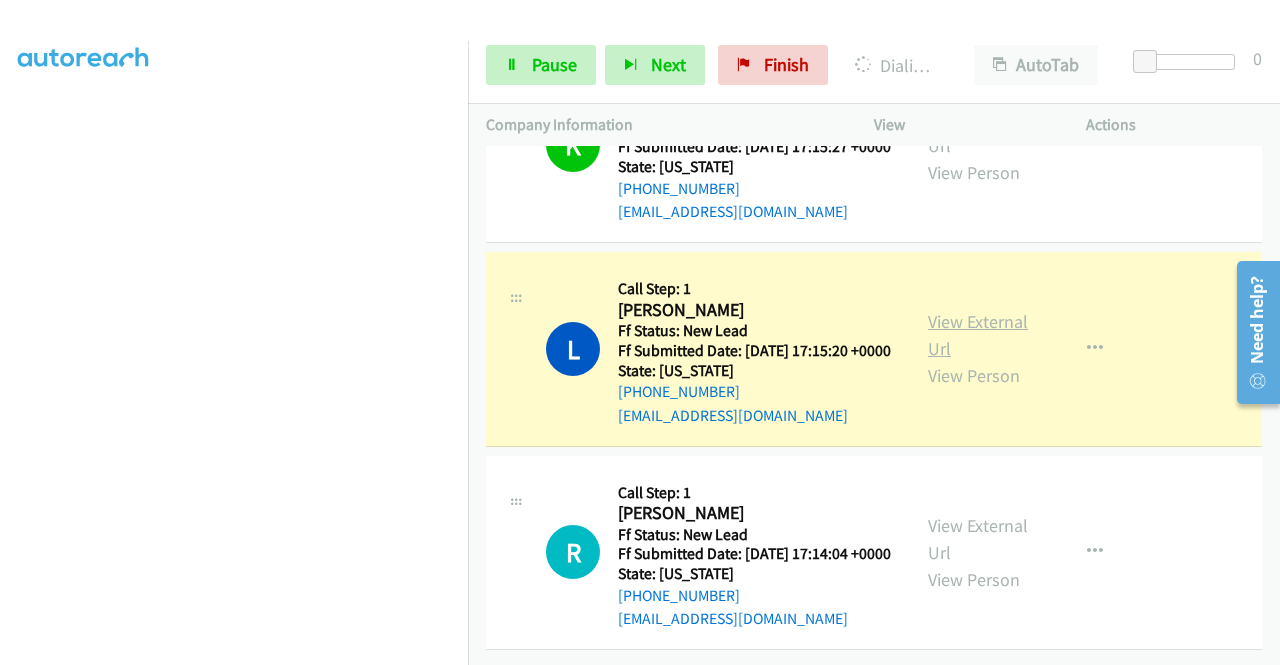 click on "View External Url" at bounding box center (978, 335) 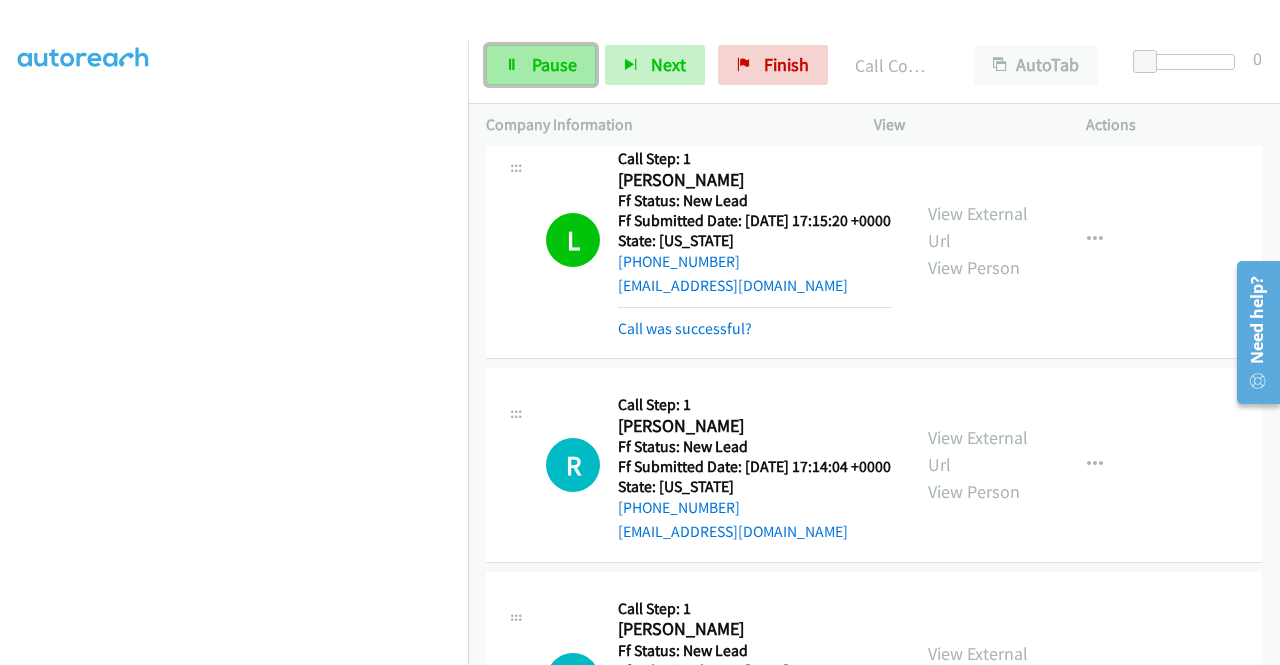 click on "Pause" at bounding box center [541, 65] 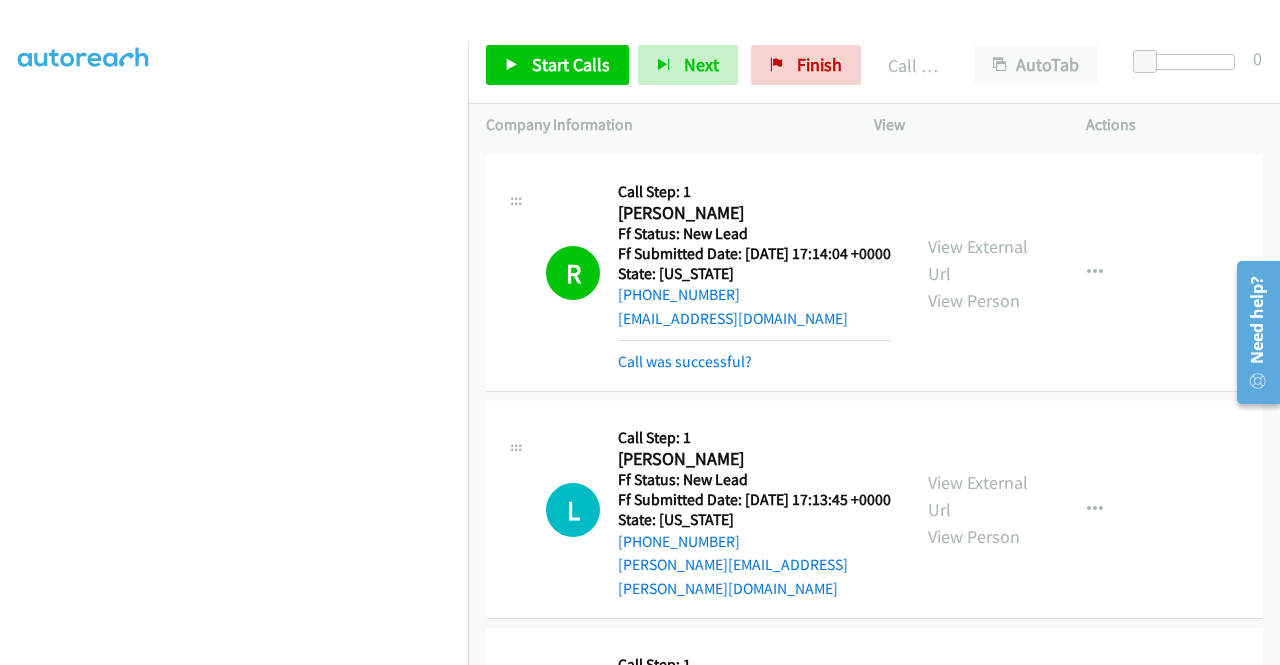 scroll, scrollTop: 1681, scrollLeft: 0, axis: vertical 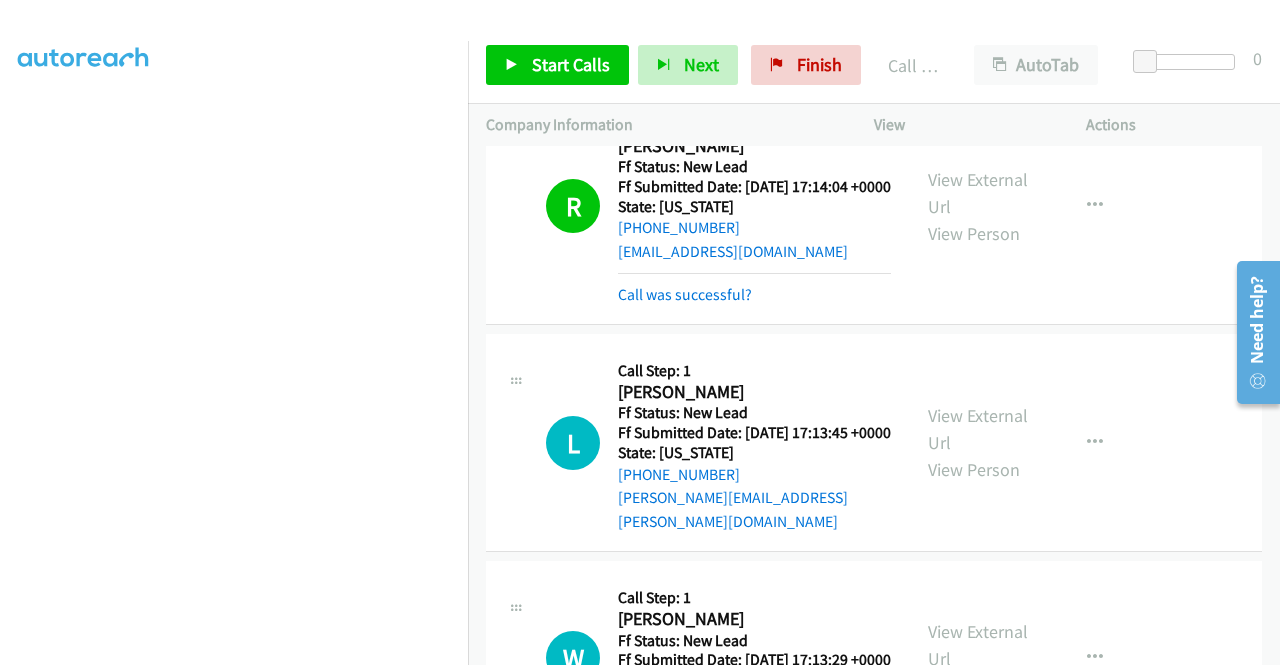 click on "View External Url
View Person
View External Url
Email
Schedule/Manage Callback
Skip Call
Add to do not call list" at bounding box center (1025, 206) 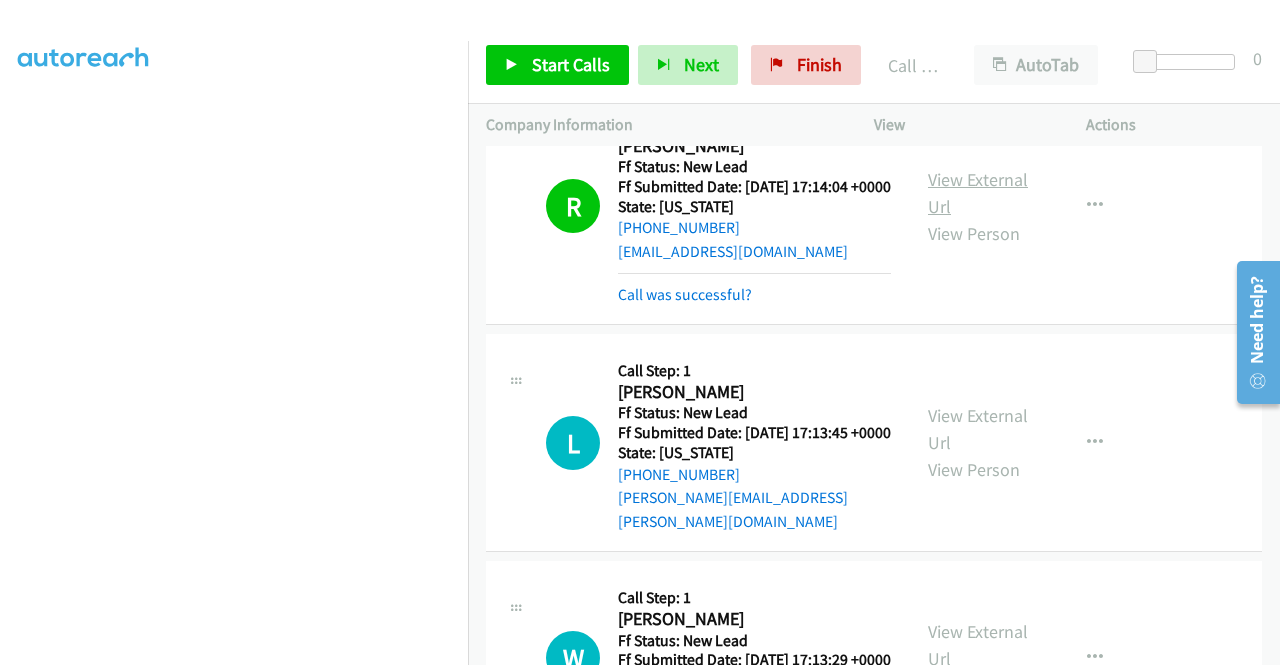click on "View External Url" at bounding box center (978, 193) 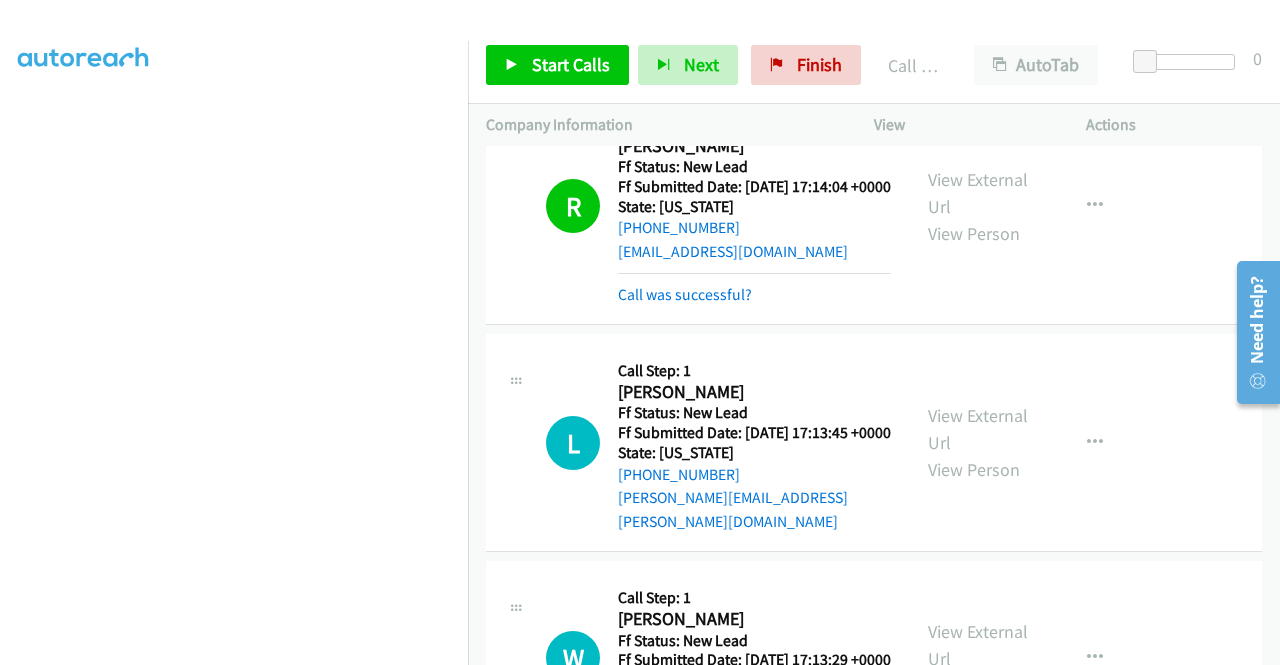 scroll, scrollTop: 1942, scrollLeft: 0, axis: vertical 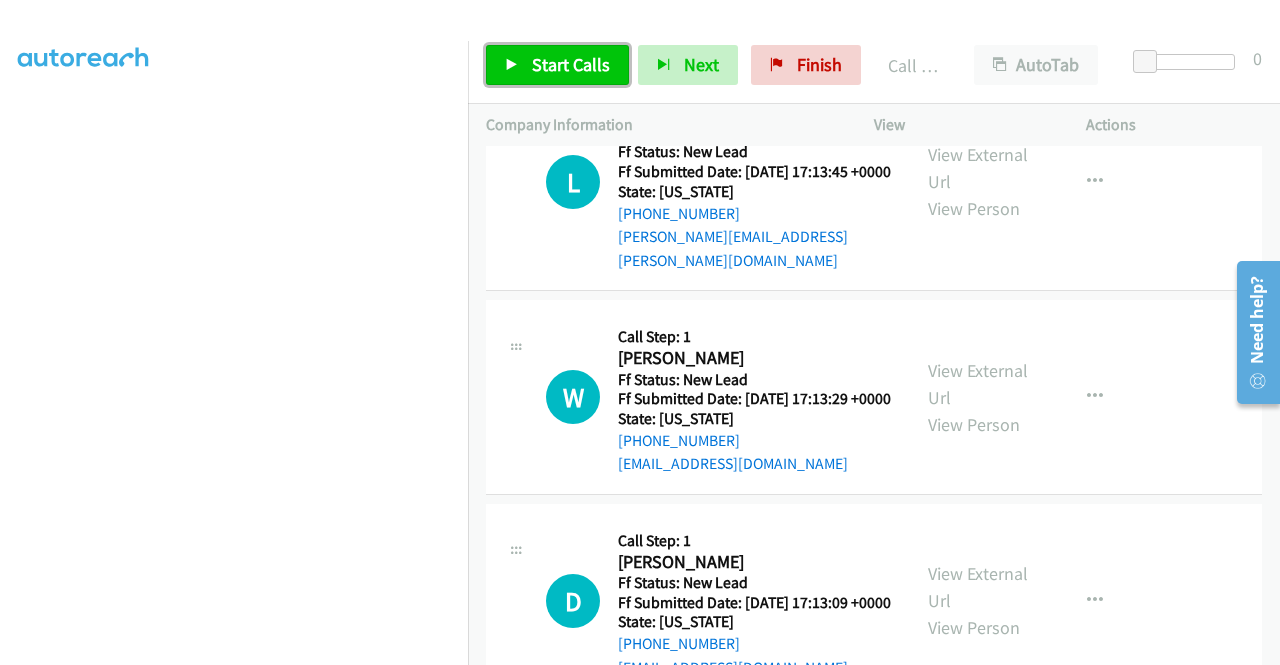 click on "Start Calls" at bounding box center (557, 65) 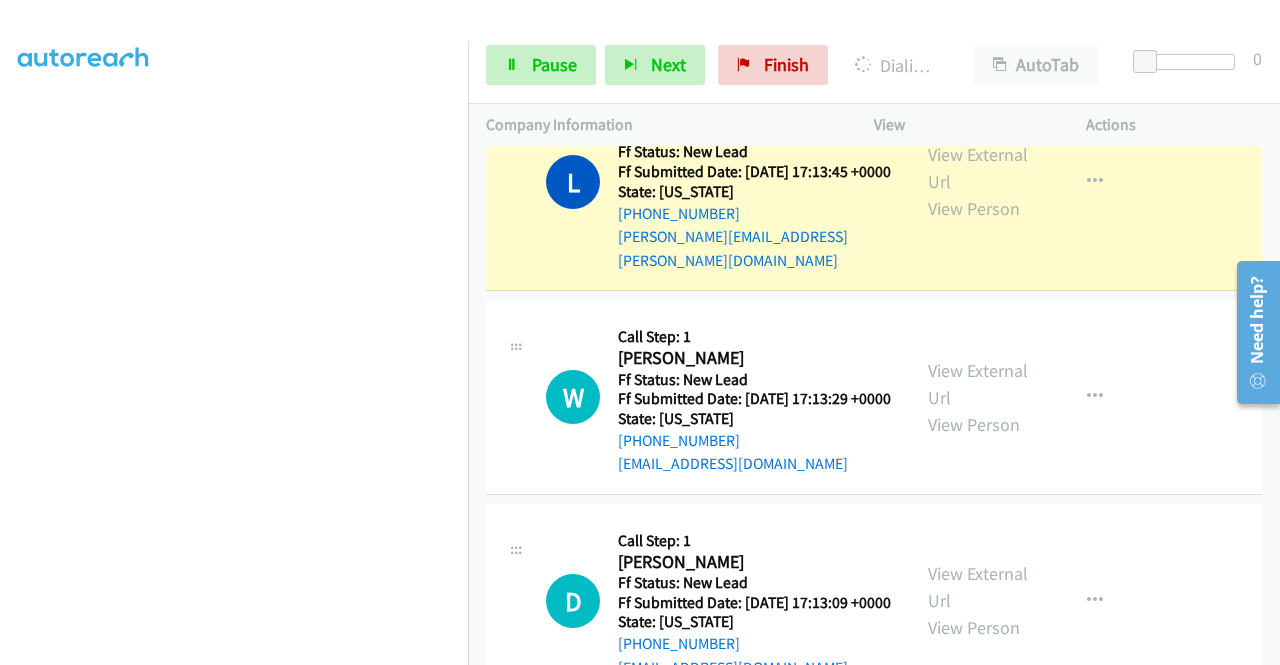 scroll, scrollTop: 0, scrollLeft: 0, axis: both 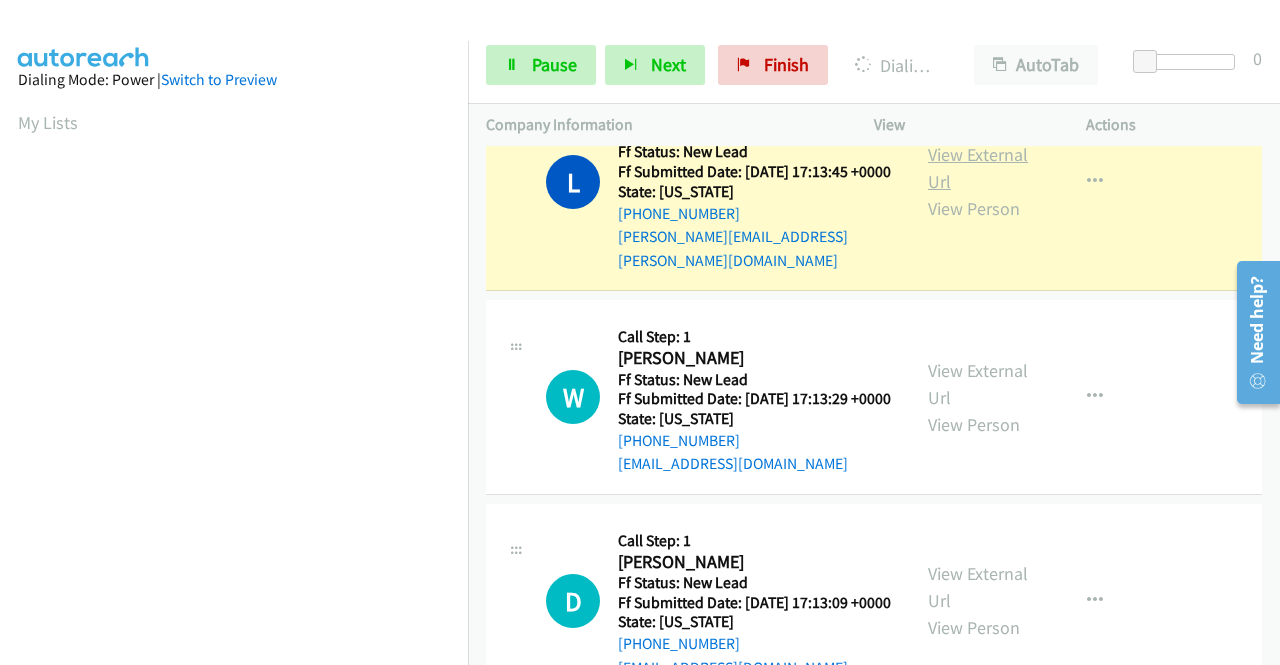 click on "View External Url" at bounding box center [978, 168] 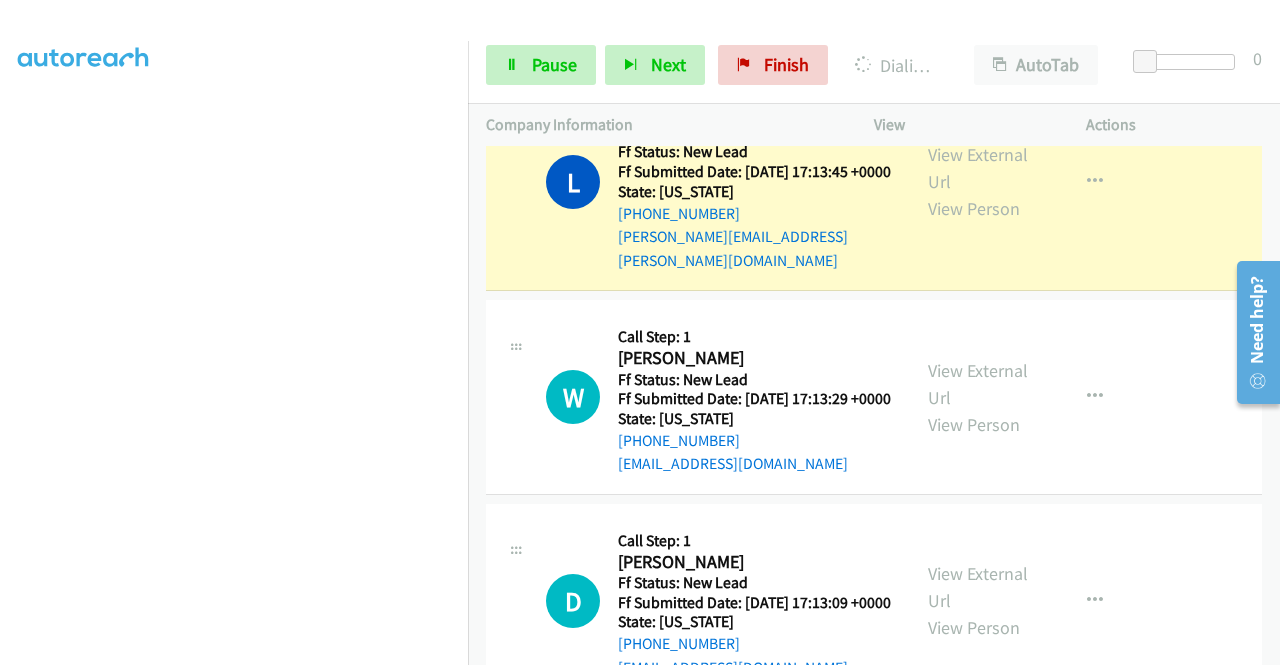scroll, scrollTop: 456, scrollLeft: 0, axis: vertical 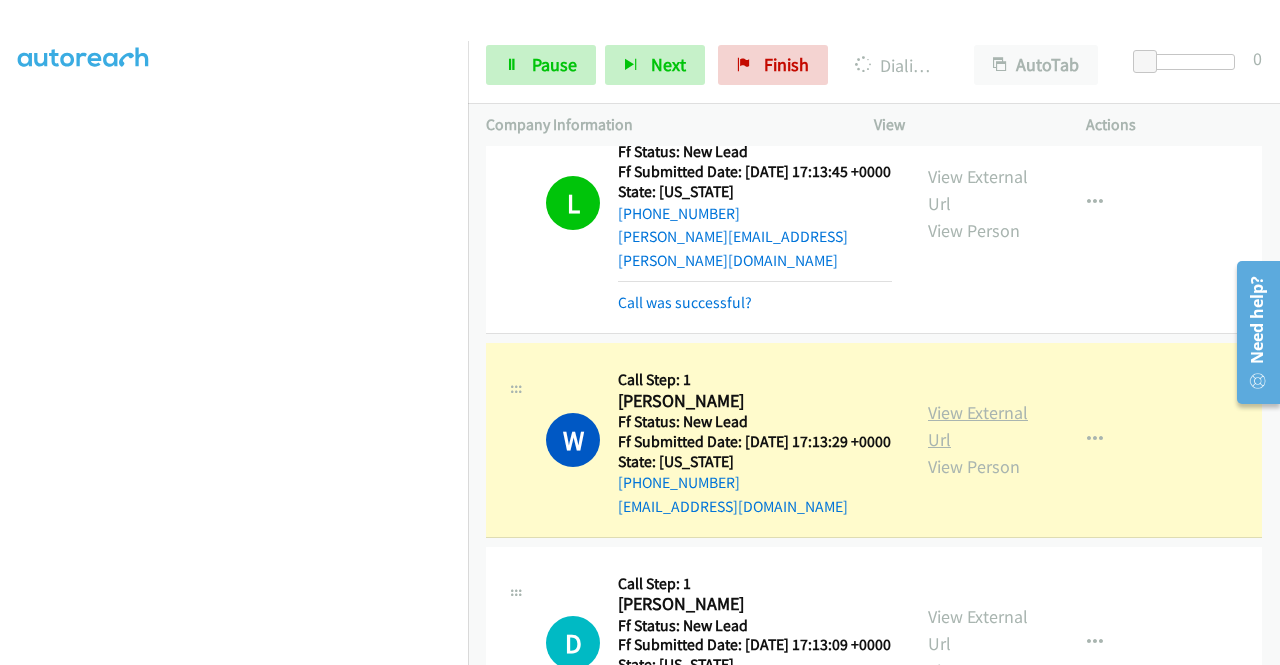click on "View External Url" at bounding box center (978, 426) 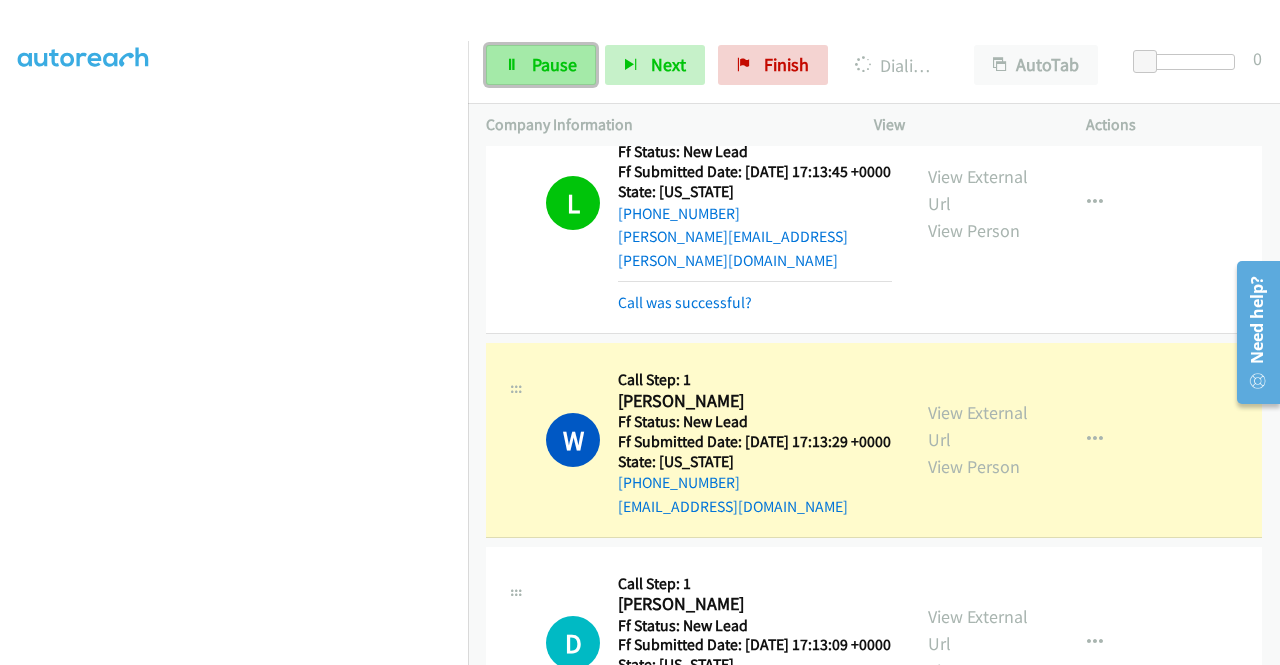 click on "Pause" at bounding box center [541, 65] 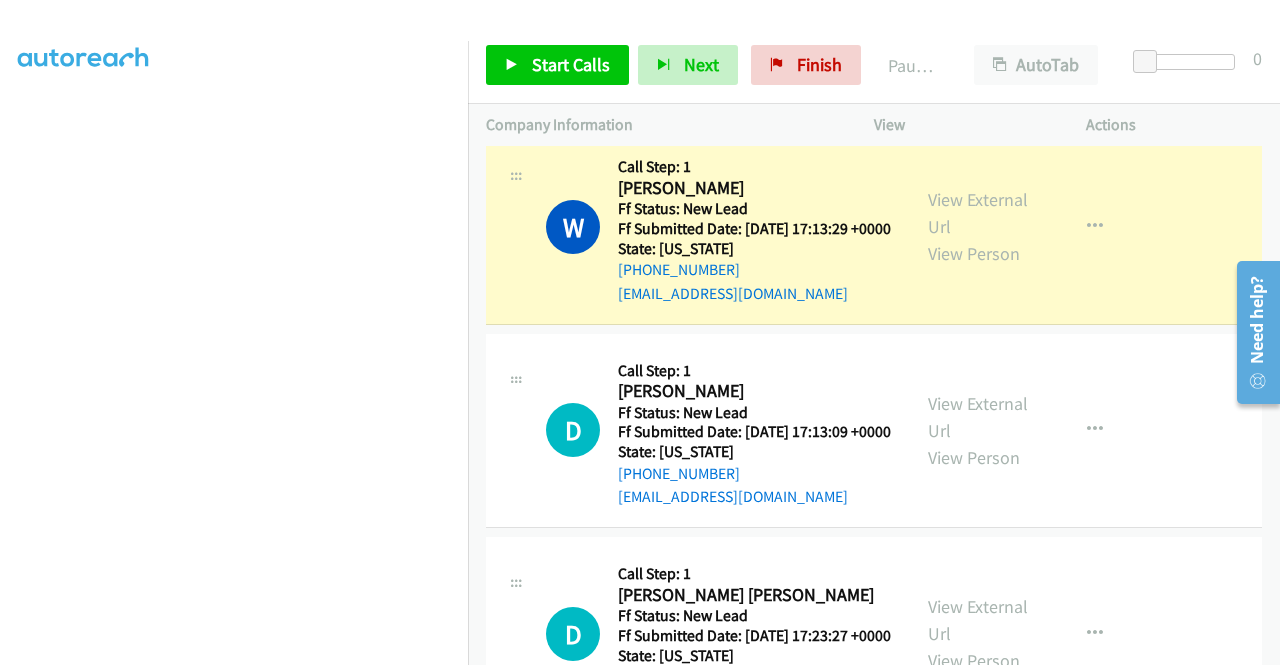 scroll, scrollTop: 2168, scrollLeft: 0, axis: vertical 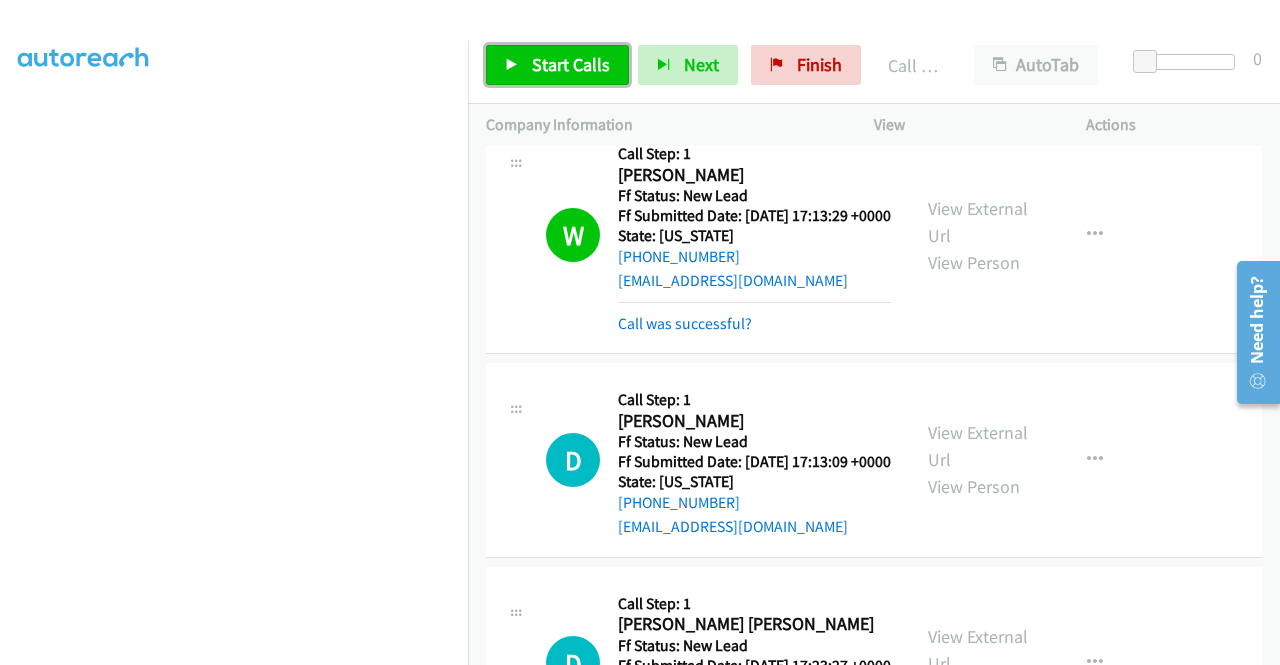 click on "Start Calls" at bounding box center (571, 64) 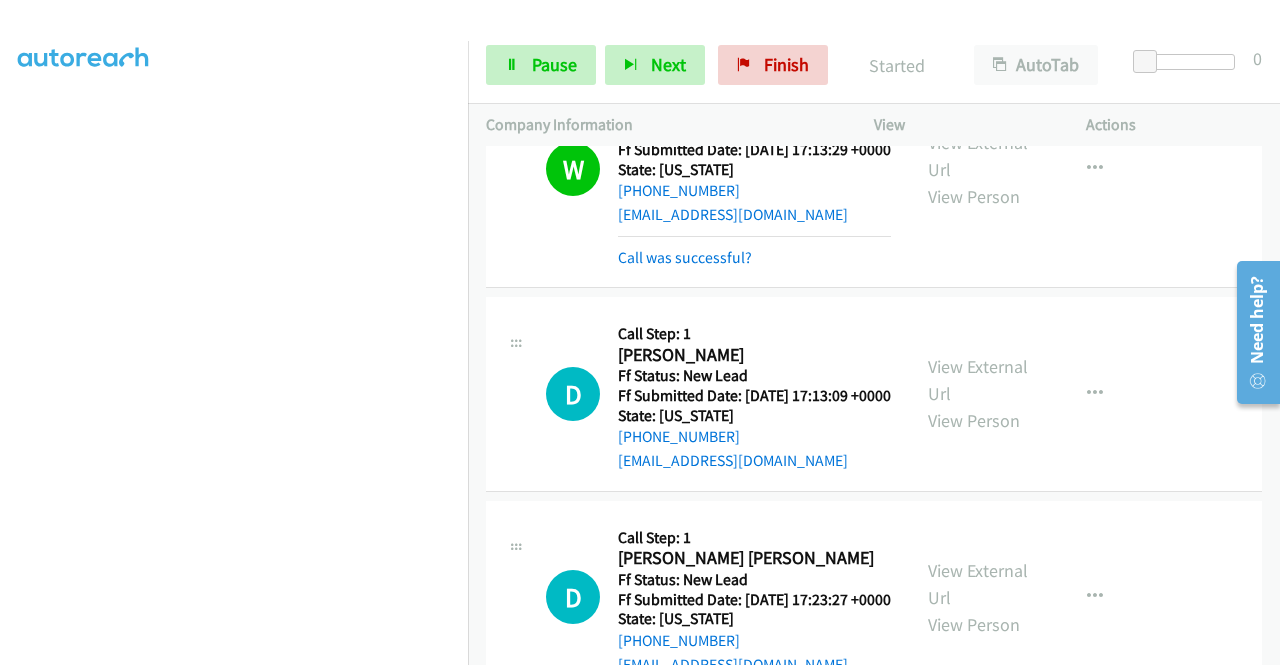scroll, scrollTop: 2408, scrollLeft: 0, axis: vertical 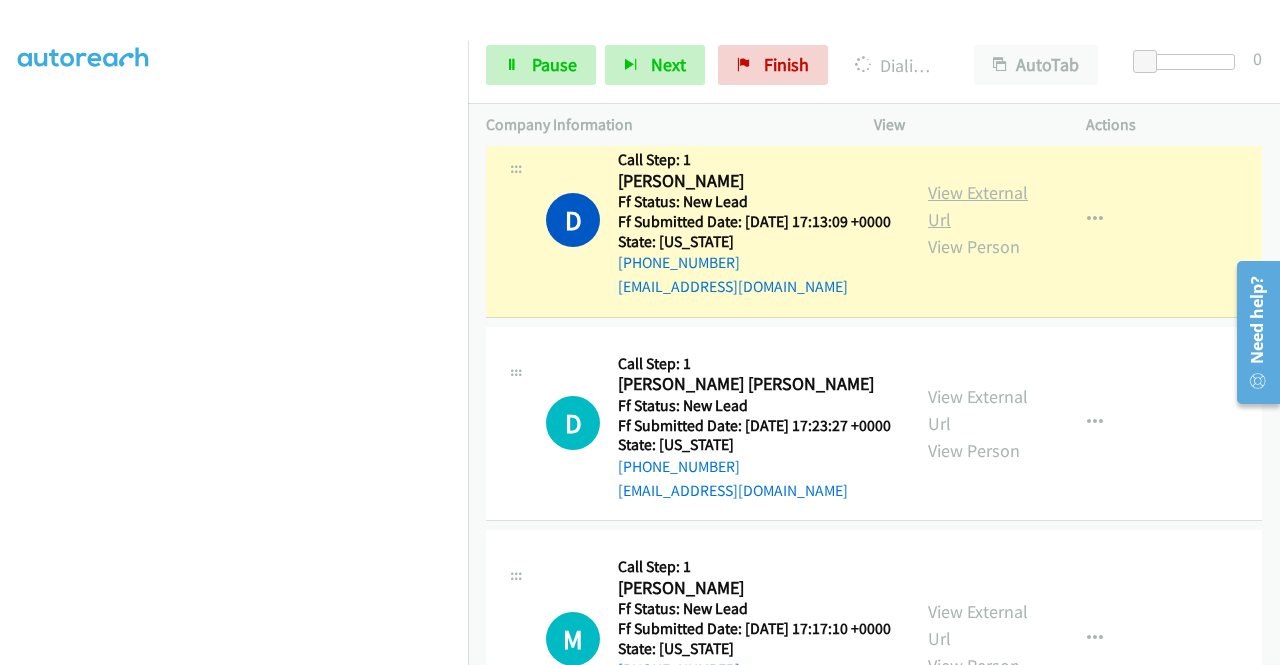 click on "View External Url" at bounding box center [978, 206] 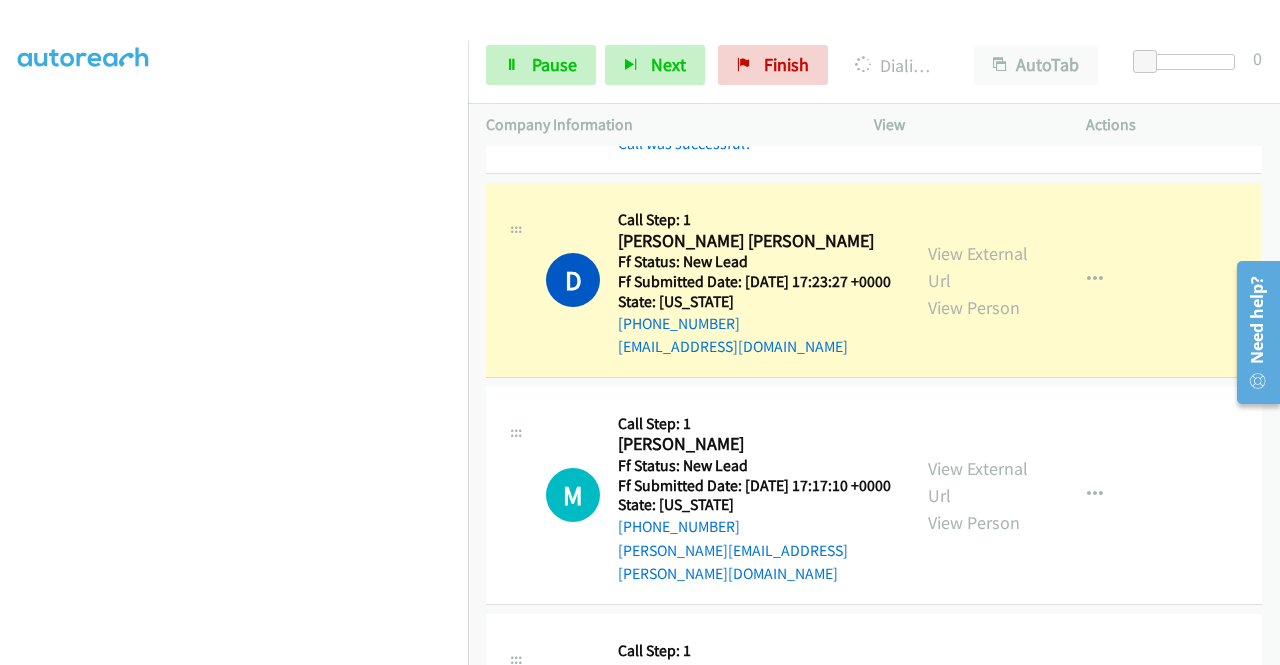 scroll, scrollTop: 2634, scrollLeft: 0, axis: vertical 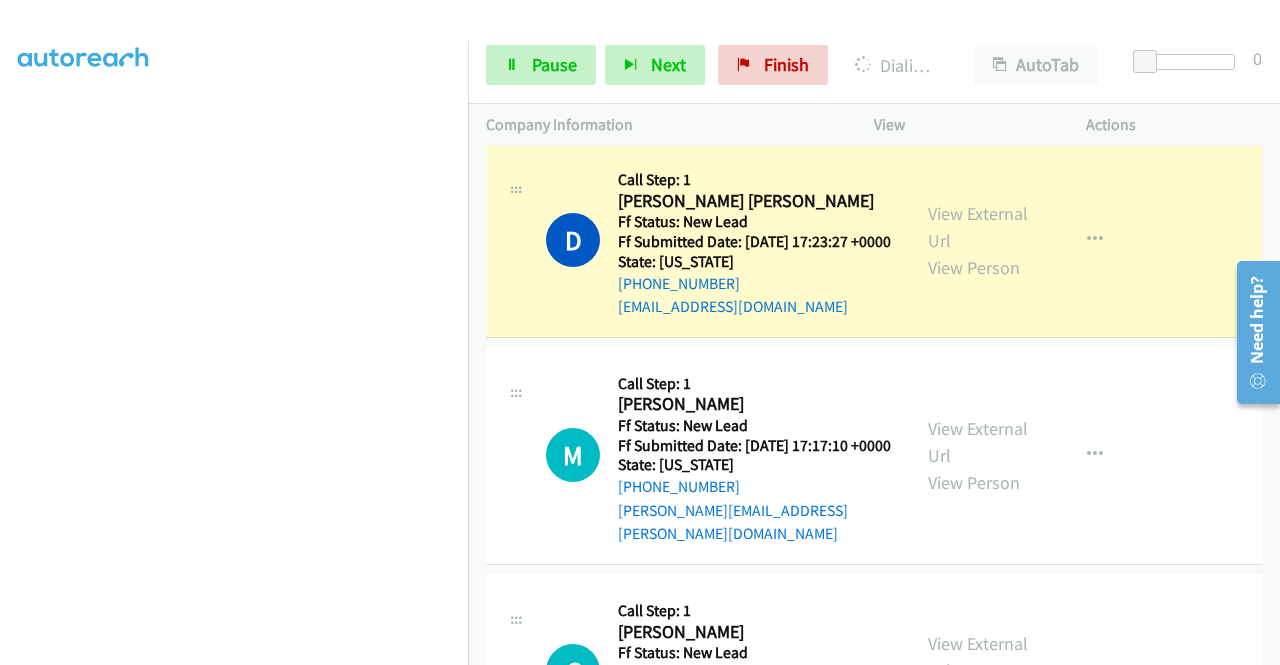 click on "View External Url
View Person" at bounding box center (980, 240) 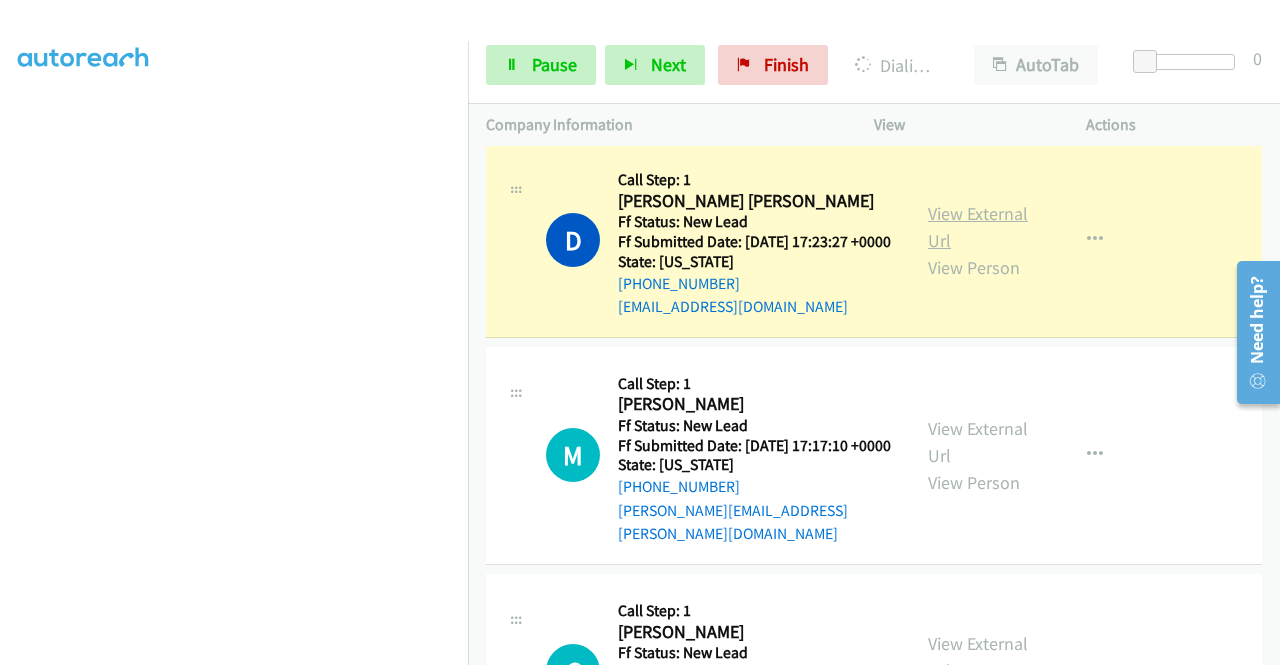 click on "View External Url" at bounding box center [978, 227] 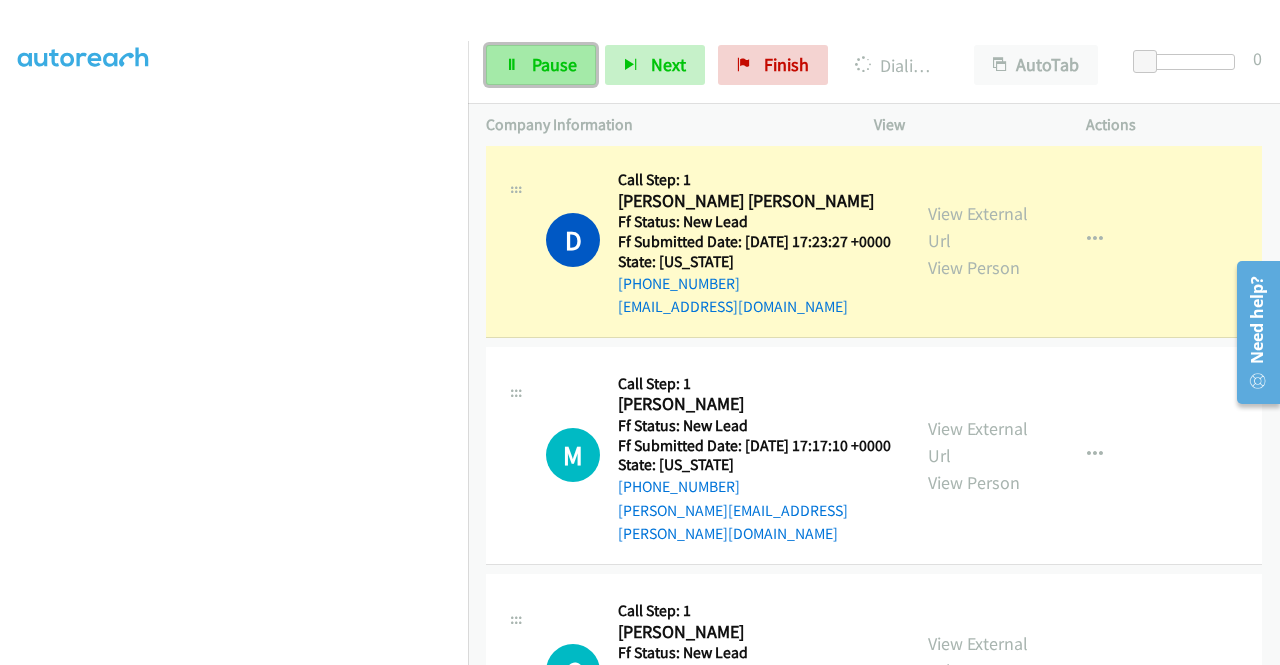 click on "Pause" at bounding box center (541, 65) 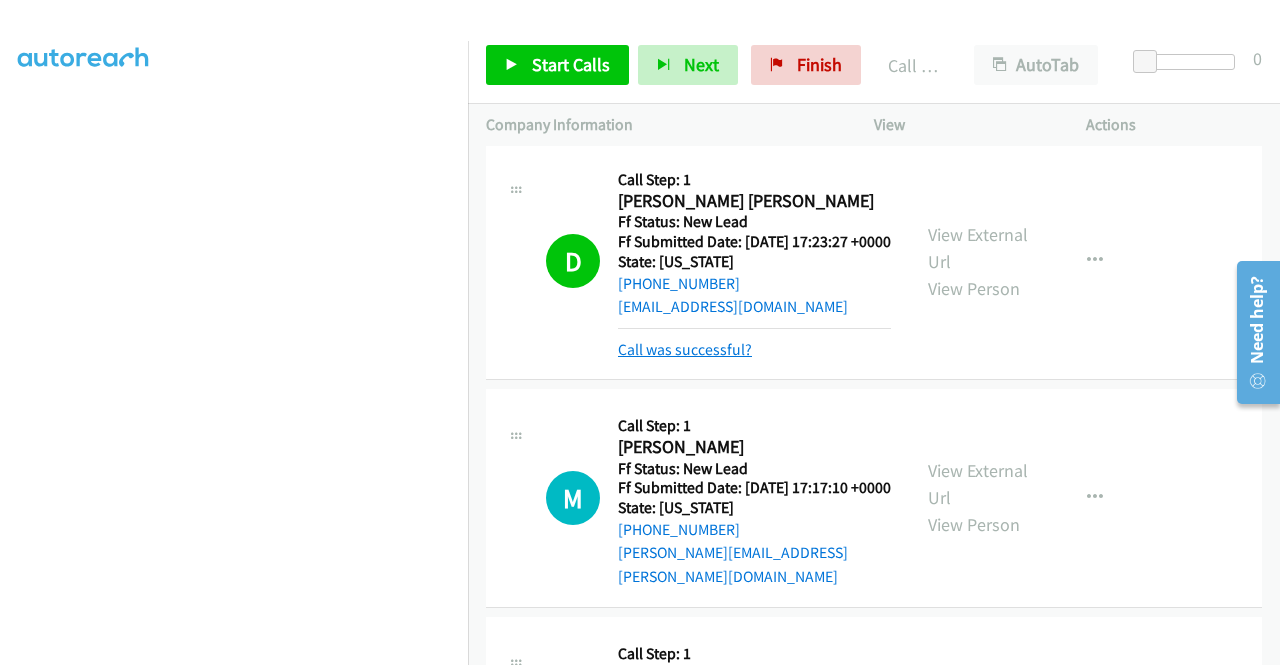 click on "Call was successful?" at bounding box center [685, 349] 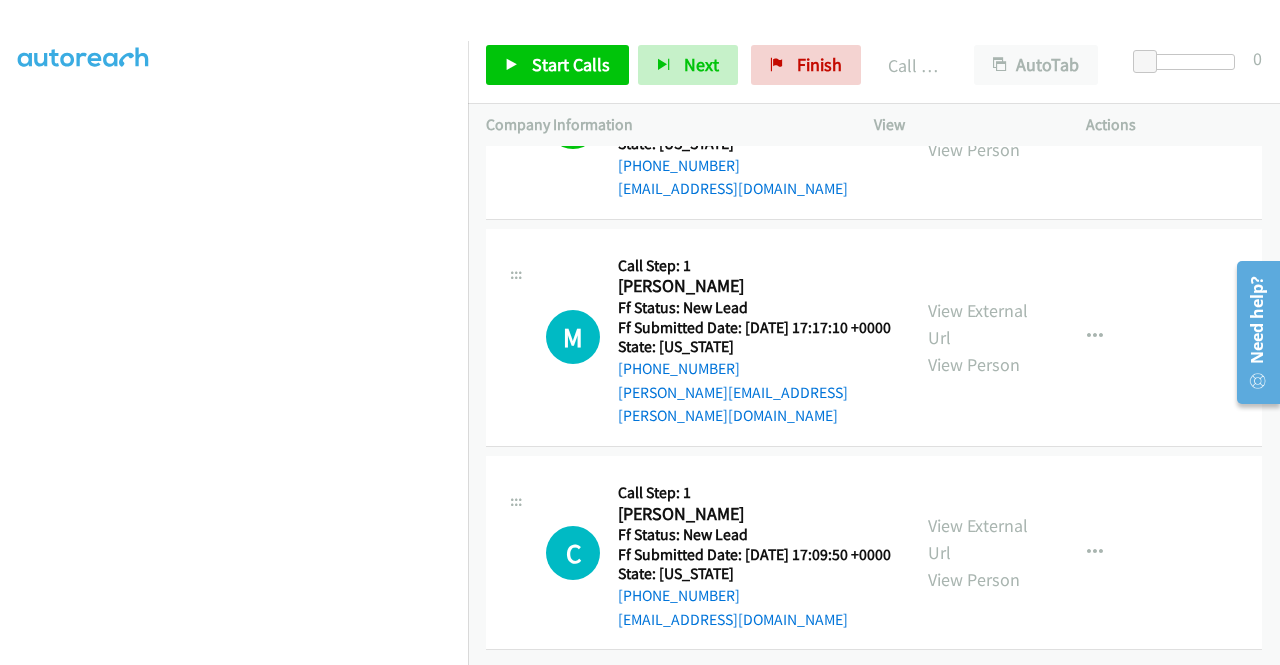 scroll, scrollTop: 2964, scrollLeft: 0, axis: vertical 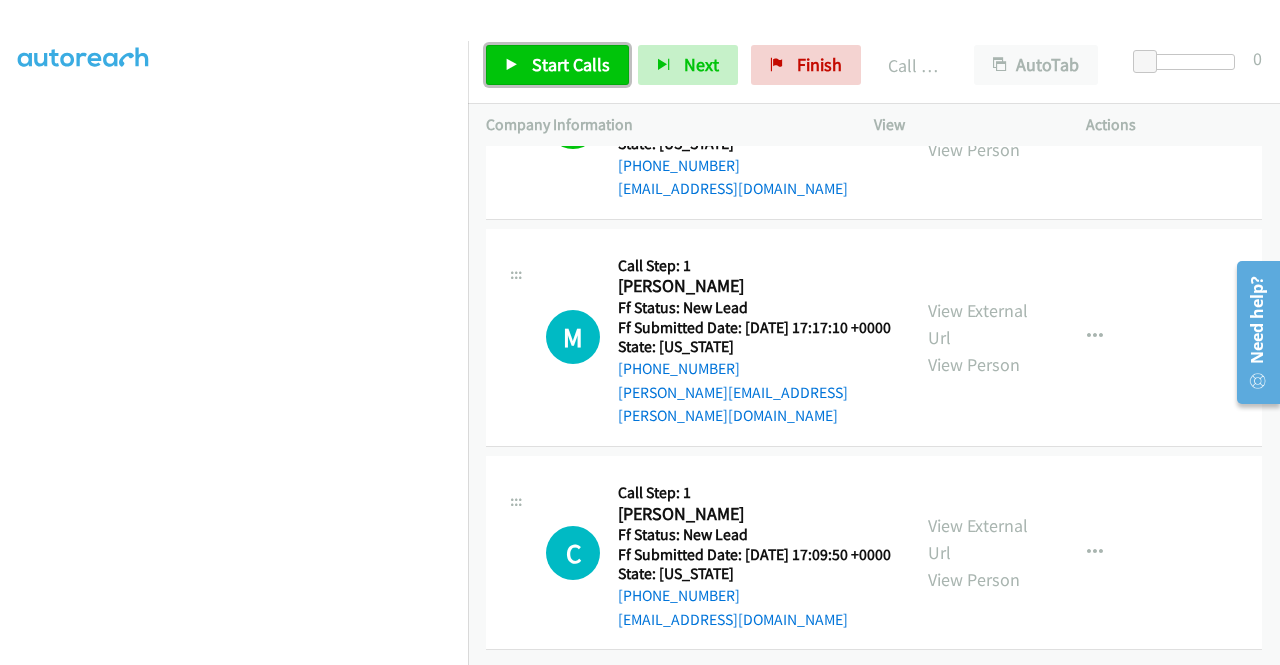 click on "Start Calls" at bounding box center [557, 65] 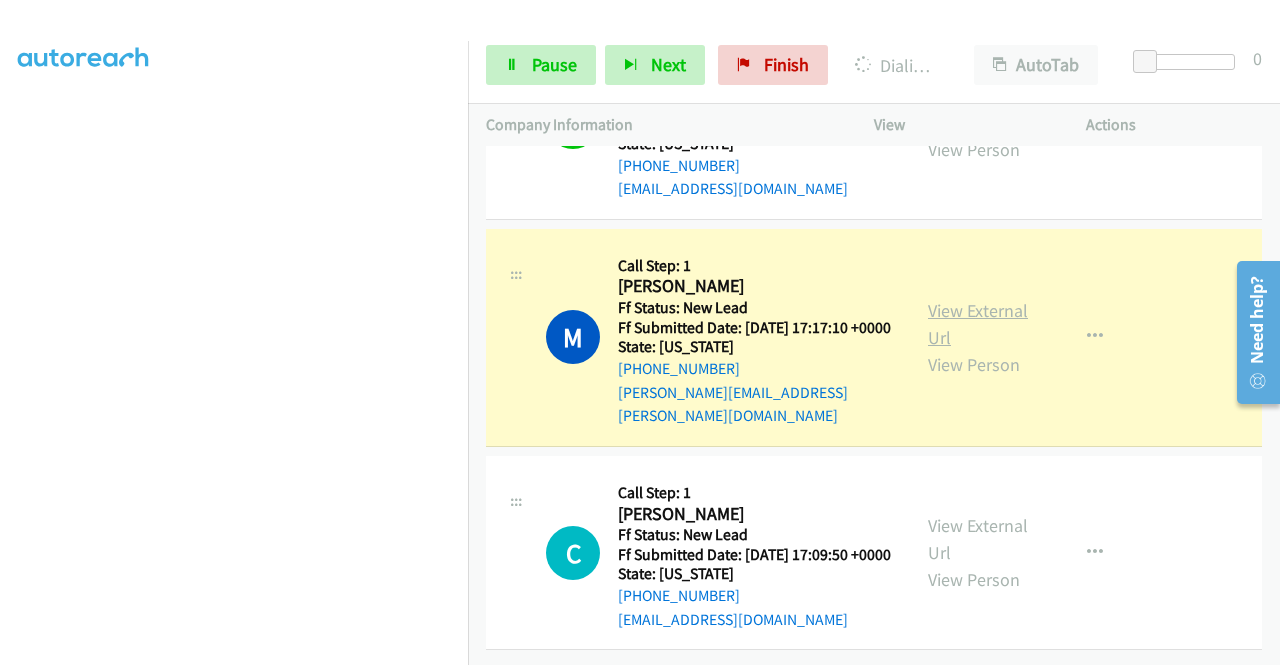 click on "View External Url" at bounding box center (978, 324) 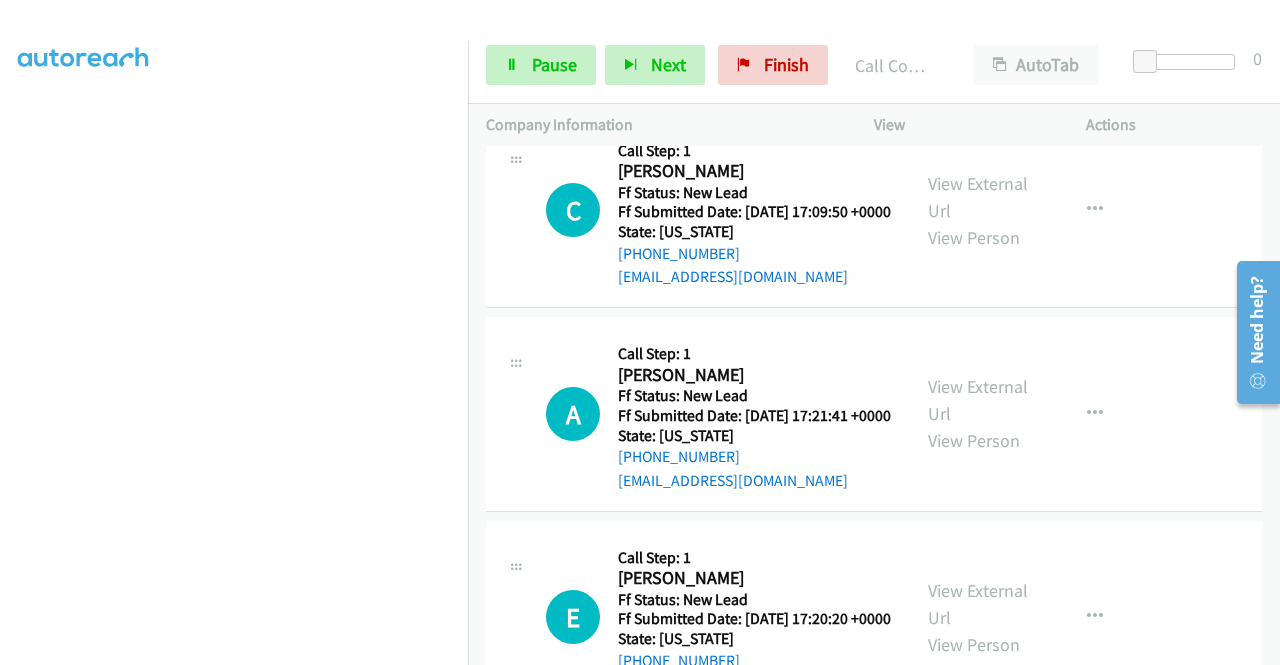 scroll, scrollTop: 3177, scrollLeft: 0, axis: vertical 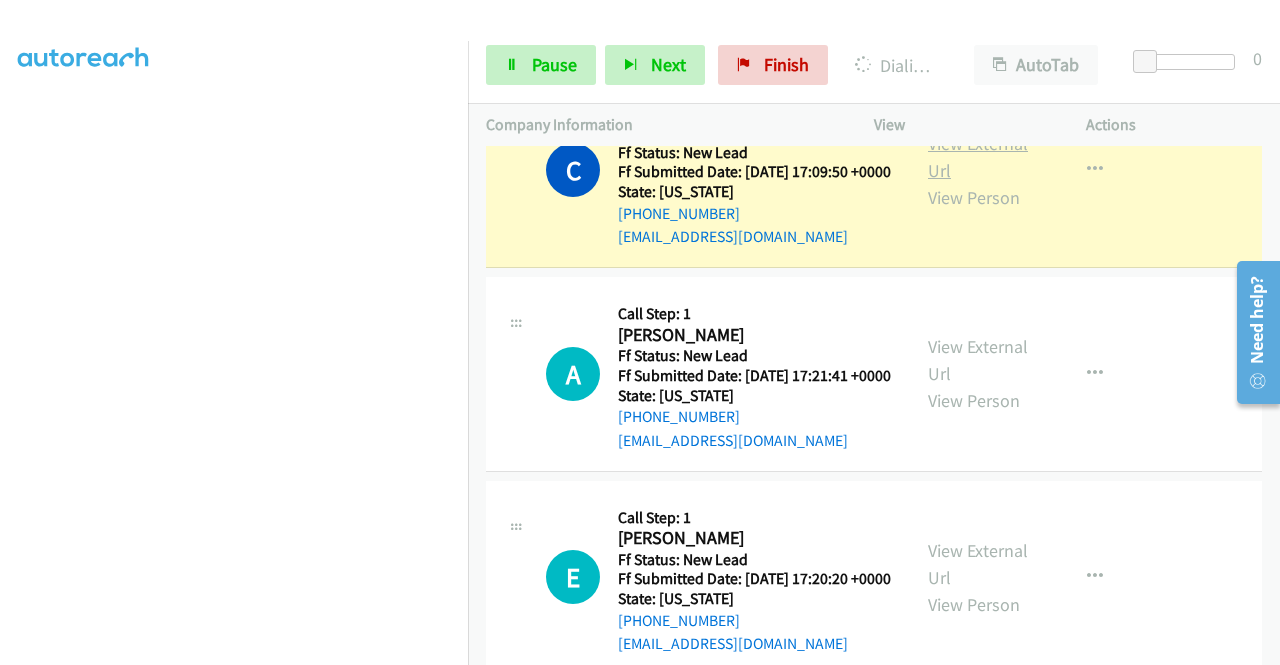 click on "View External Url" at bounding box center (978, 157) 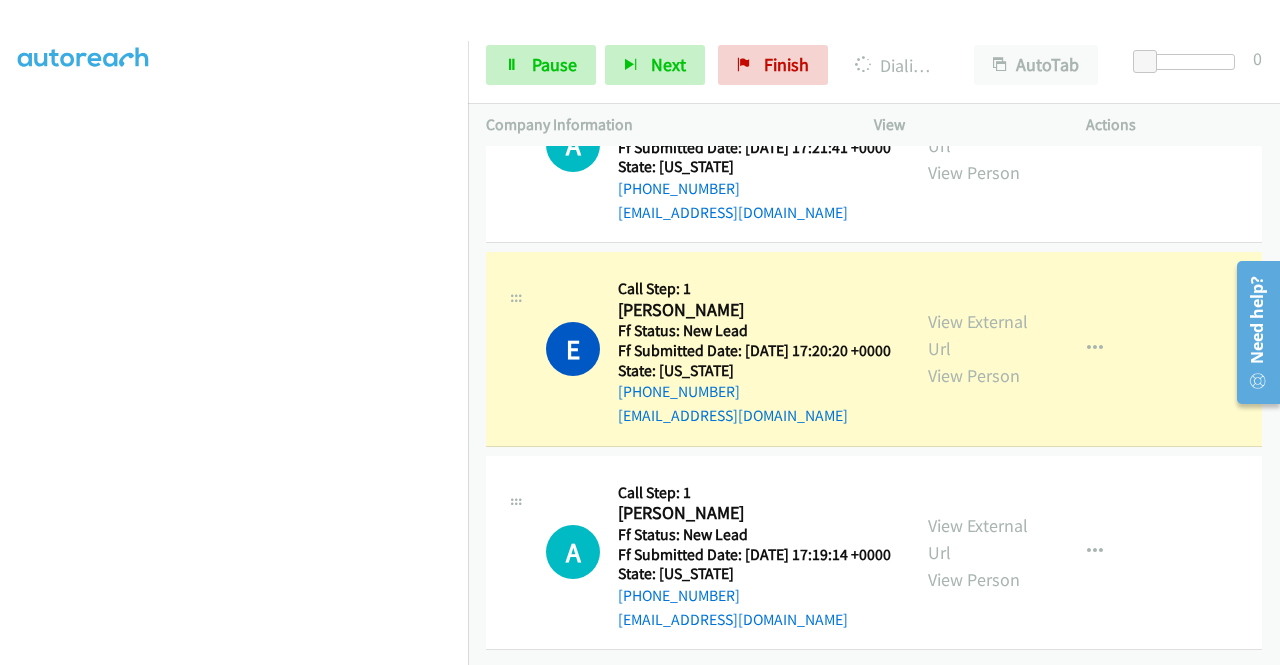scroll, scrollTop: 3697, scrollLeft: 0, axis: vertical 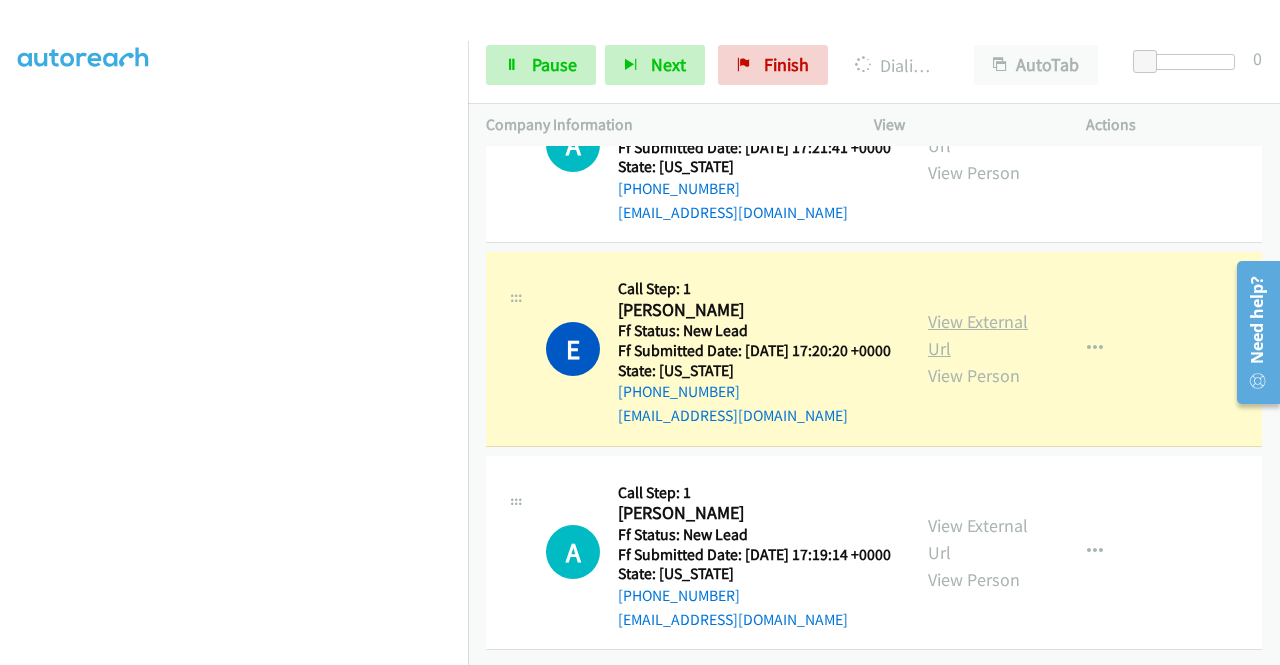 click on "View External Url" at bounding box center (978, 335) 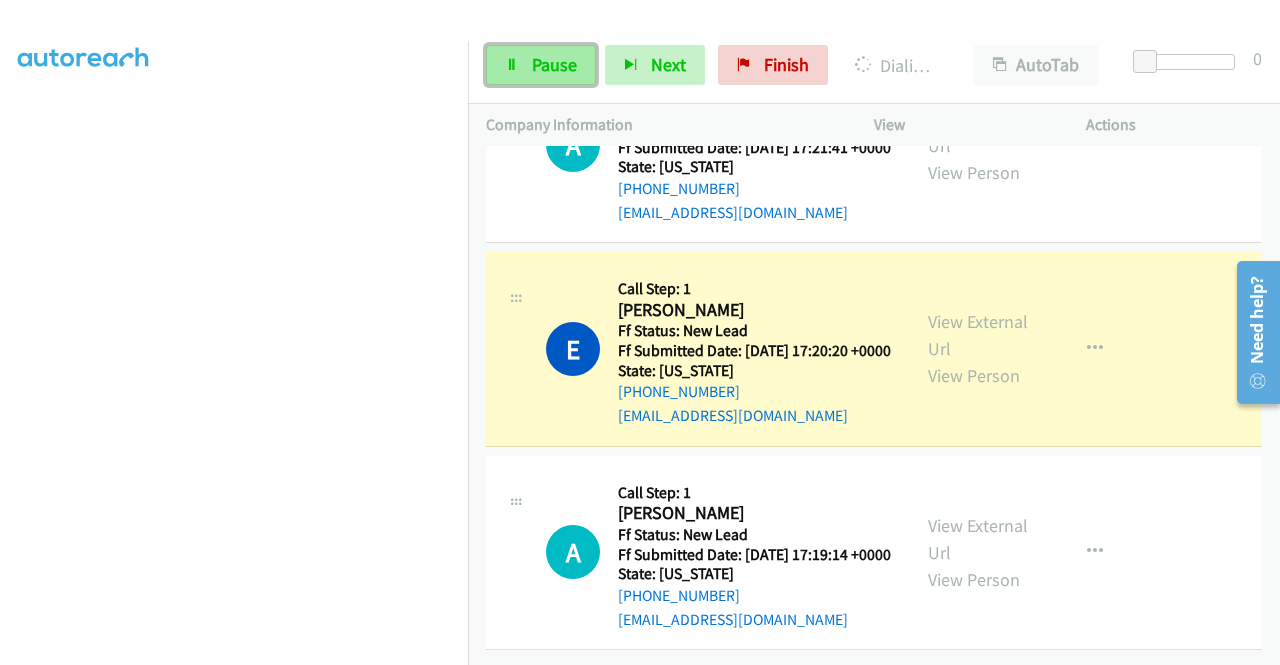 click on "Pause" at bounding box center (541, 65) 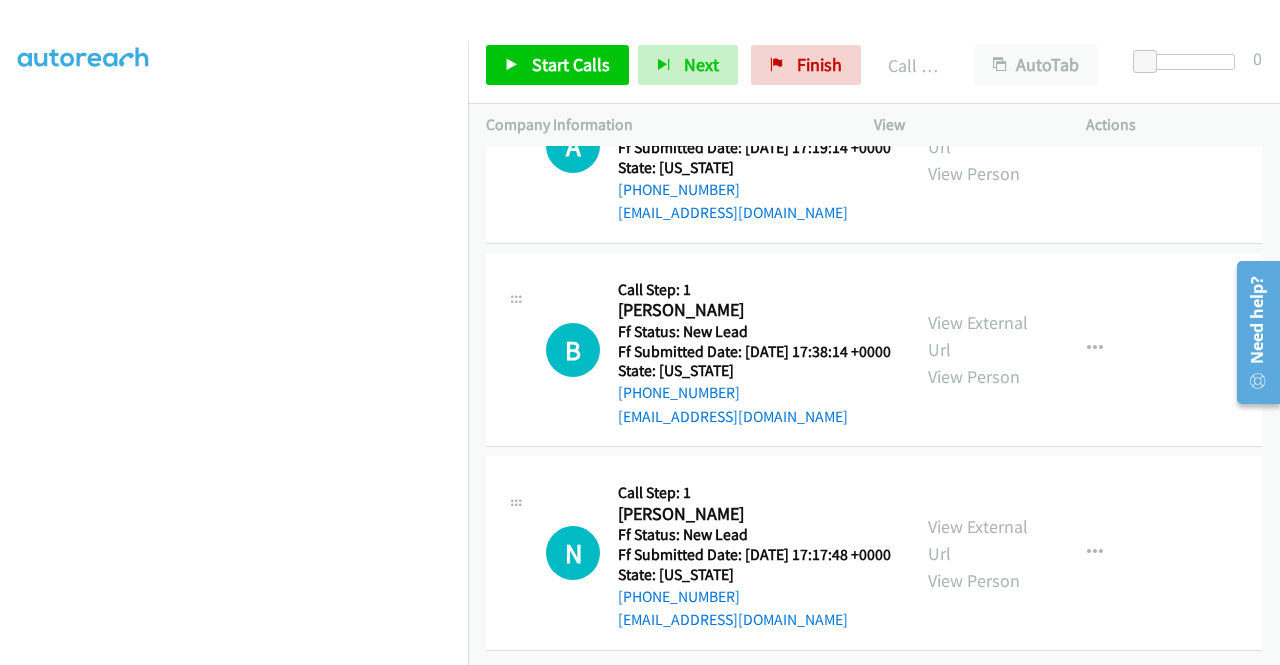 scroll, scrollTop: 4009, scrollLeft: 0, axis: vertical 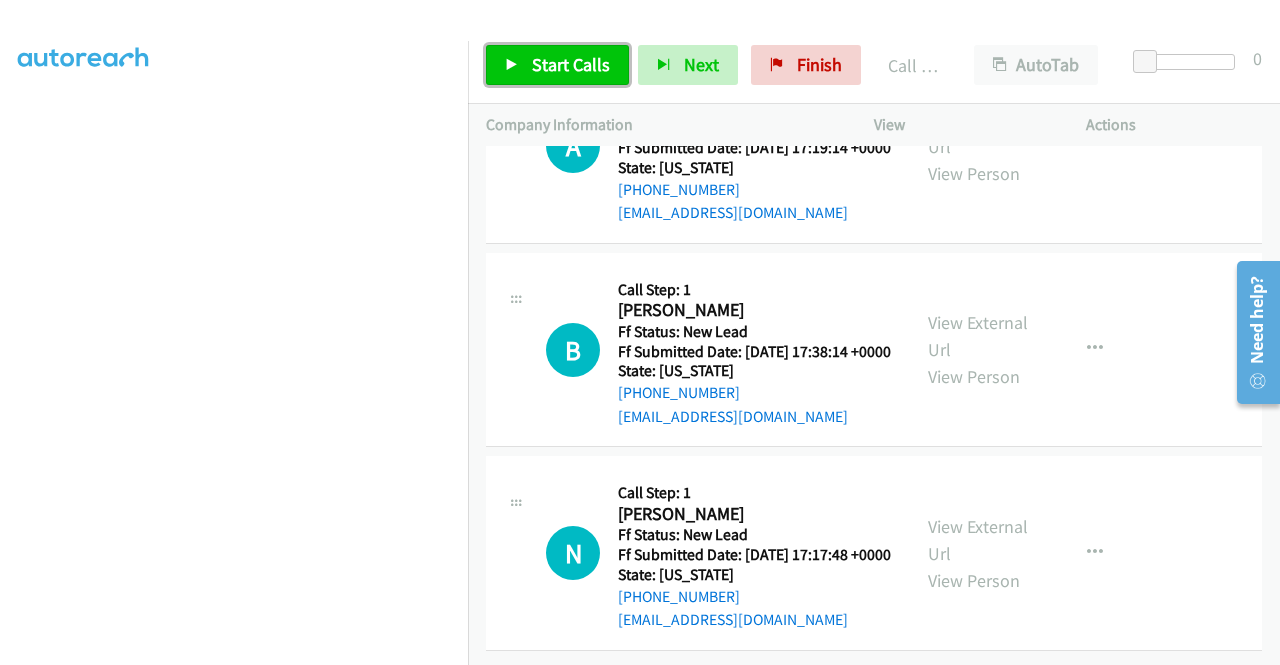 click on "Start Calls" at bounding box center [571, 64] 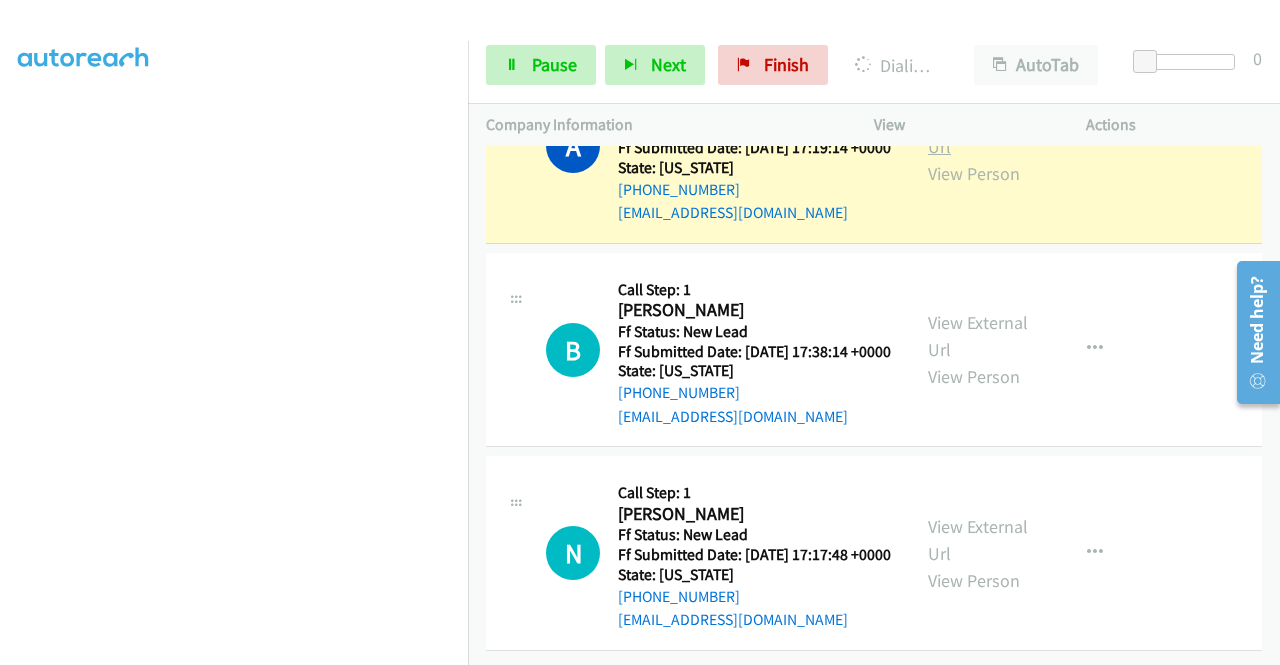 click on "View External Url" at bounding box center (978, 133) 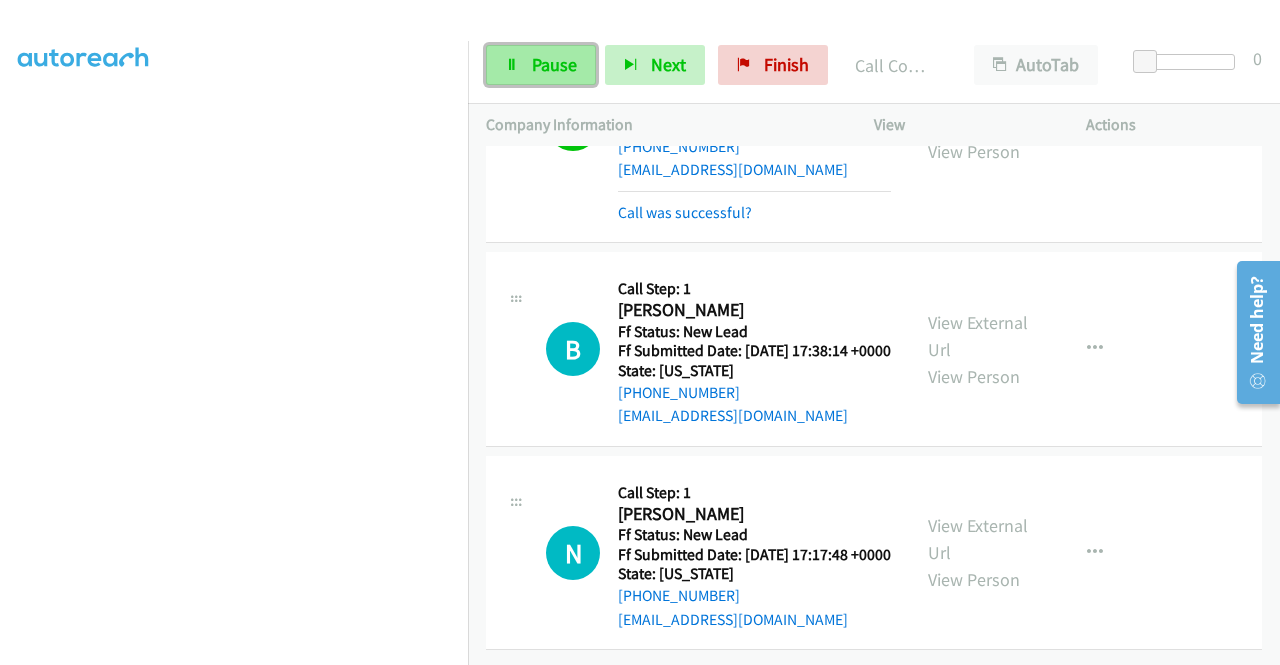 click on "Pause" at bounding box center (541, 65) 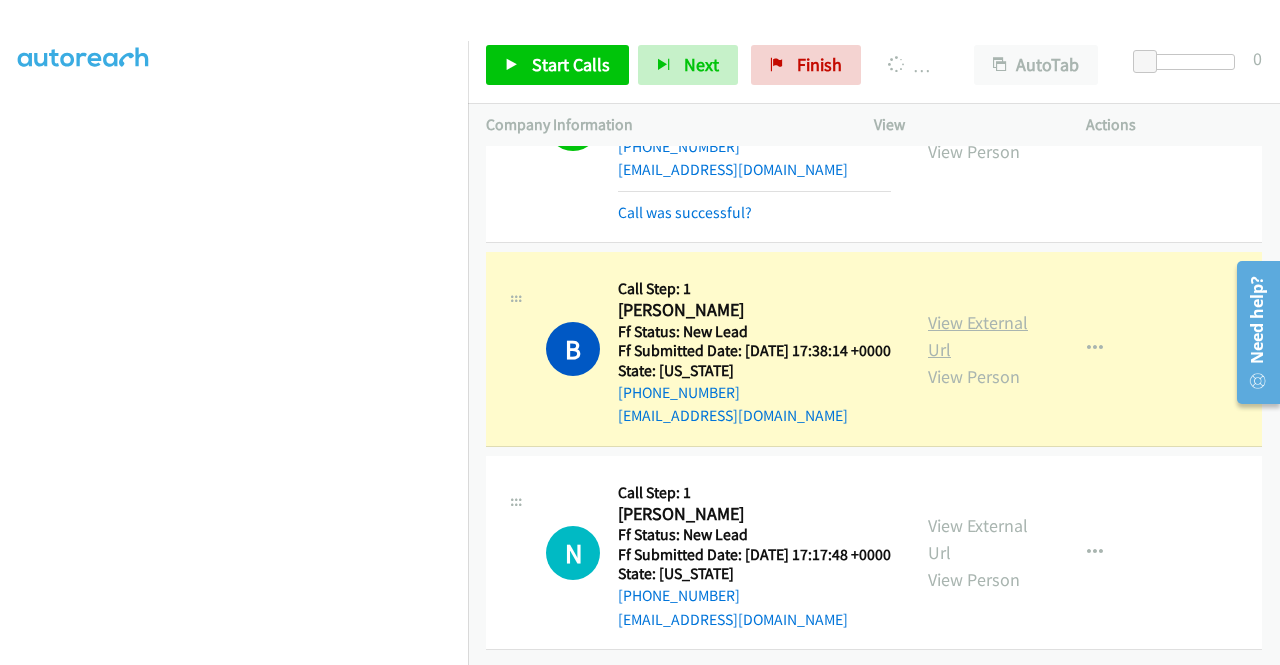click on "View External Url" at bounding box center [978, 336] 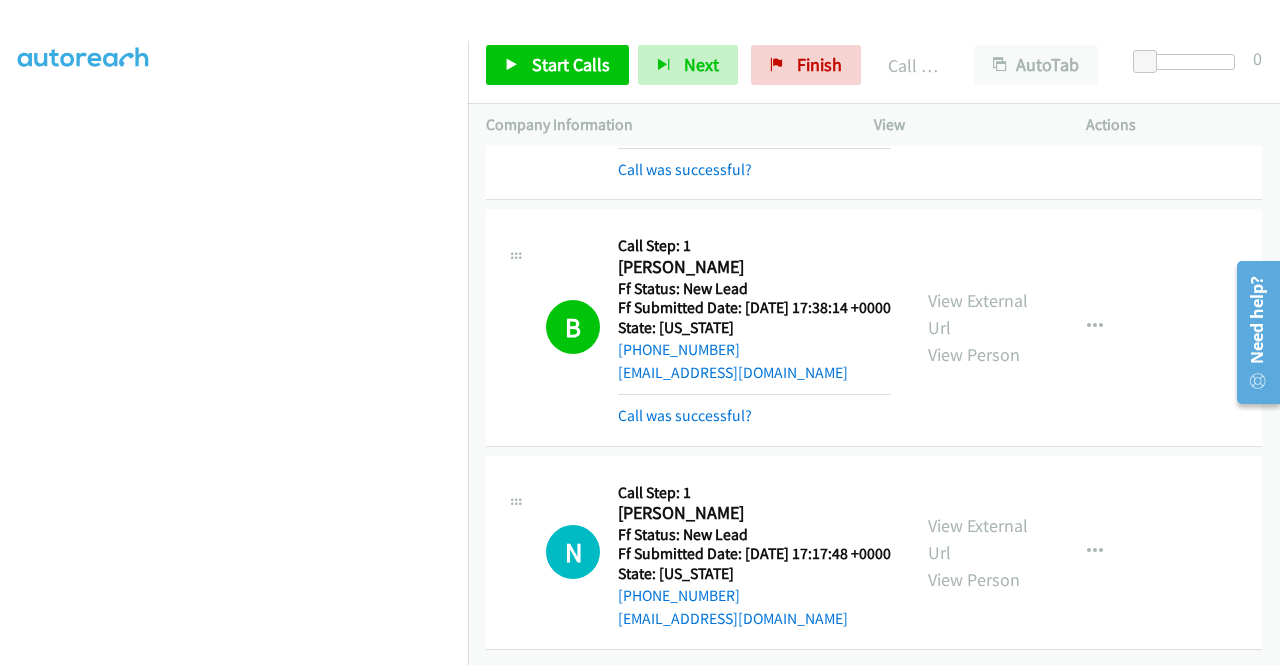 scroll, scrollTop: 4249, scrollLeft: 0, axis: vertical 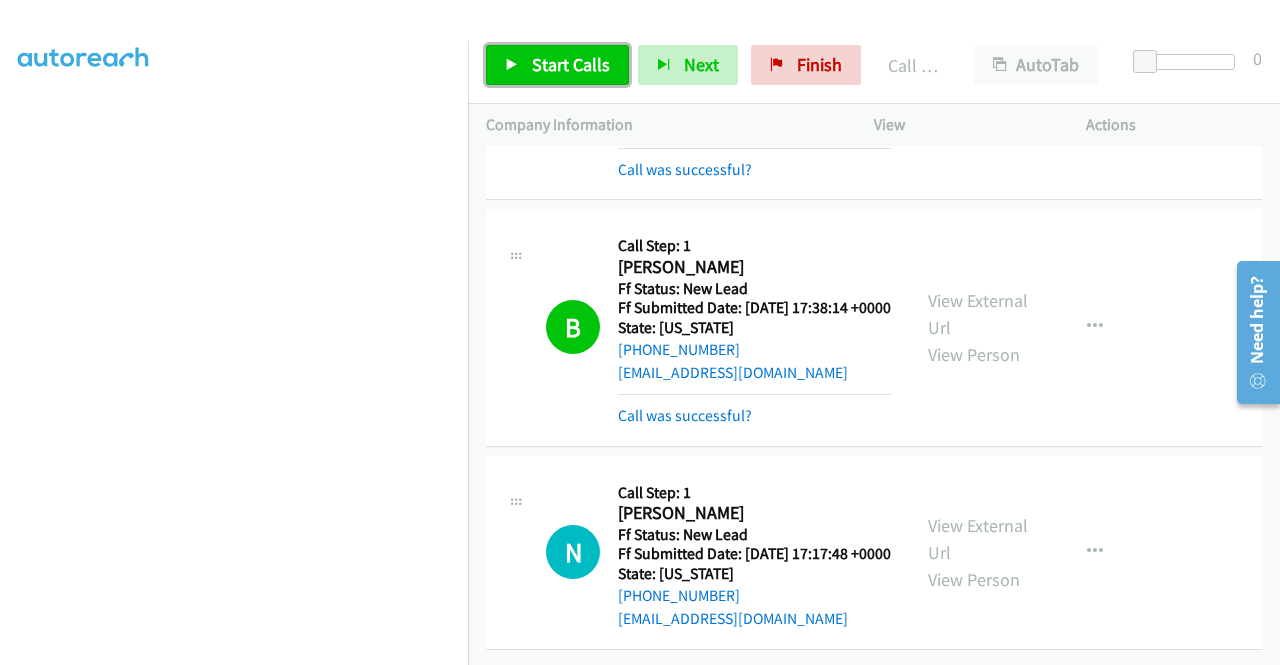 click on "Start Calls" at bounding box center (571, 64) 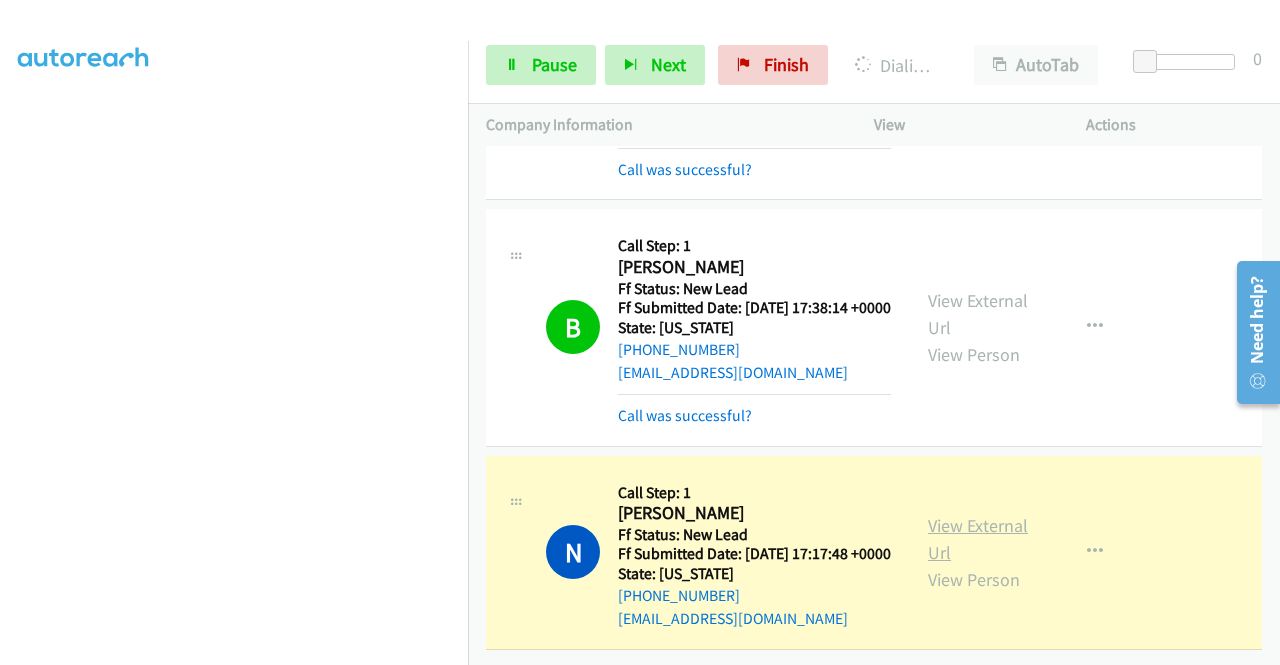 click on "View External Url" at bounding box center (978, 539) 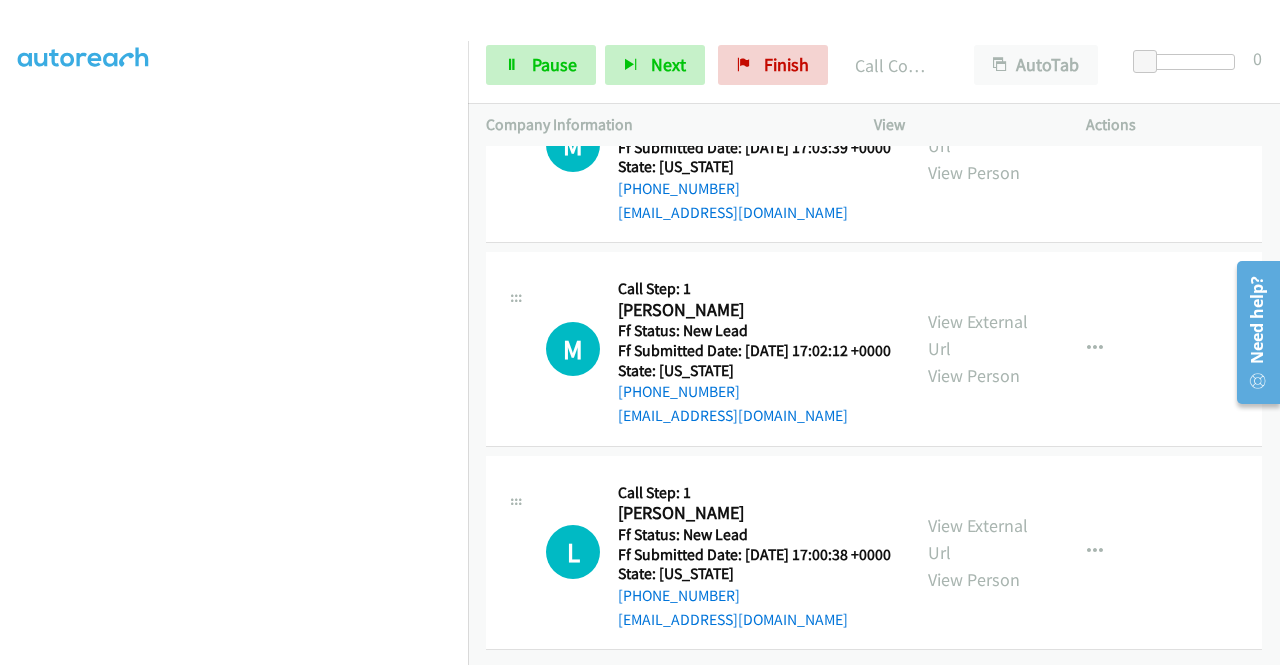 scroll, scrollTop: 4888, scrollLeft: 0, axis: vertical 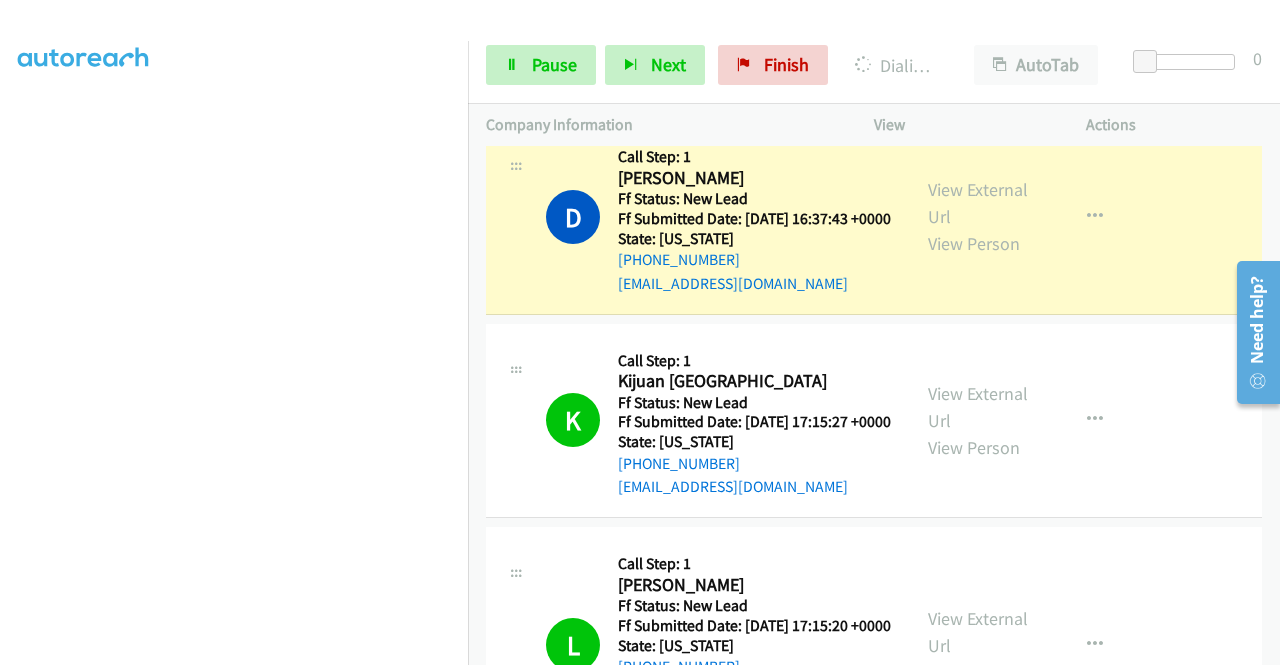 drag, startPoint x: 1274, startPoint y: 595, endPoint x: 48, endPoint y: 11, distance: 1357.9882 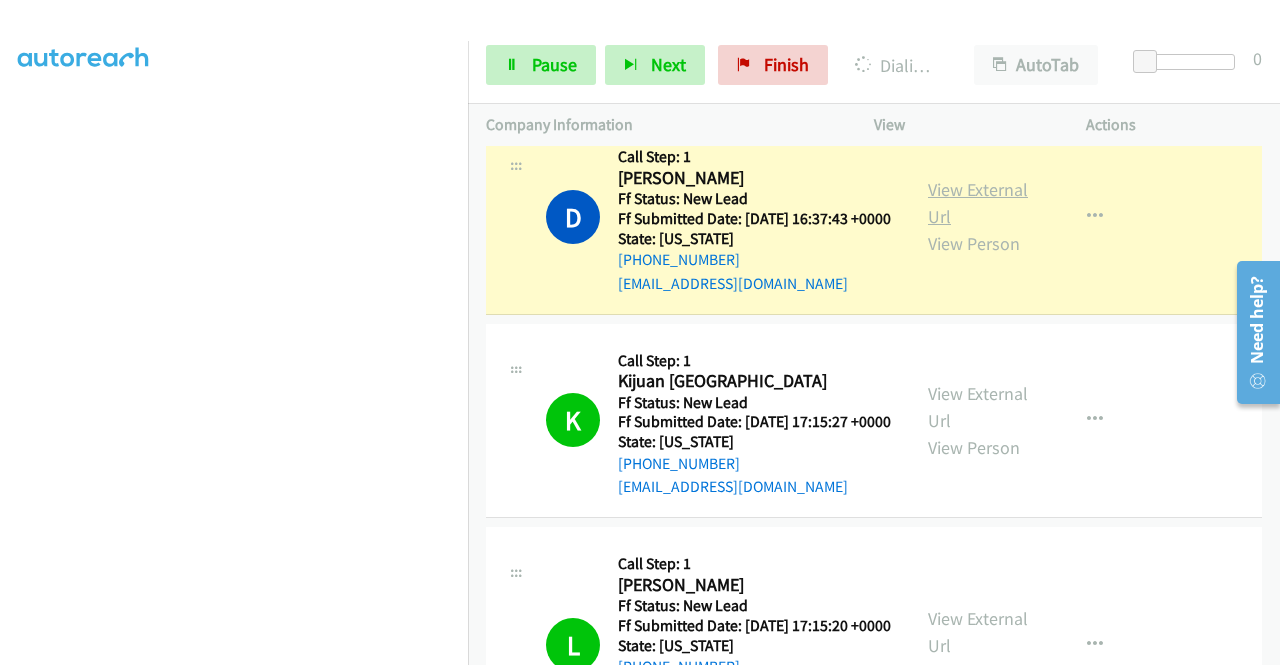 click on "View External Url" at bounding box center [978, 203] 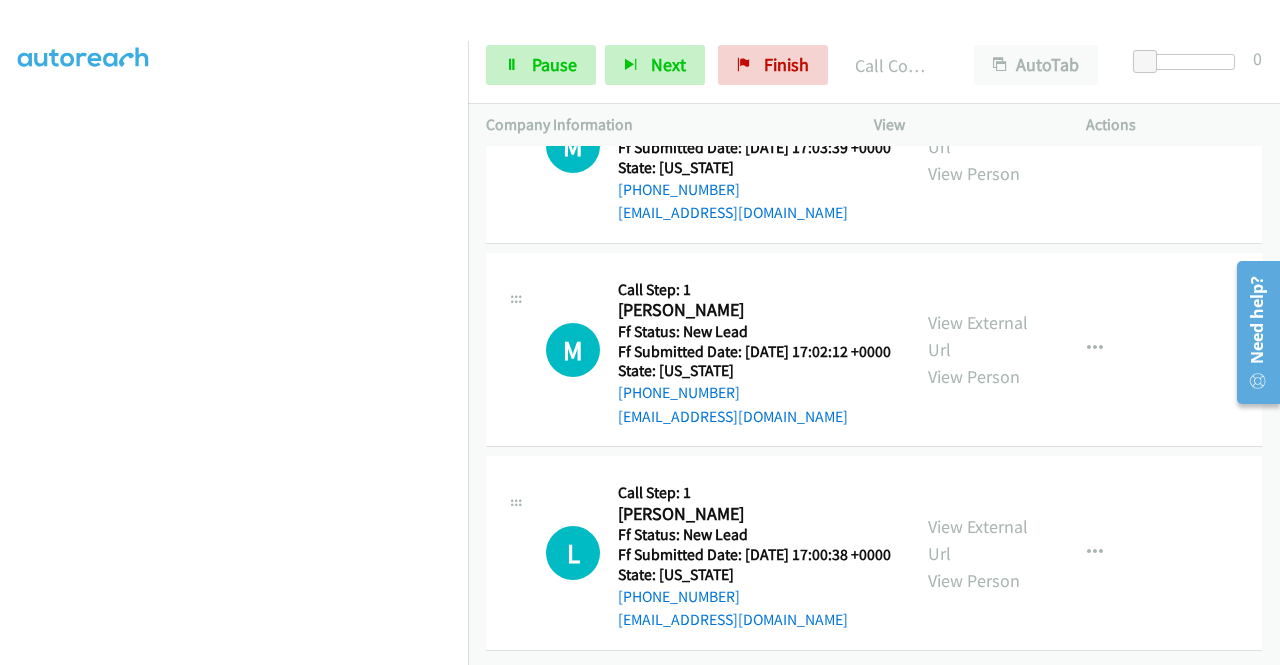 scroll, scrollTop: 4818, scrollLeft: 0, axis: vertical 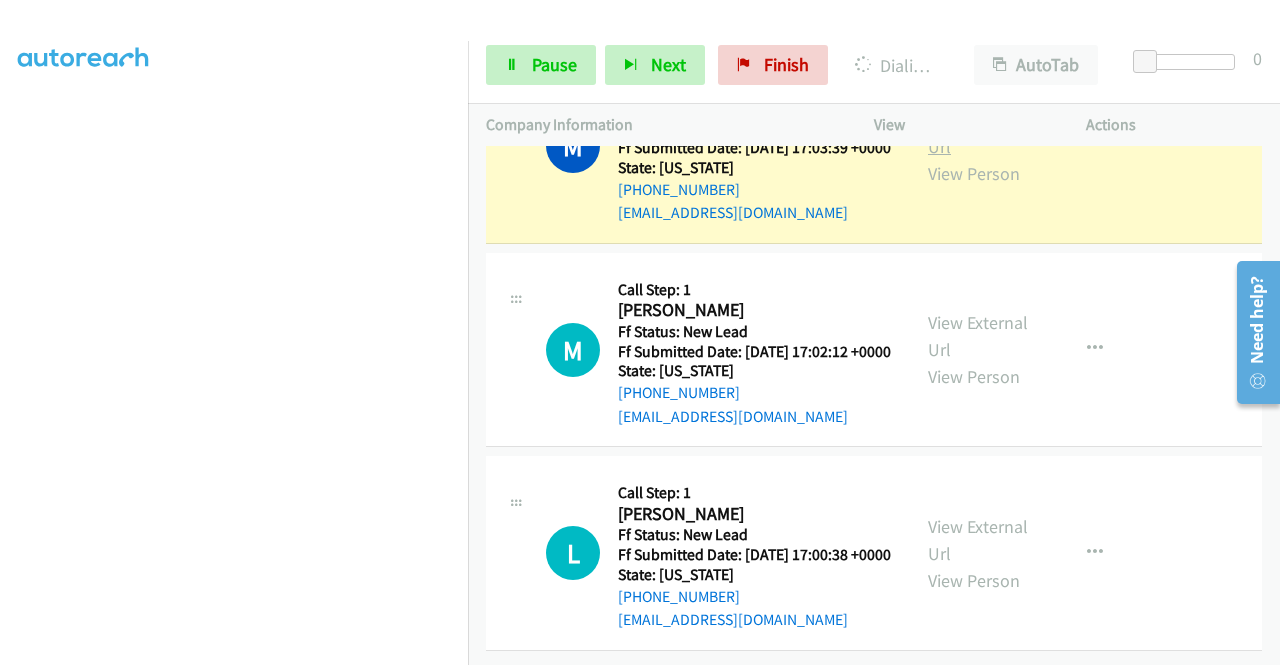 click on "View External Url" at bounding box center [978, 133] 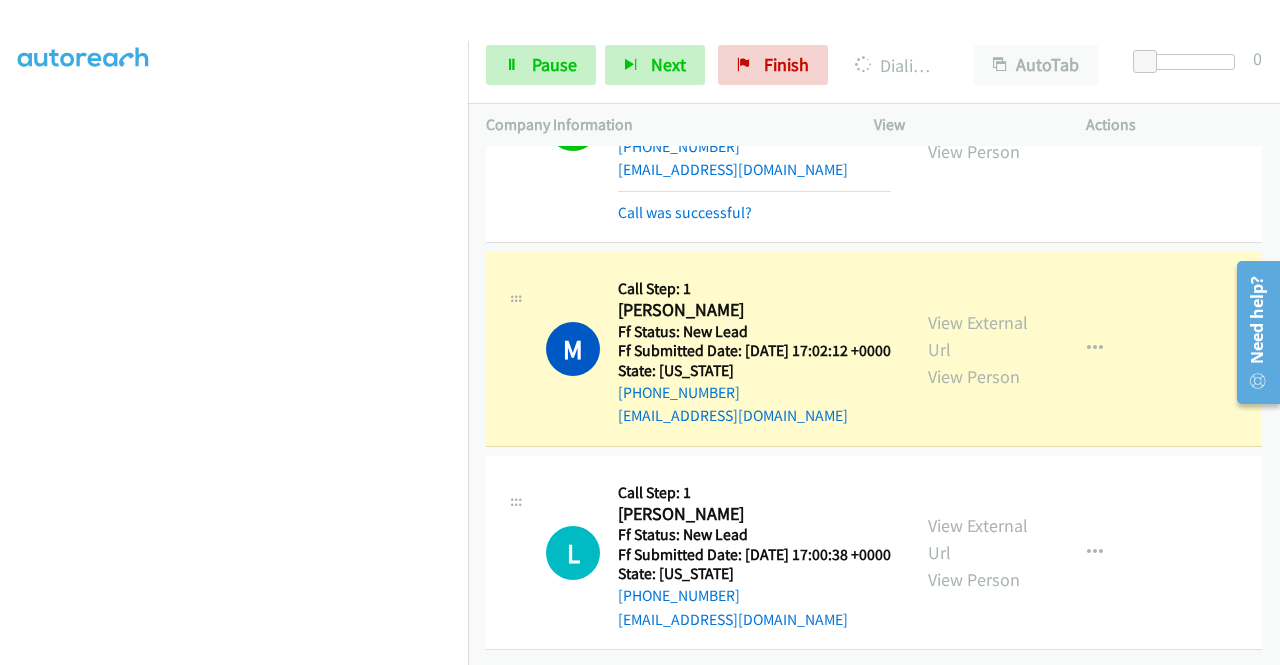 scroll, scrollTop: 4981, scrollLeft: 0, axis: vertical 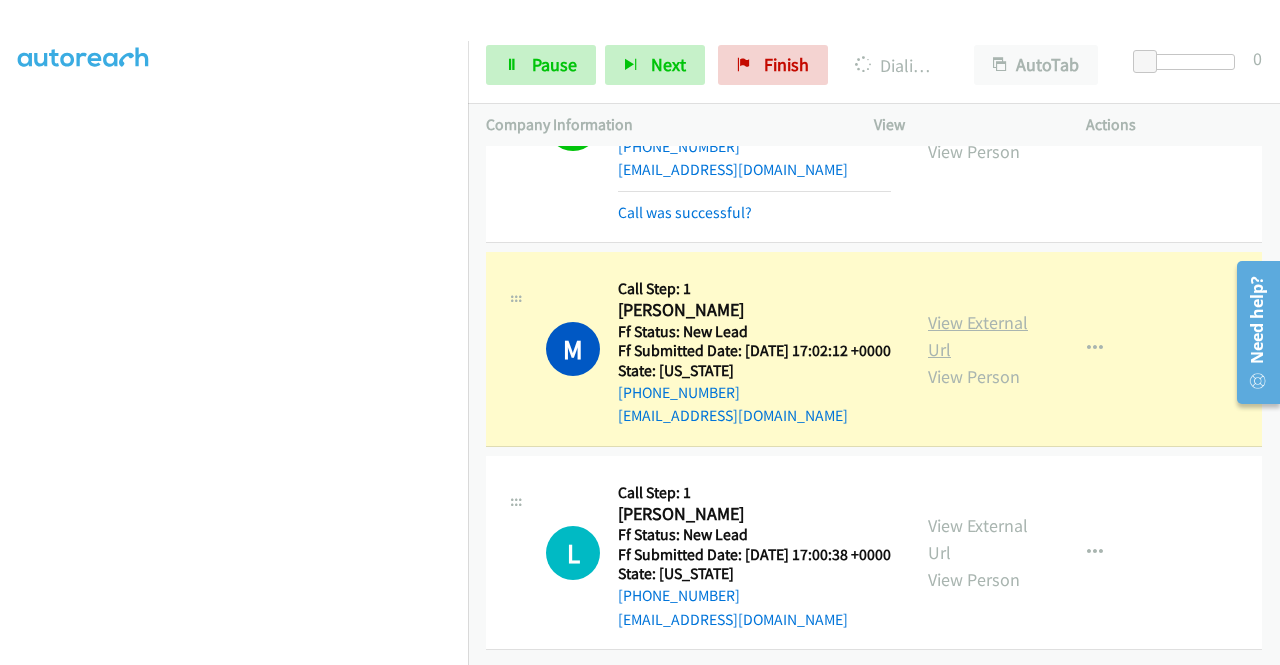 click on "View External Url" at bounding box center [978, 336] 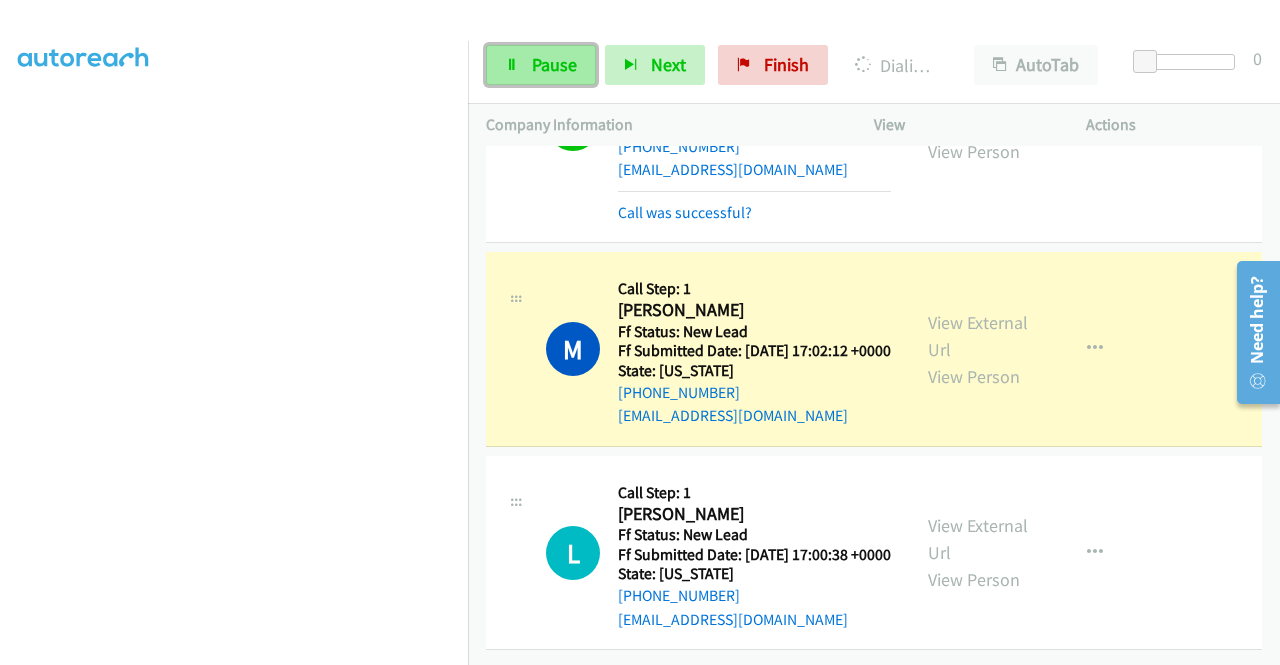 click on "Pause" at bounding box center (541, 65) 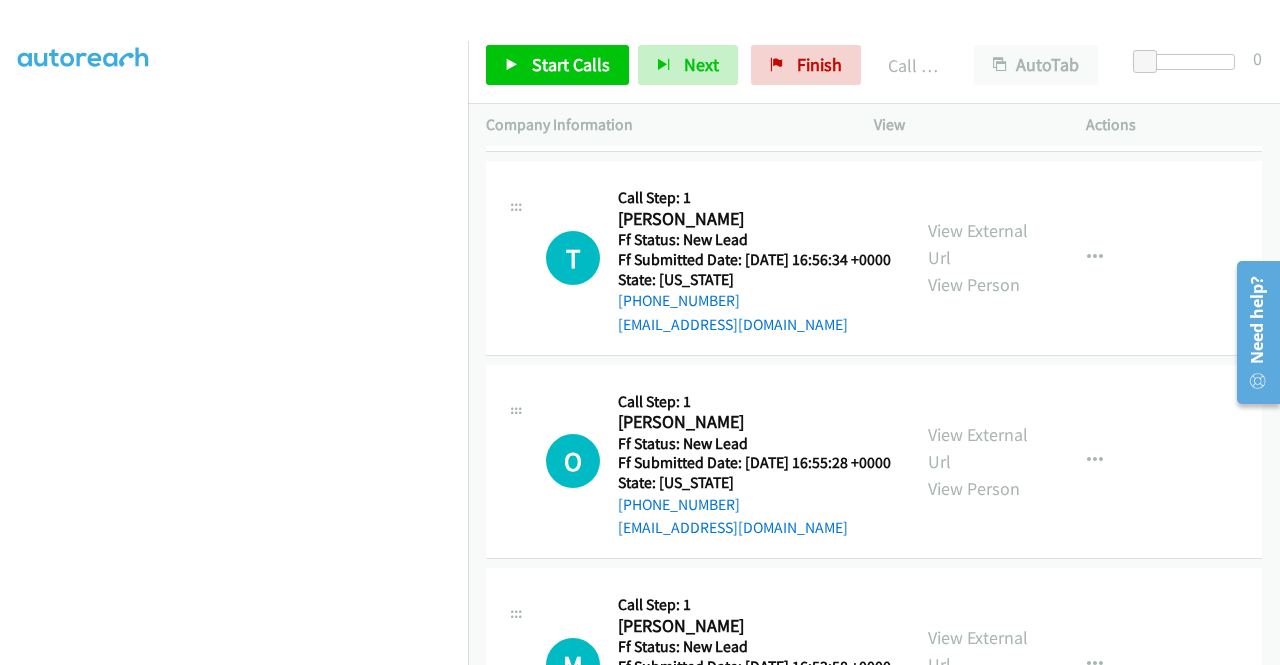 scroll, scrollTop: 5274, scrollLeft: 0, axis: vertical 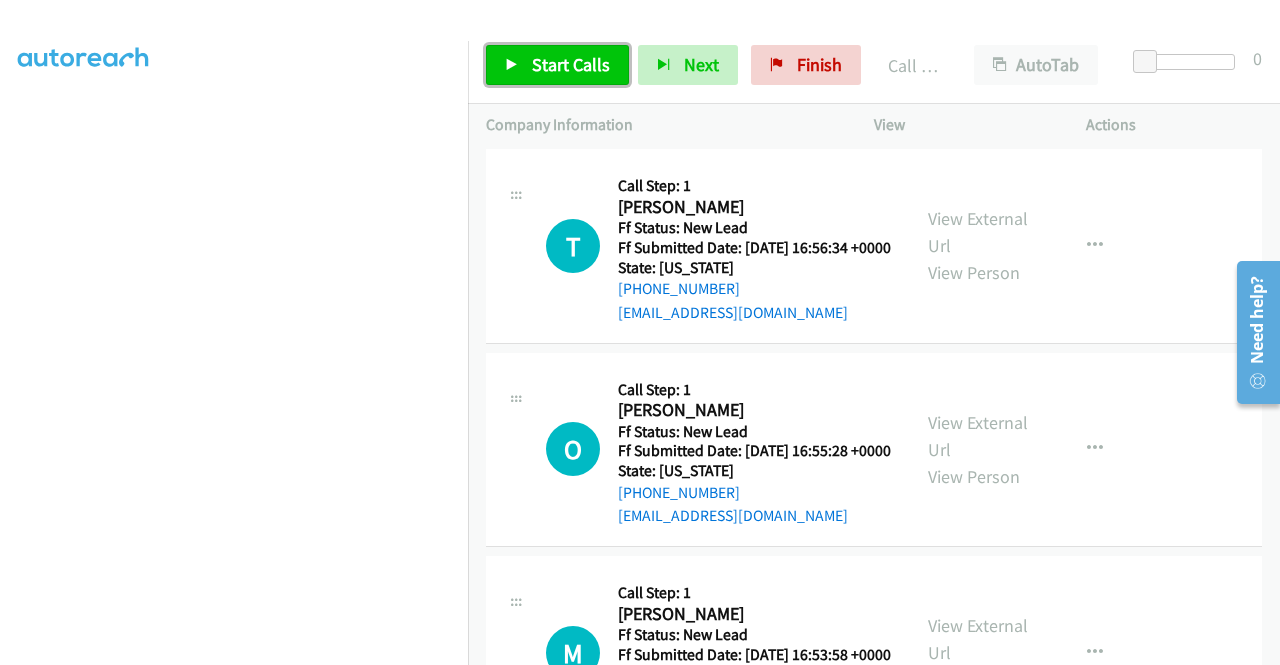 click on "Start Calls" at bounding box center [571, 64] 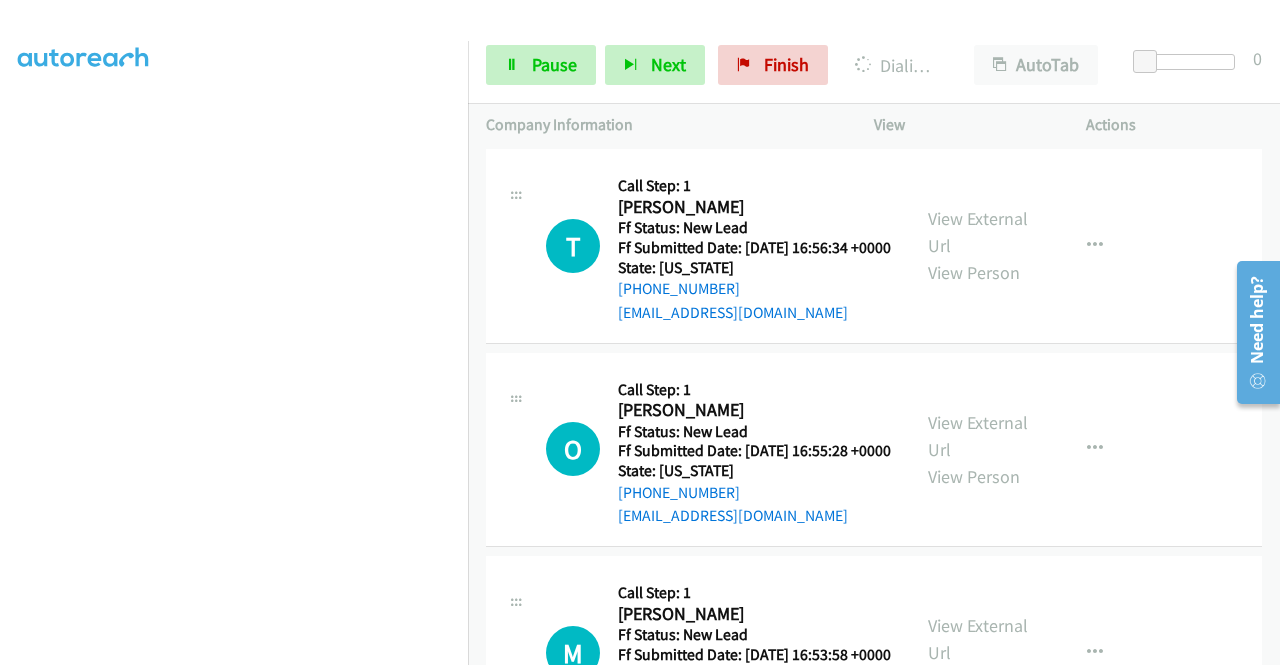 click on "View External Url" at bounding box center (978, 29) 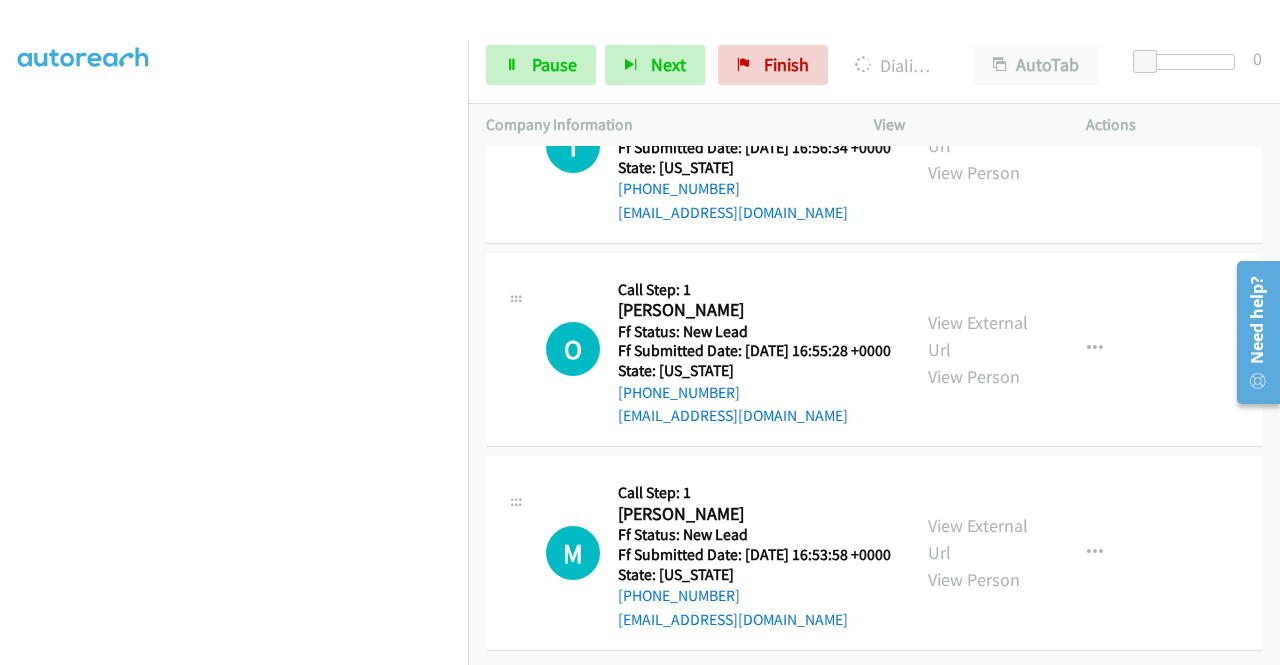 scroll, scrollTop: 5648, scrollLeft: 0, axis: vertical 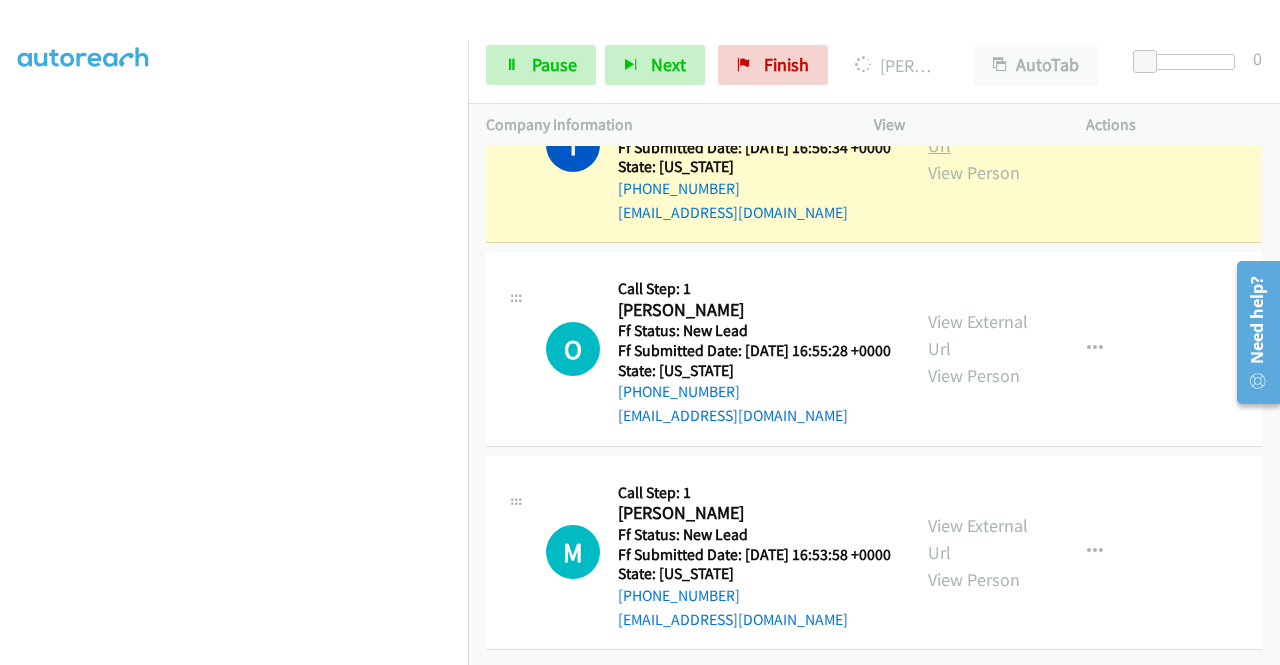 click on "View External Url" at bounding box center [978, 132] 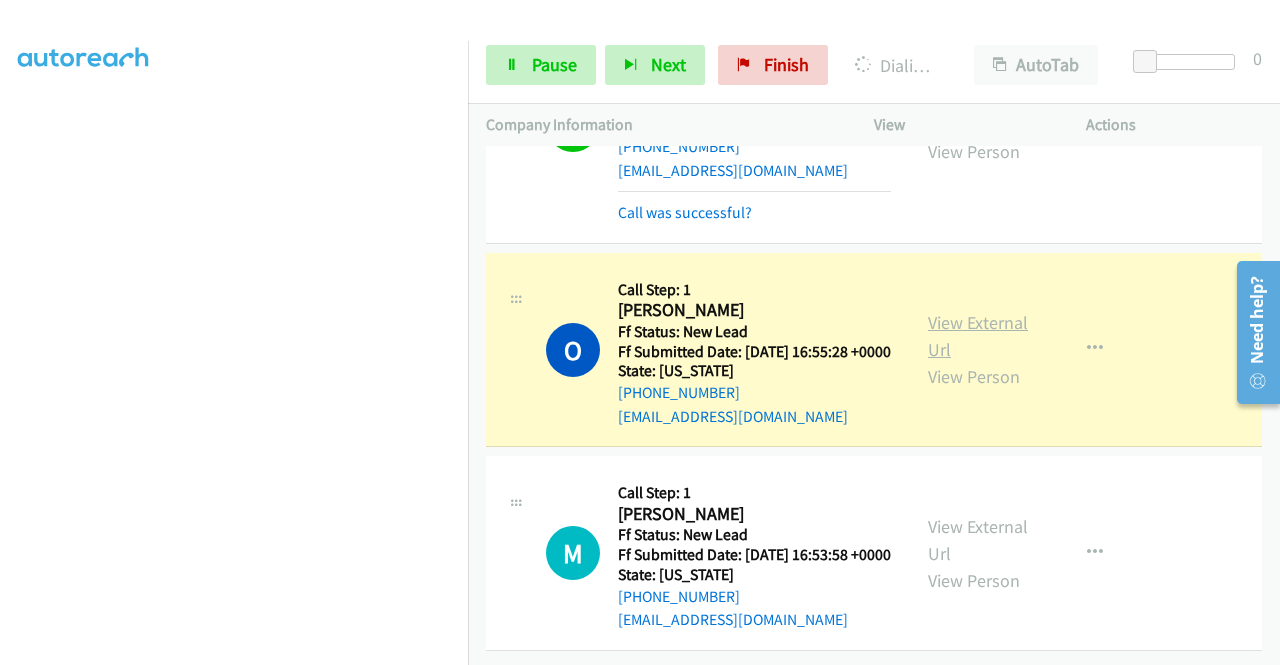 click on "View External Url" at bounding box center [978, 336] 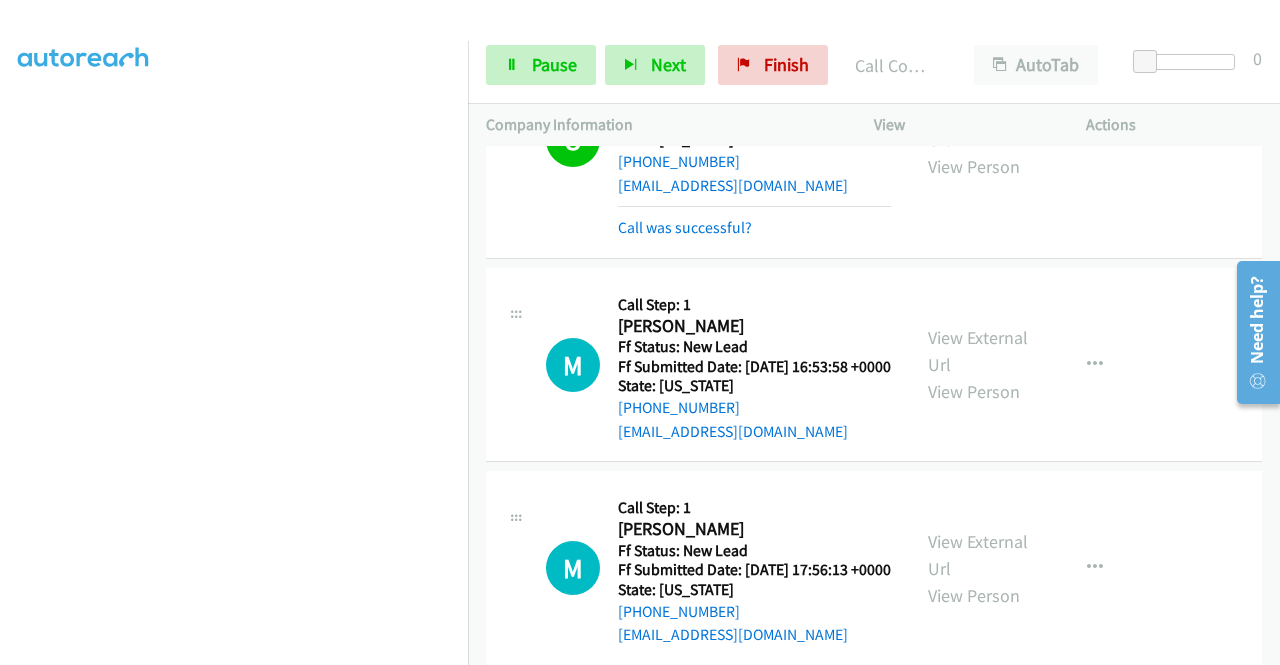 click on "+1 415-964-1034
Call failed - Please reload the list and try again
The Callbar Failed to Load Please Open it and Reload the Page
Hmm something isn't quite right.. Please refresh the page
Hmm something isn't quite right.. Please refresh the page
No records are currently dialable. We'll auto-refresh when new records are added or you can switch to another list or campaign.
Loading New Records ...
R
Callback Scheduled
Call Step: 1
Robert Winovich
America/Los_Angeles
Ff Status: New Lead
Ff Submitted Date: 2025-07-13 16:45:20 +0000
State: California
+1 510-326-8895
rwinovich@icloud.com
Call was successful?
View External Url
View Person
View External Url
Email
Schedule/Manage Callback
Skip Call
Add to do not call list
M
Callback Scheduled
Call Step: 1" at bounding box center [874, 405] 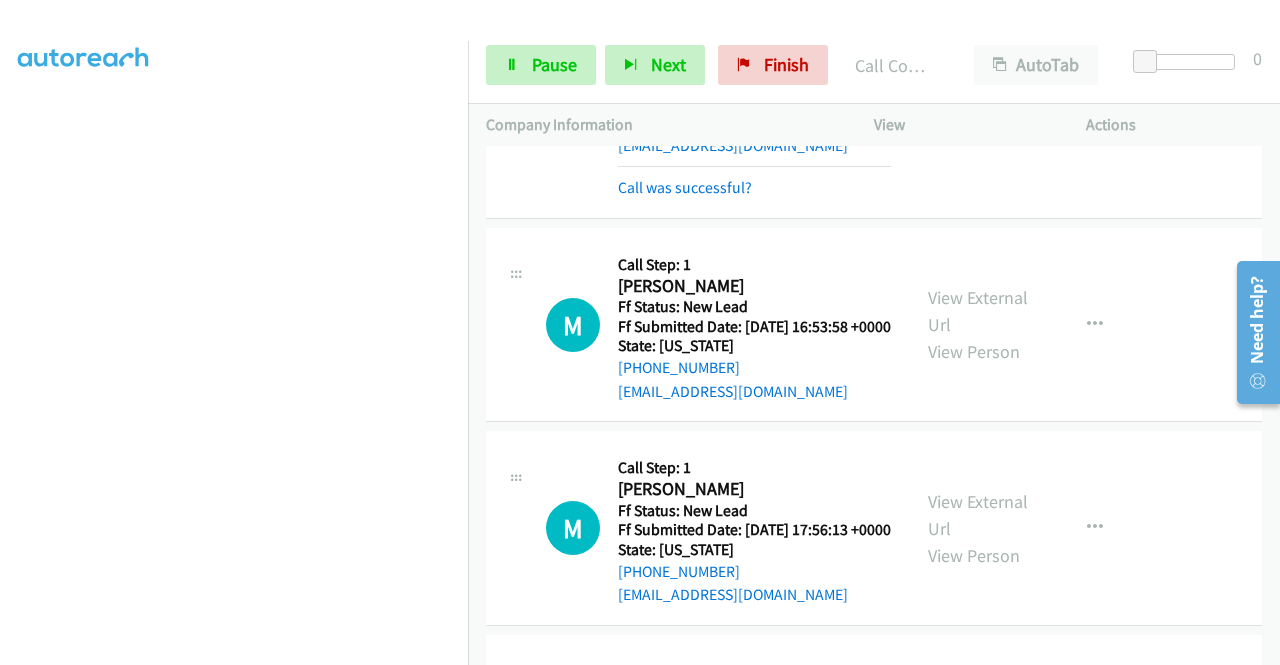 click on "+1 415-964-1034
Call failed - Please reload the list and try again
The Callbar Failed to Load Please Open it and Reload the Page
Hmm something isn't quite right.. Please refresh the page
Hmm something isn't quite right.. Please refresh the page
No records are currently dialable. We'll auto-refresh when new records are added or you can switch to another list or campaign.
Loading New Records ...
R
Callback Scheduled
Call Step: 1
Robert Winovich
America/Los_Angeles
Ff Status: New Lead
Ff Submitted Date: 2025-07-13 16:45:20 +0000
State: California
+1 510-326-8895
rwinovich@icloud.com
Call was successful?
View External Url
View Person
View External Url
Email
Schedule/Manage Callback
Skip Call
Add to do not call list
M
Callback Scheduled
Call Step: 1" at bounding box center [874, 405] 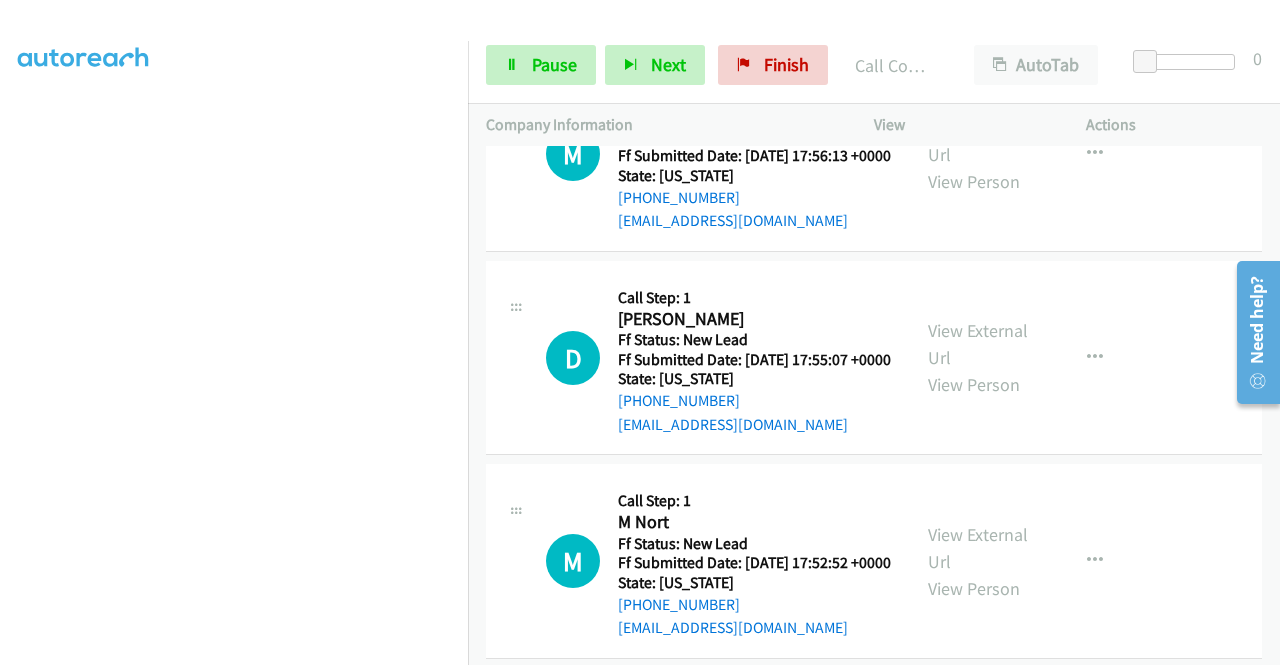 scroll, scrollTop: 6157, scrollLeft: 0, axis: vertical 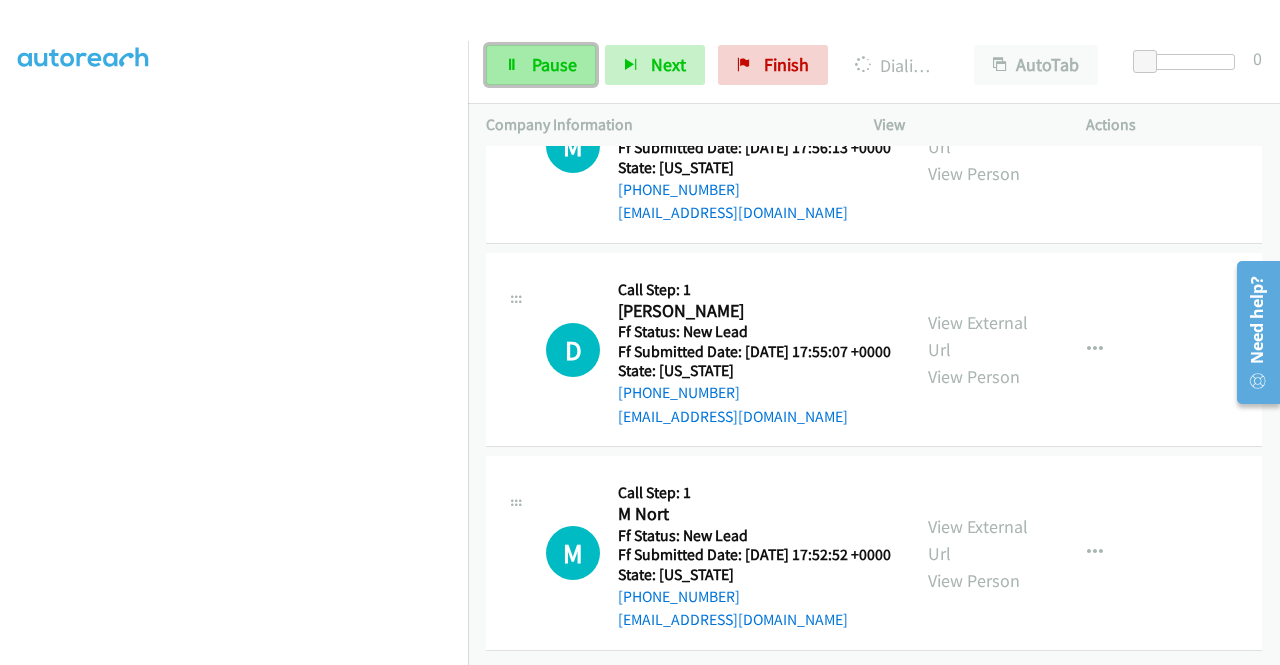 click on "Pause" at bounding box center [541, 65] 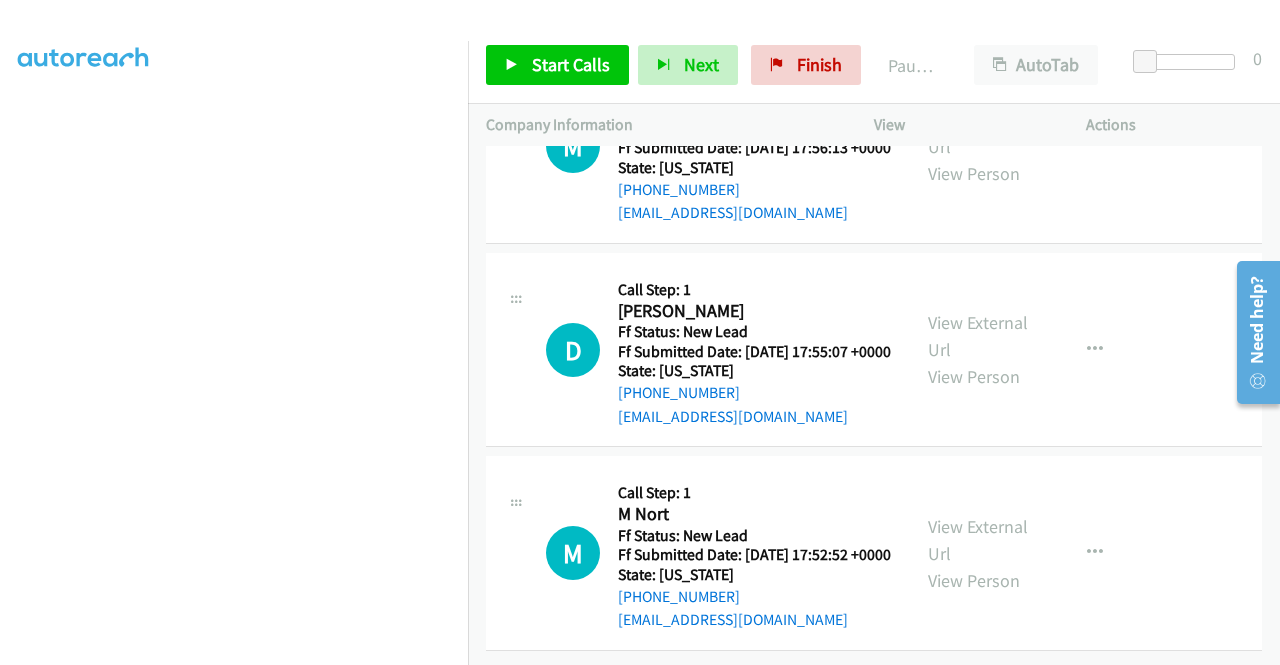 click on "View External Url" at bounding box center [978, -71] 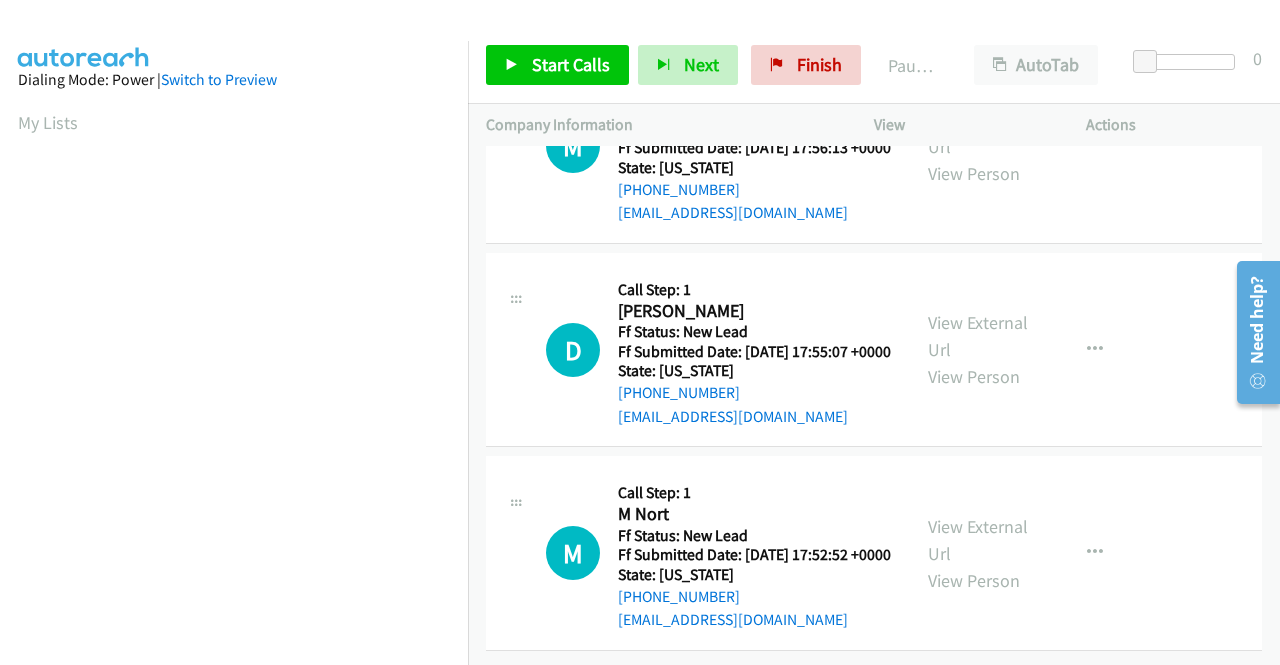 scroll, scrollTop: 456, scrollLeft: 0, axis: vertical 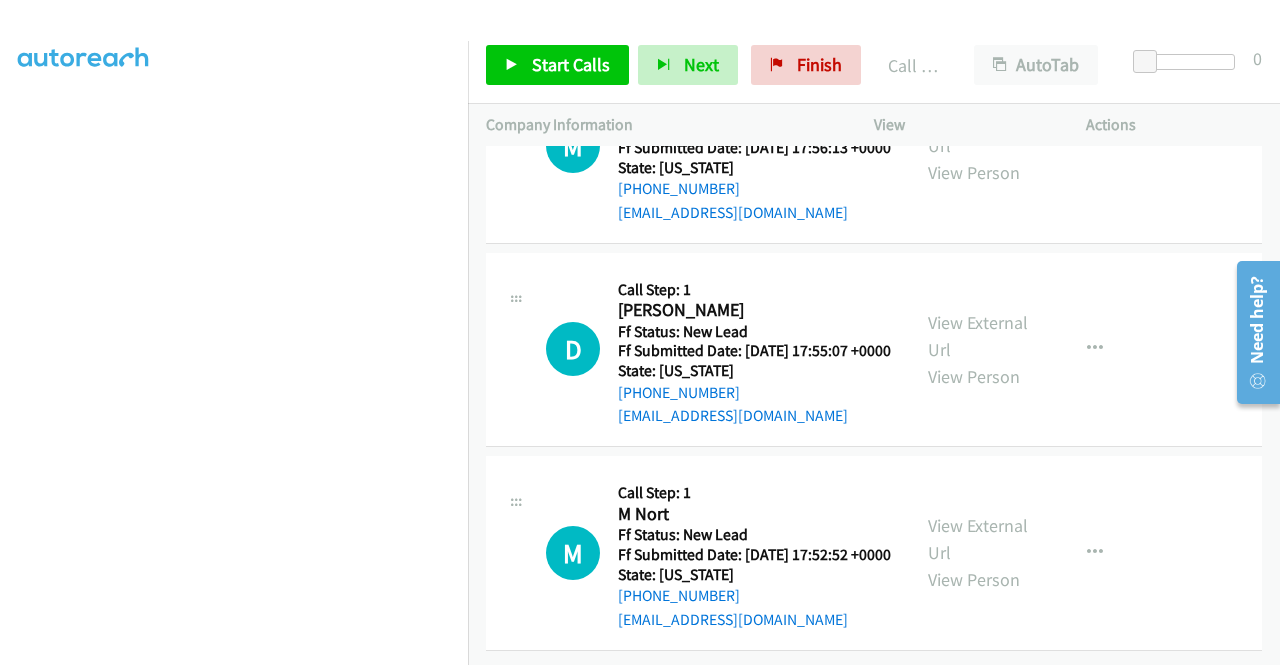 click on "Call was successful?" at bounding box center (685, 8) 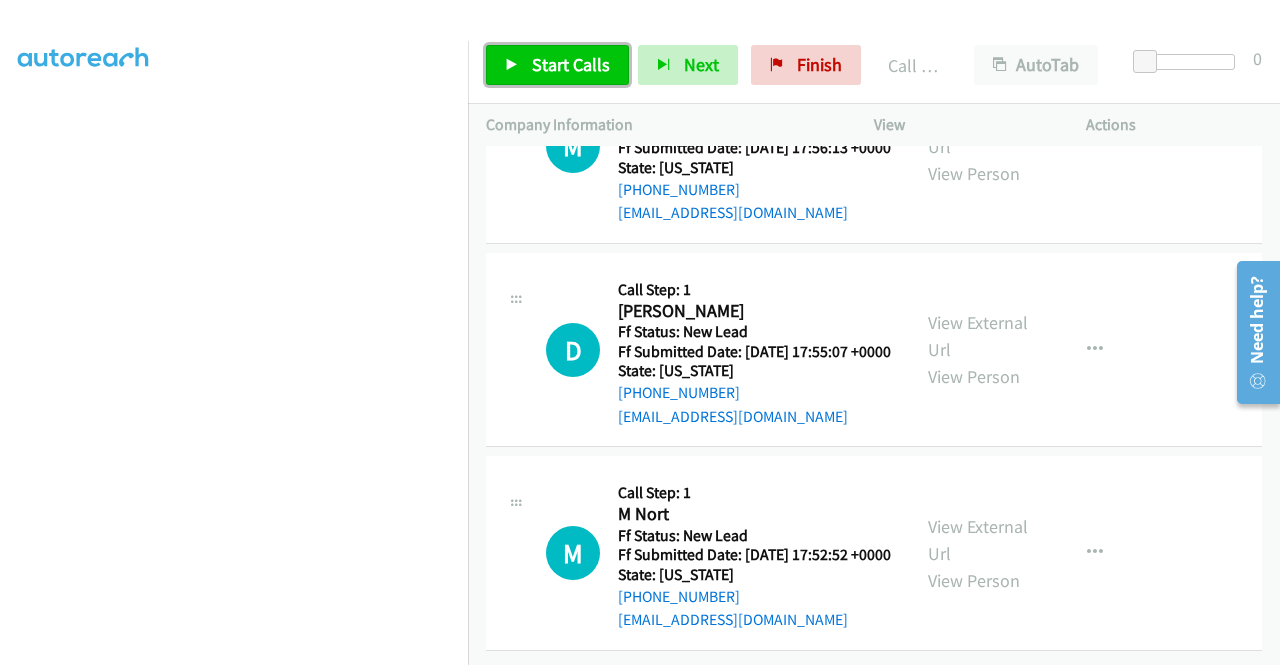click on "Start Calls" at bounding box center [571, 64] 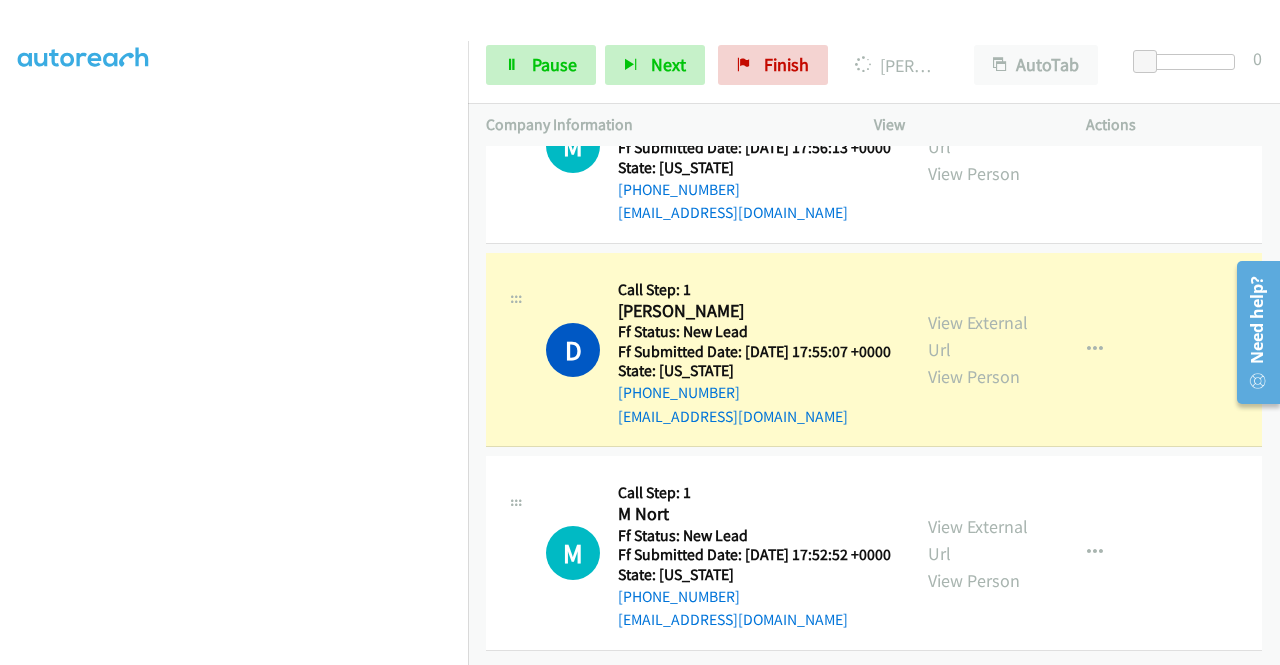 scroll, scrollTop: 6344, scrollLeft: 0, axis: vertical 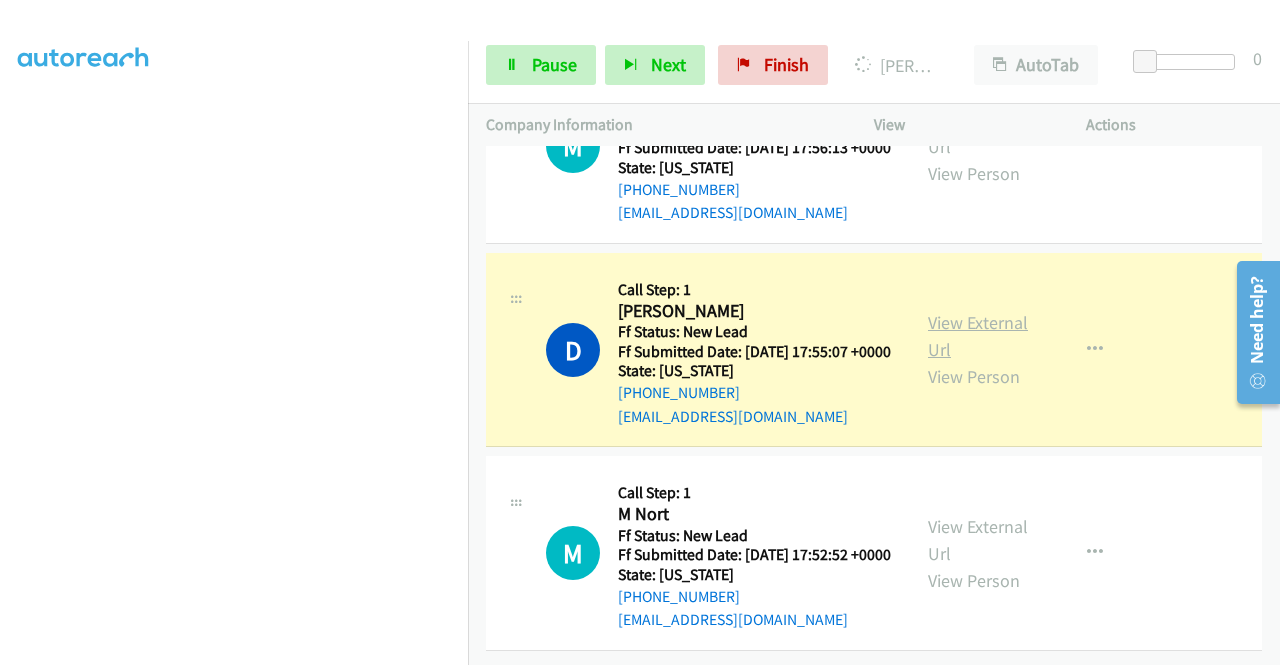 click on "View External Url" at bounding box center (978, 336) 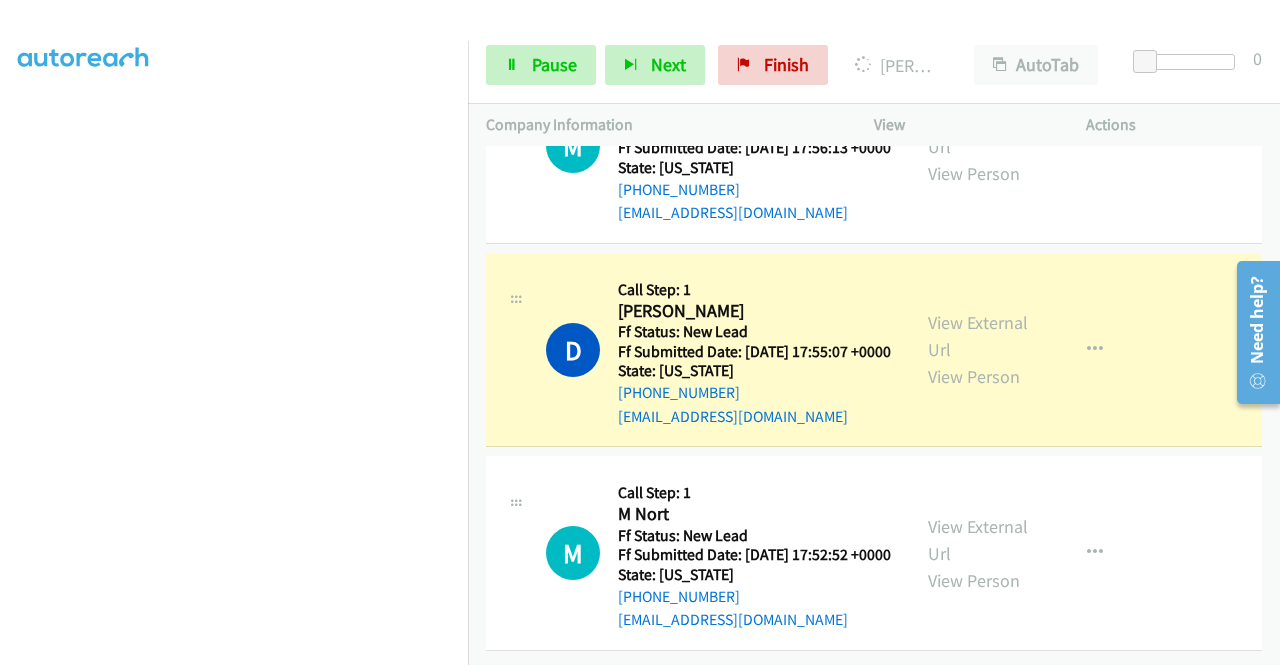 click on "+1 415-964-1034
Call failed - Please reload the list and try again
The Callbar Failed to Load Please Open it and Reload the Page
Hmm something isn't quite right.. Please refresh the page
Hmm something isn't quite right.. Please refresh the page
No records are currently dialable. We'll auto-refresh when new records are added or you can switch to another list or campaign.
Loading New Records ...
R
Callback Scheduled
Call Step: 1
Robert Winovich
America/Los_Angeles
Ff Status: New Lead
Ff Submitted Date: 2025-07-13 16:45:20 +0000
State: California
+1 510-326-8895
rwinovich@icloud.com
Call was successful?
View External Url
View Person
View External Url
Email
Schedule/Manage Callback
Skip Call
Add to do not call list
M
Callback Scheduled
Call Step: 1" at bounding box center (874, 405) 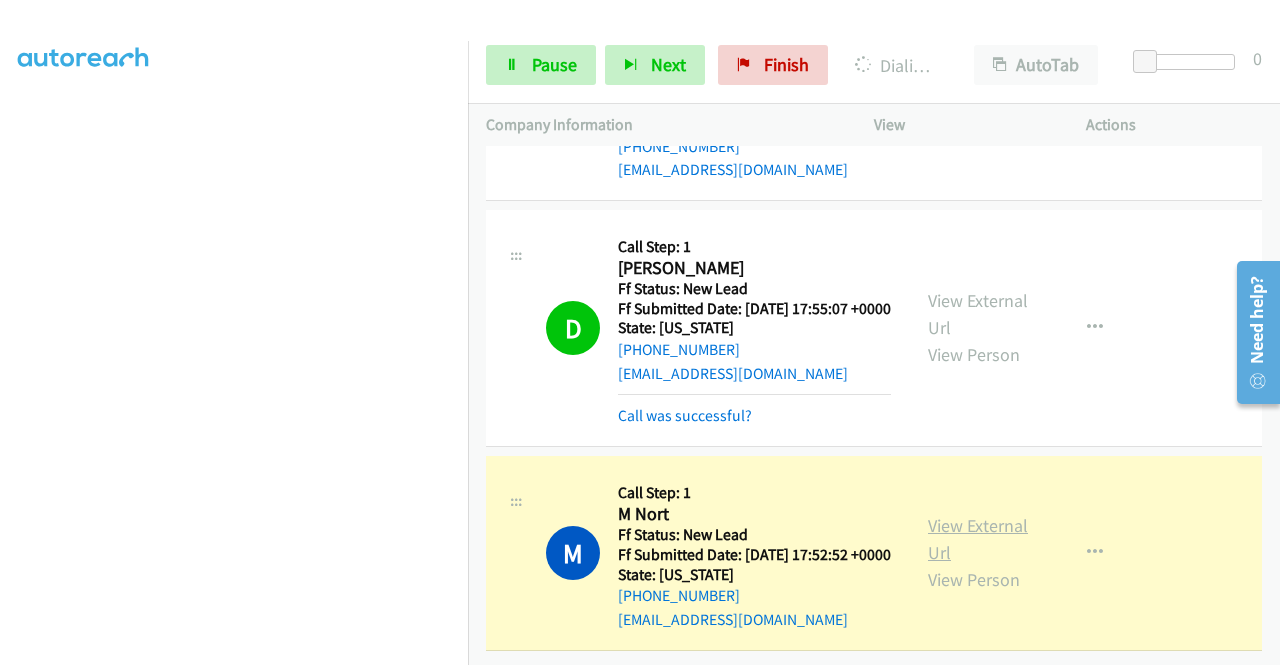 click on "View External Url" at bounding box center (978, 539) 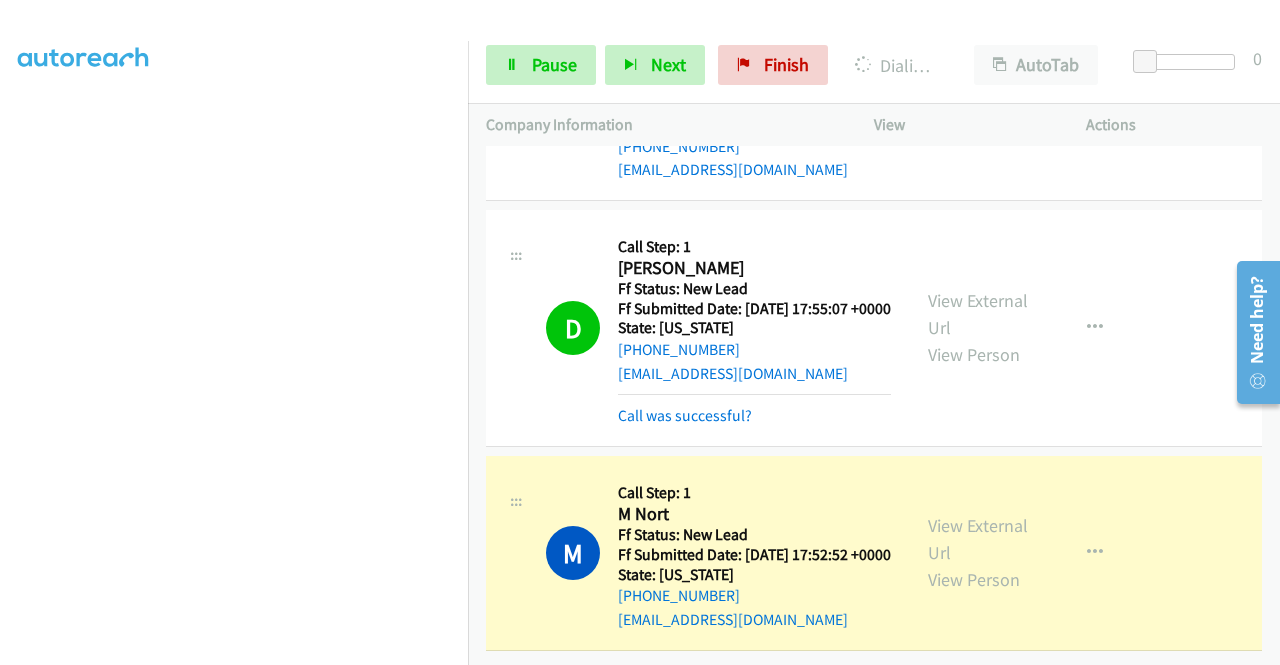 scroll, scrollTop: 6634, scrollLeft: 0, axis: vertical 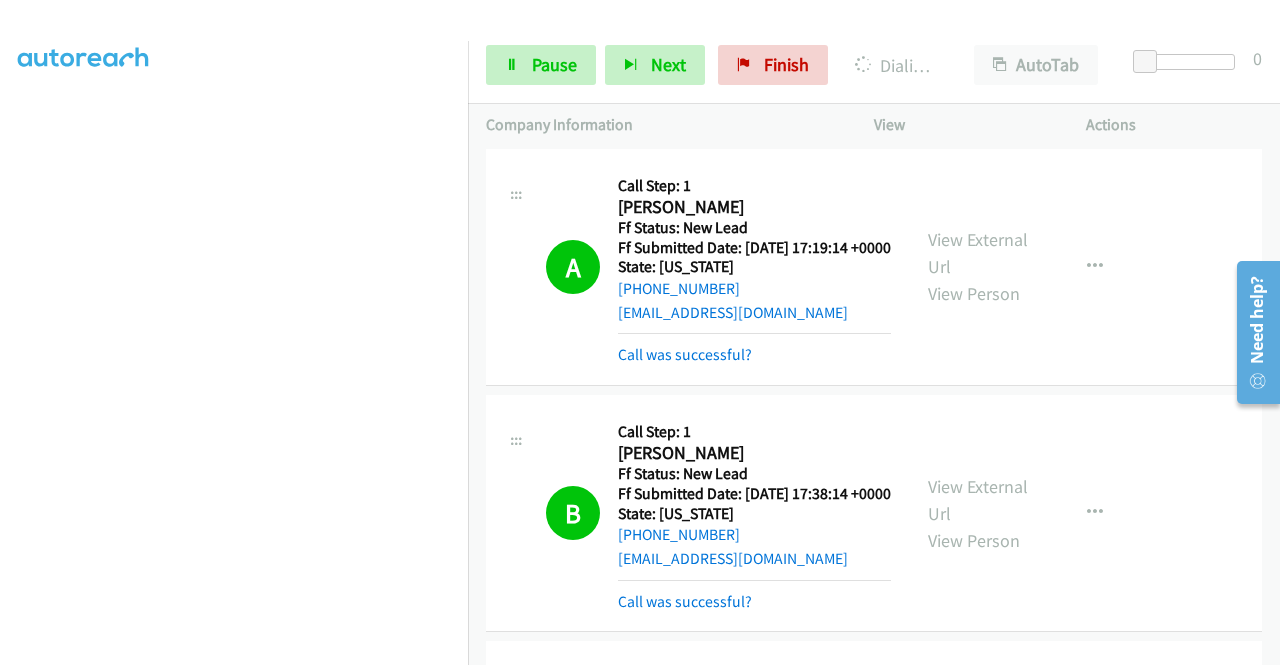 drag, startPoint x: 1276, startPoint y: 614, endPoint x: 40, endPoint y: 149, distance: 1320.576 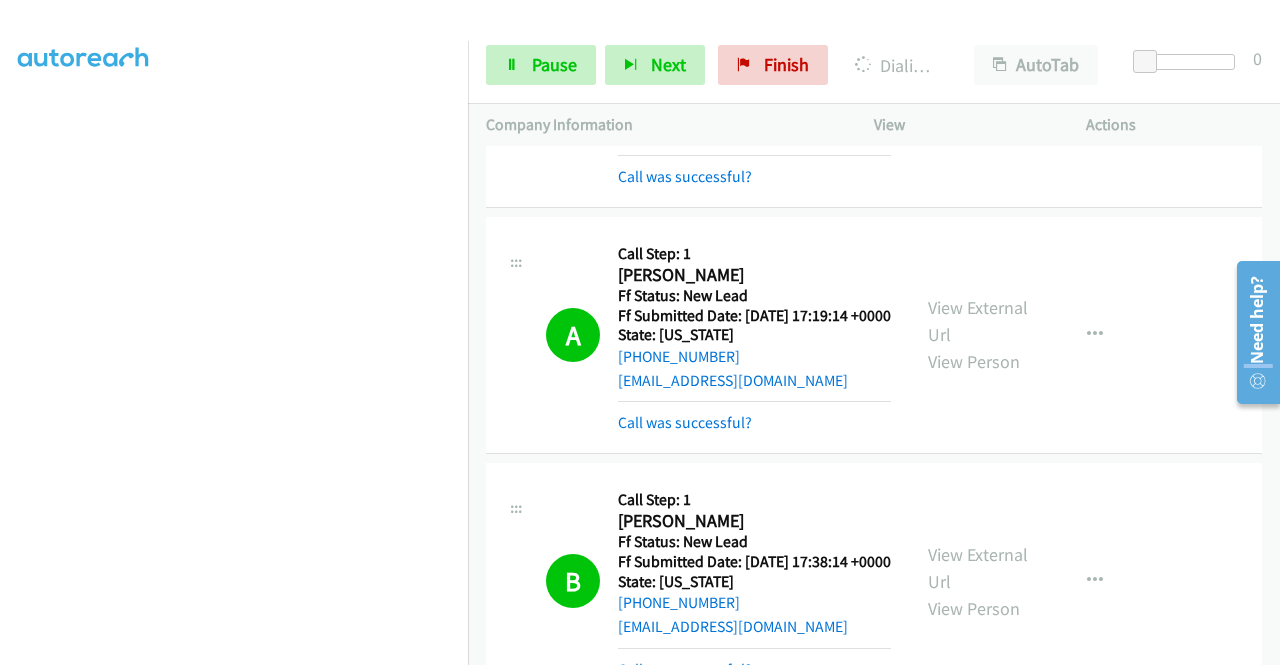 drag, startPoint x: 1255, startPoint y: 361, endPoint x: 1268, endPoint y: 159, distance: 202.41788 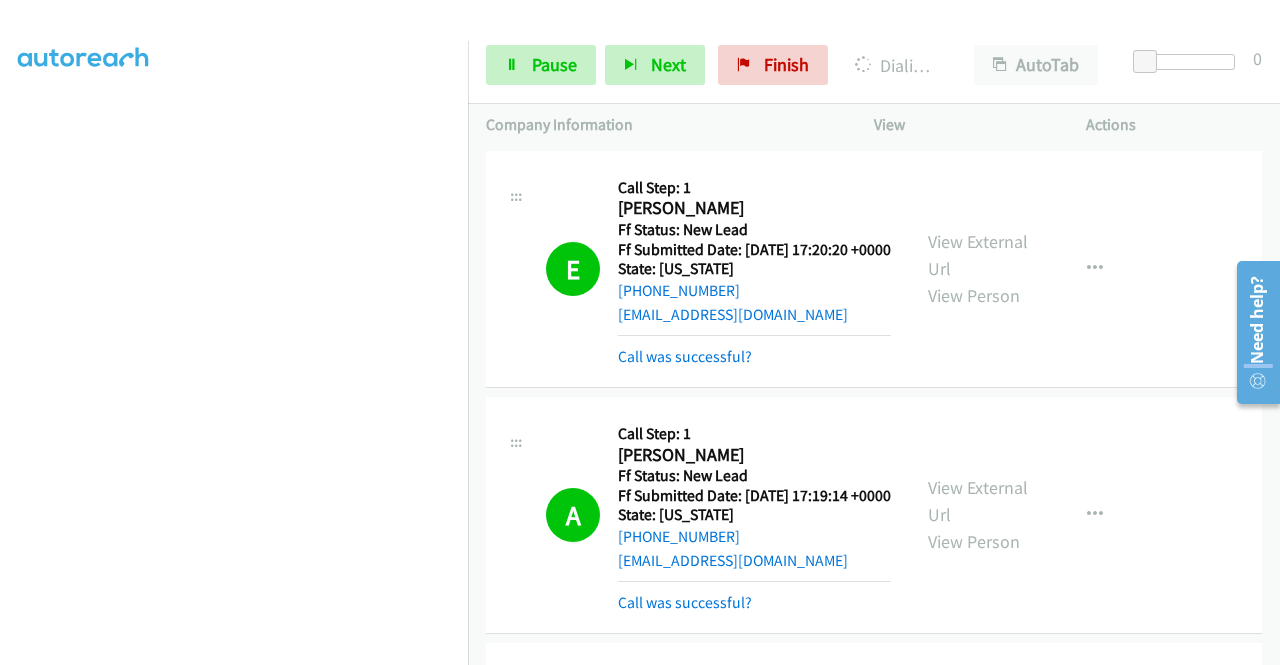 scroll, scrollTop: 3572, scrollLeft: 0, axis: vertical 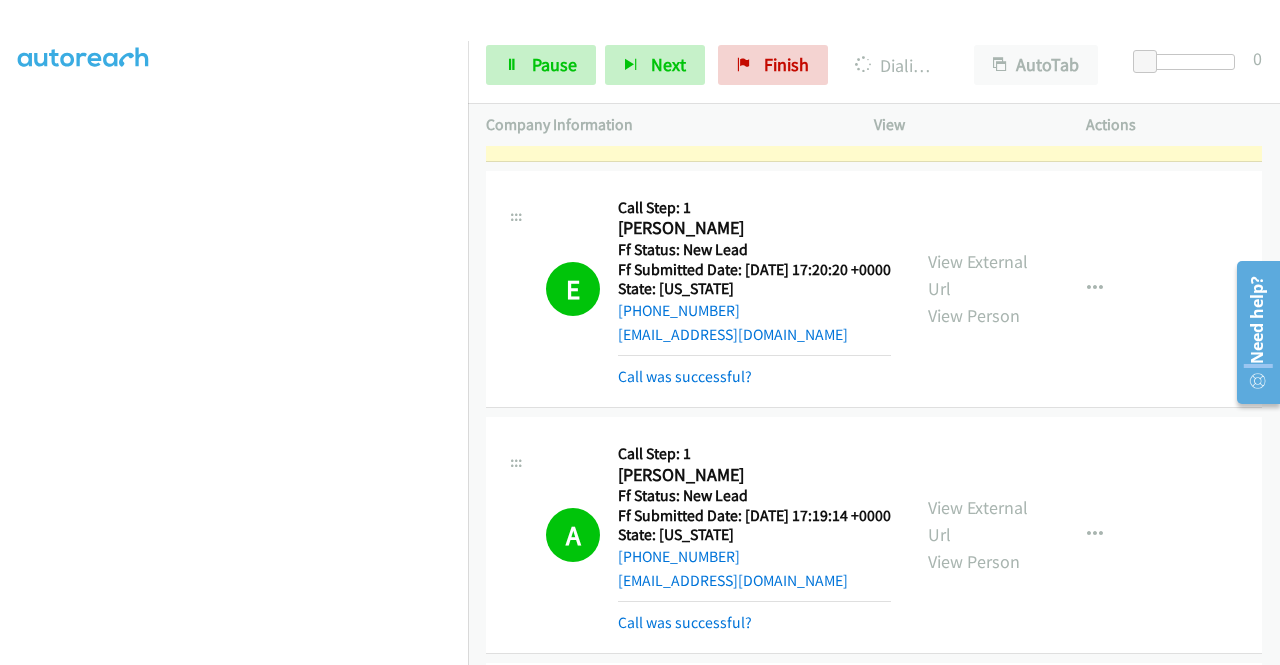 click on "View External Url" at bounding box center (978, 51) 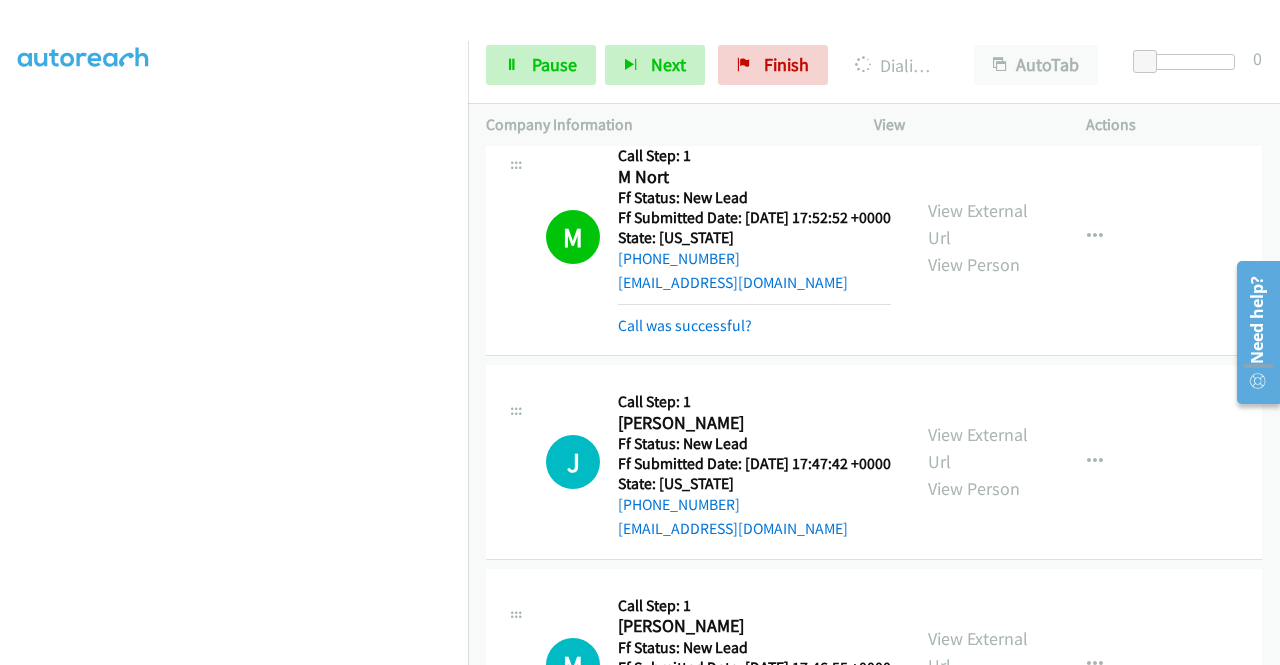 scroll, scrollTop: 6534, scrollLeft: 0, axis: vertical 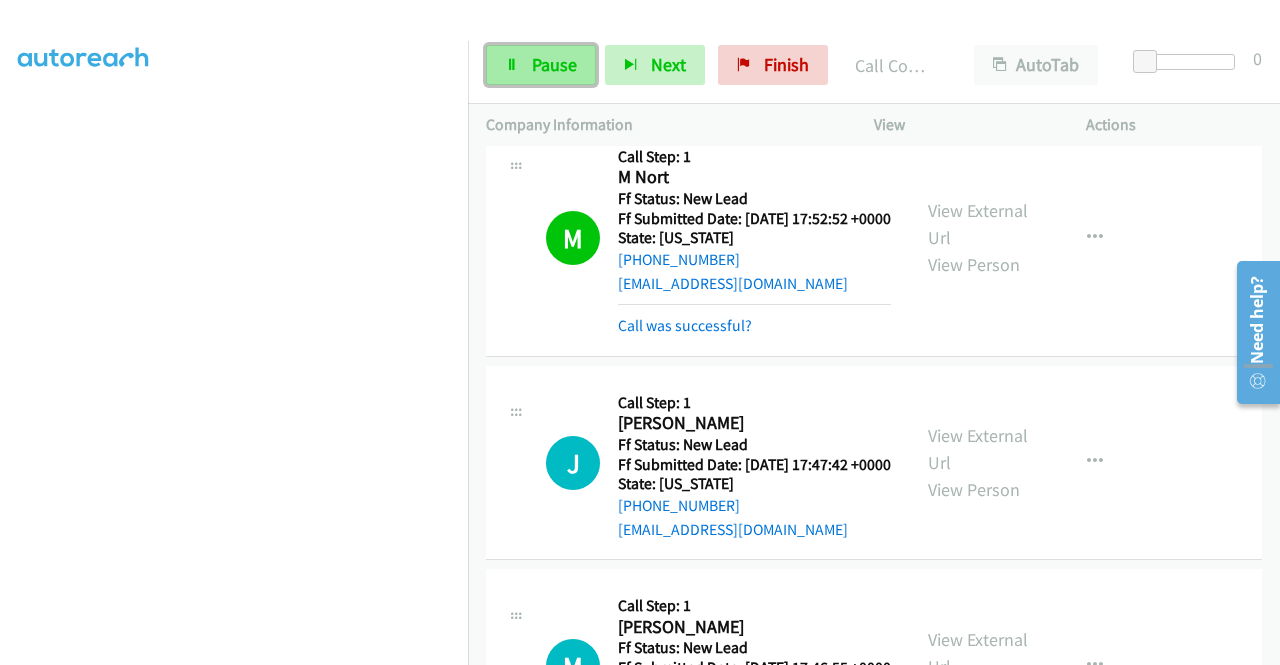 click on "Pause" at bounding box center [554, 64] 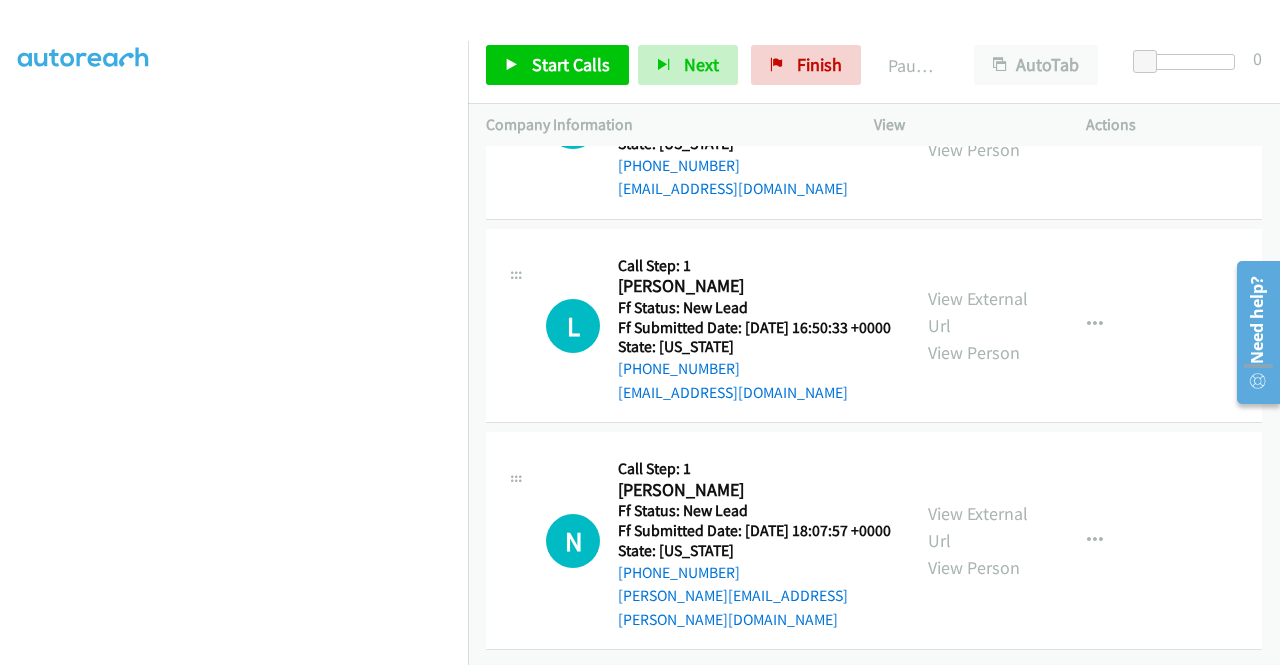 scroll, scrollTop: 7362, scrollLeft: 0, axis: vertical 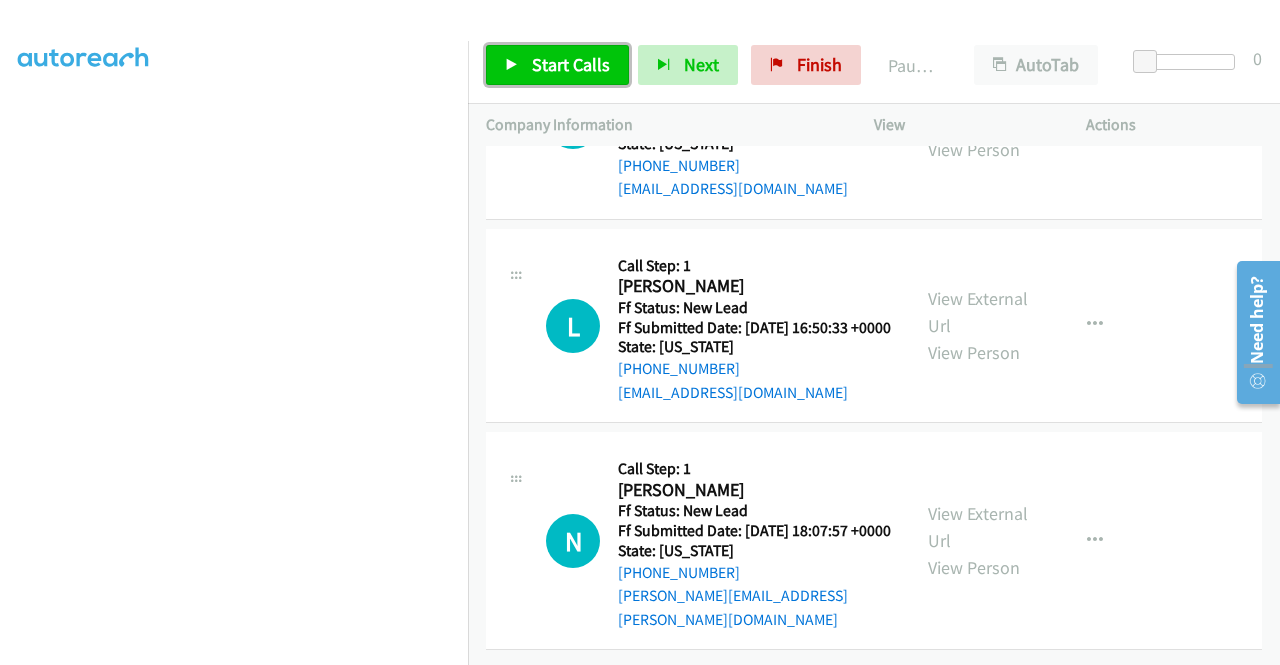 click on "Start Calls" at bounding box center (557, 65) 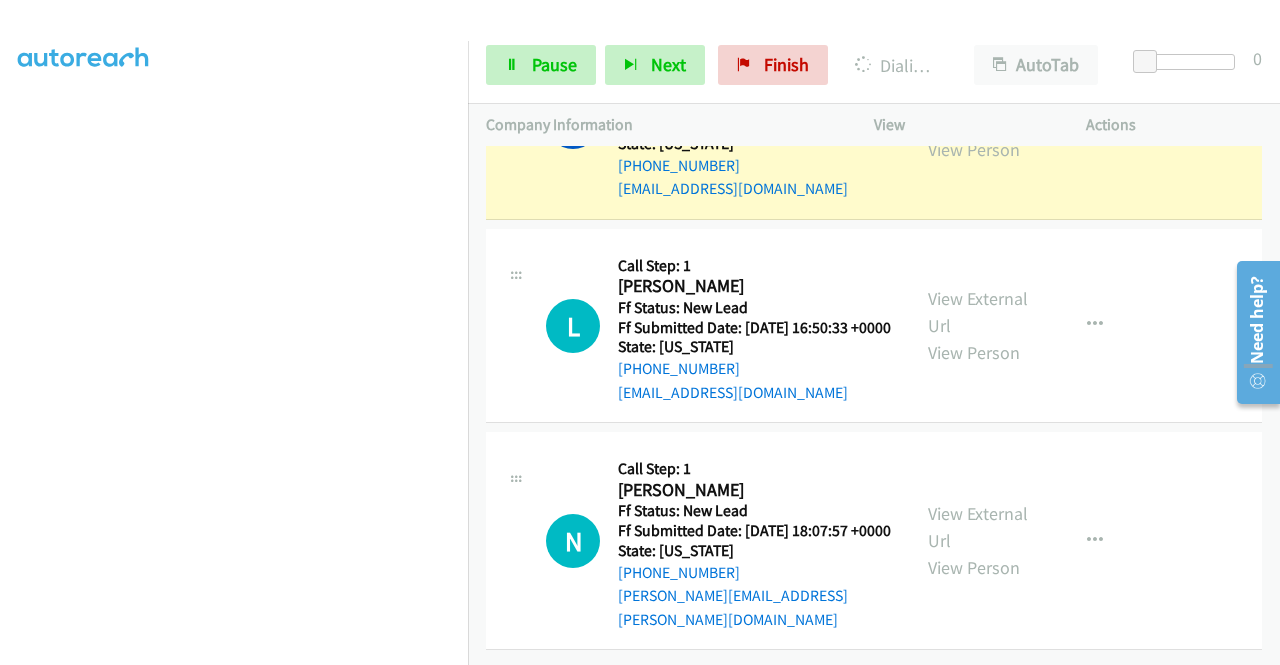 click on "View External Url" at bounding box center (978, 109) 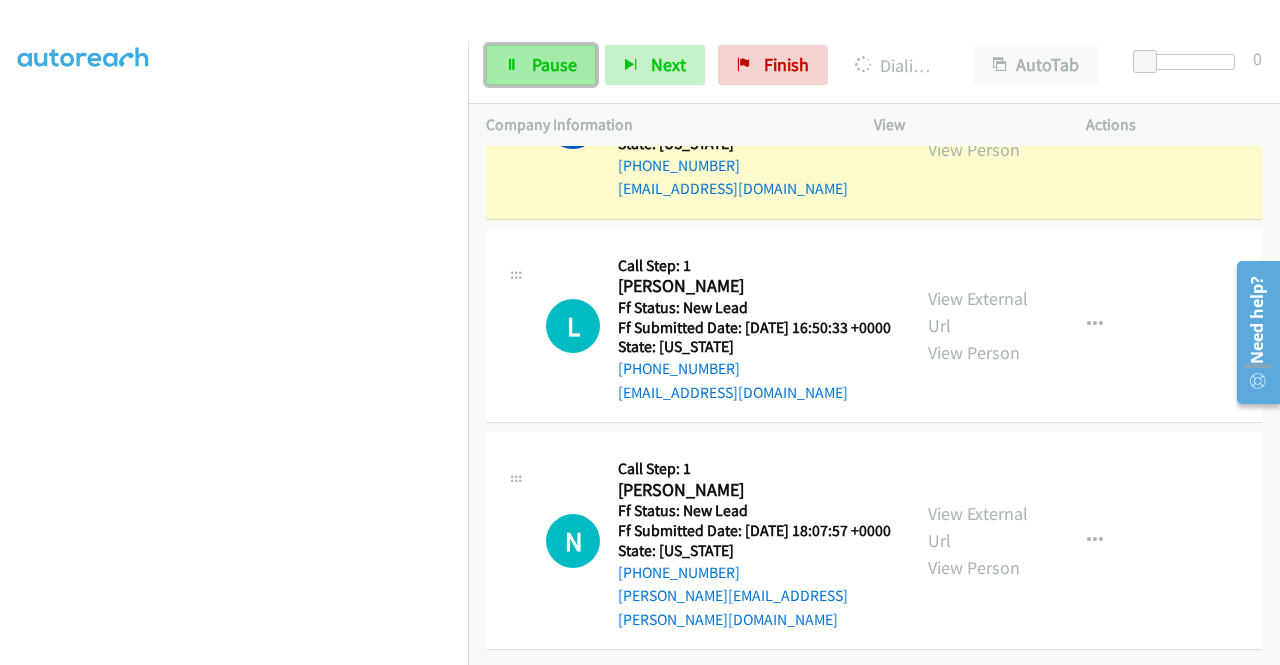 click on "Pause" at bounding box center [541, 65] 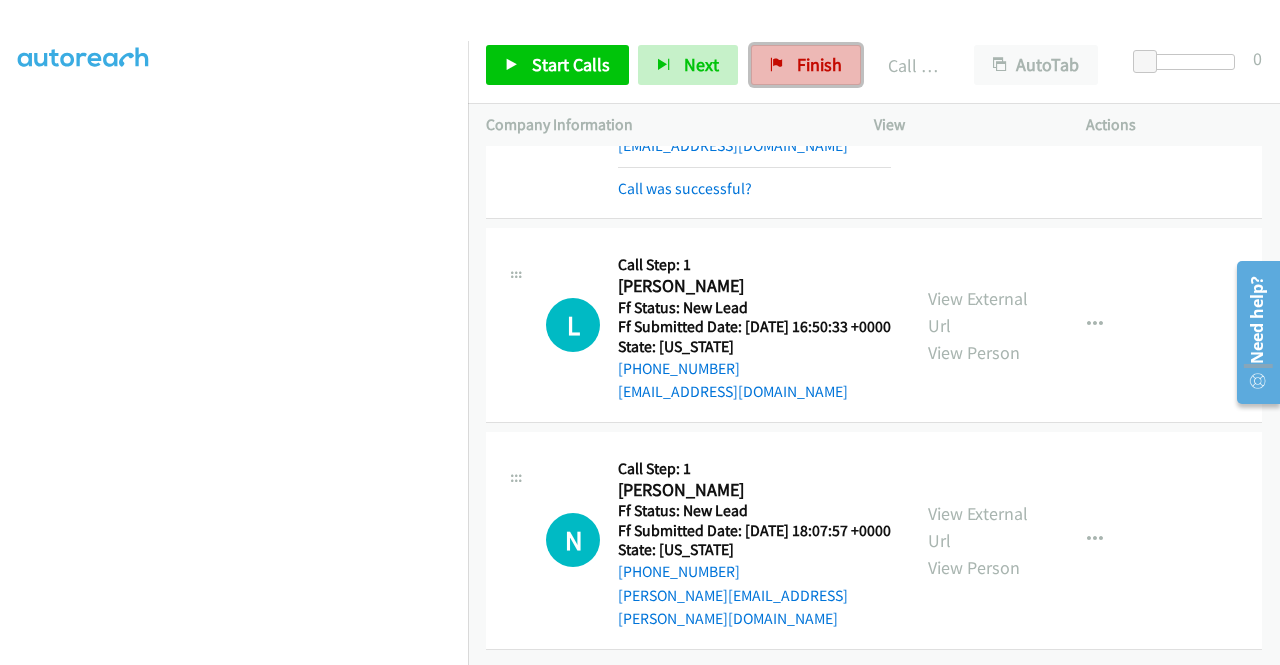 click on "Finish" at bounding box center (806, 65) 